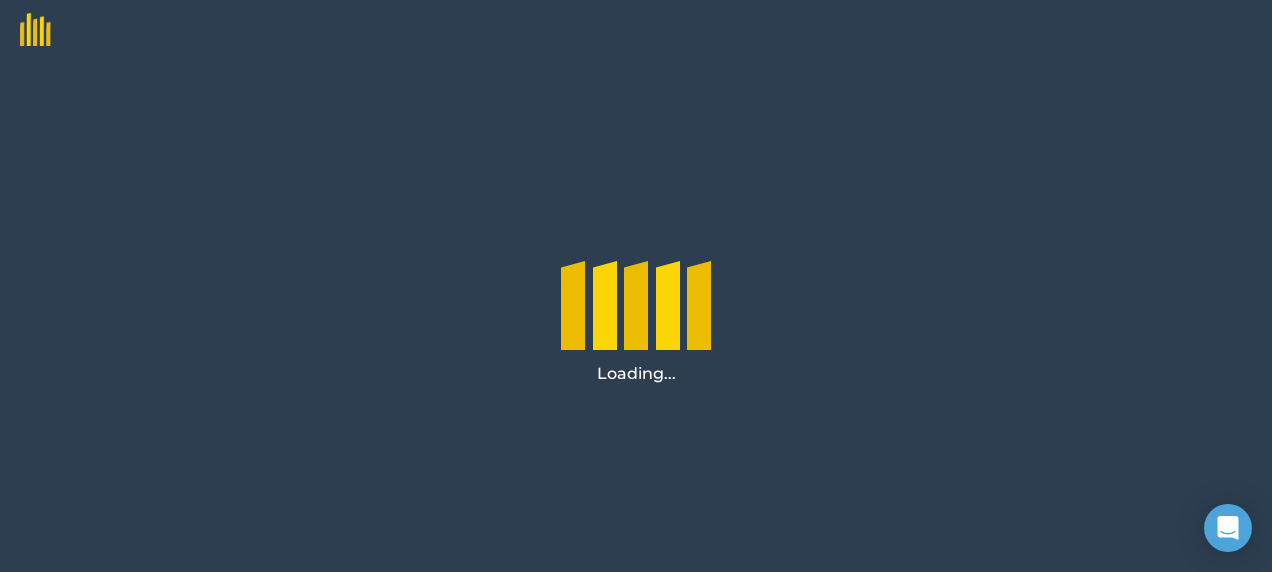 scroll, scrollTop: 0, scrollLeft: 0, axis: both 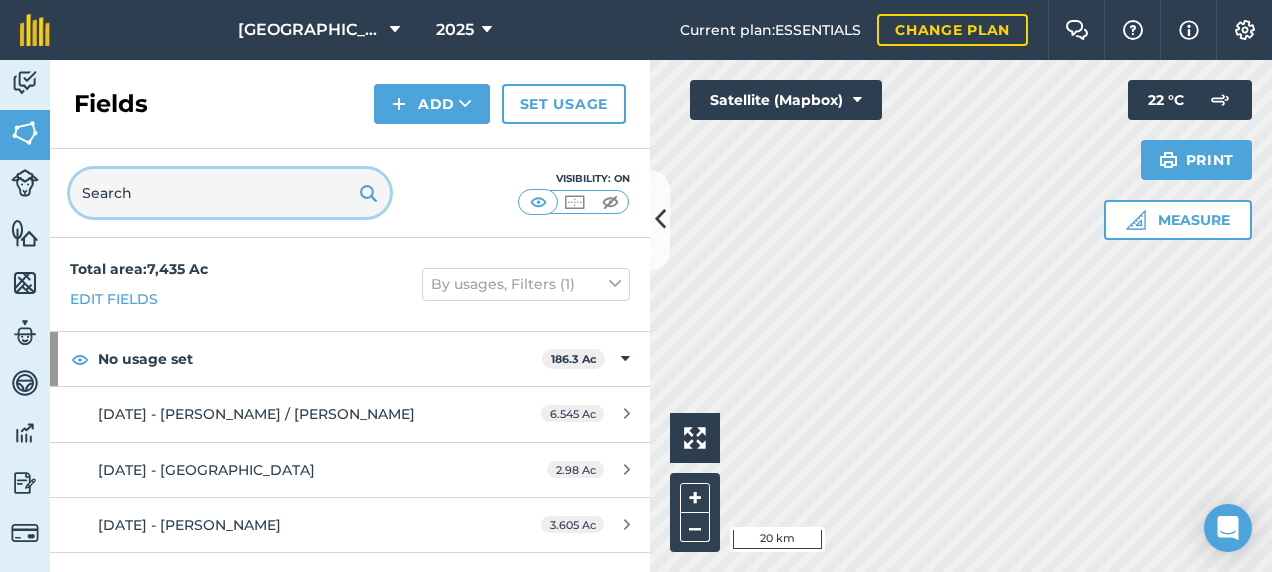 click at bounding box center (230, 193) 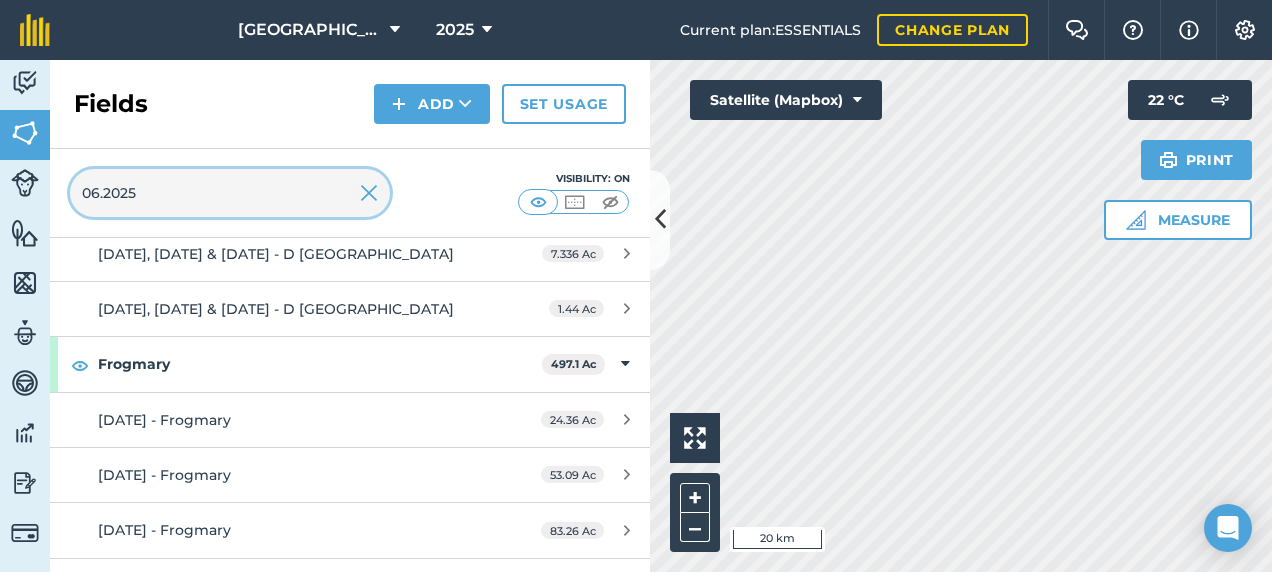 scroll, scrollTop: 600, scrollLeft: 0, axis: vertical 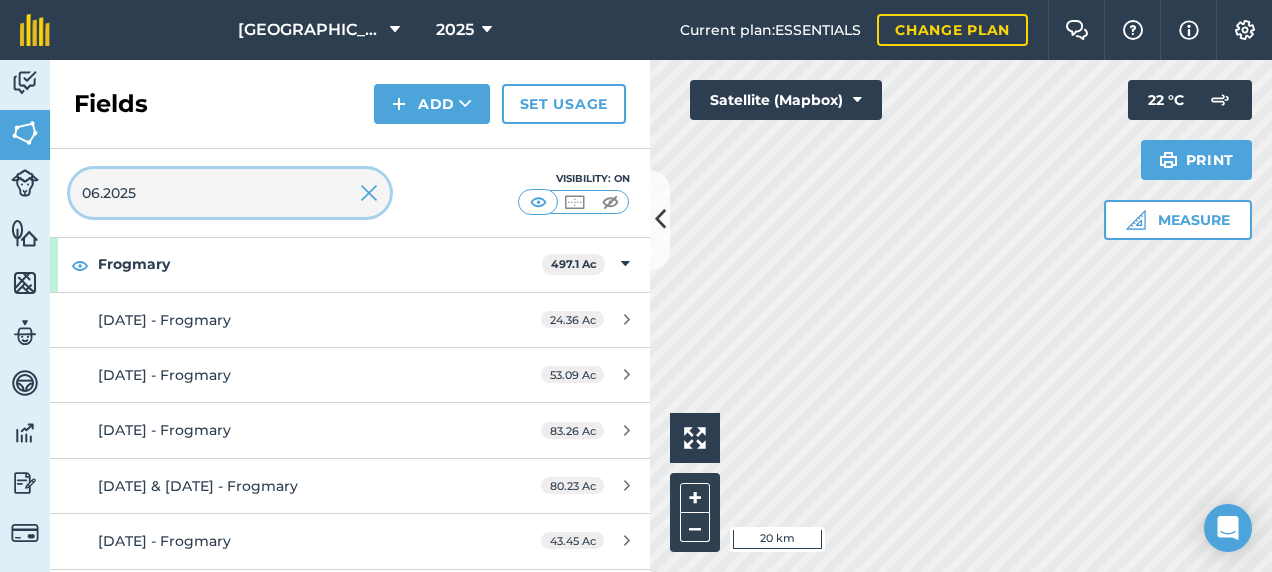 drag, startPoint x: 100, startPoint y: 194, endPoint x: 72, endPoint y: 195, distance: 28.01785 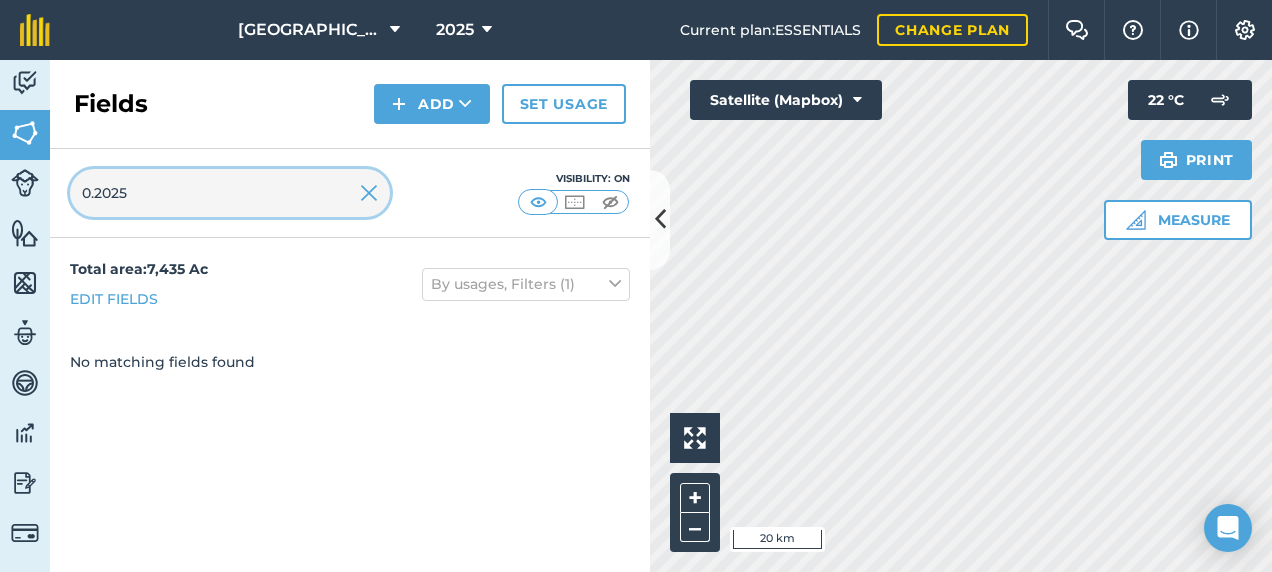 scroll, scrollTop: 0, scrollLeft: 0, axis: both 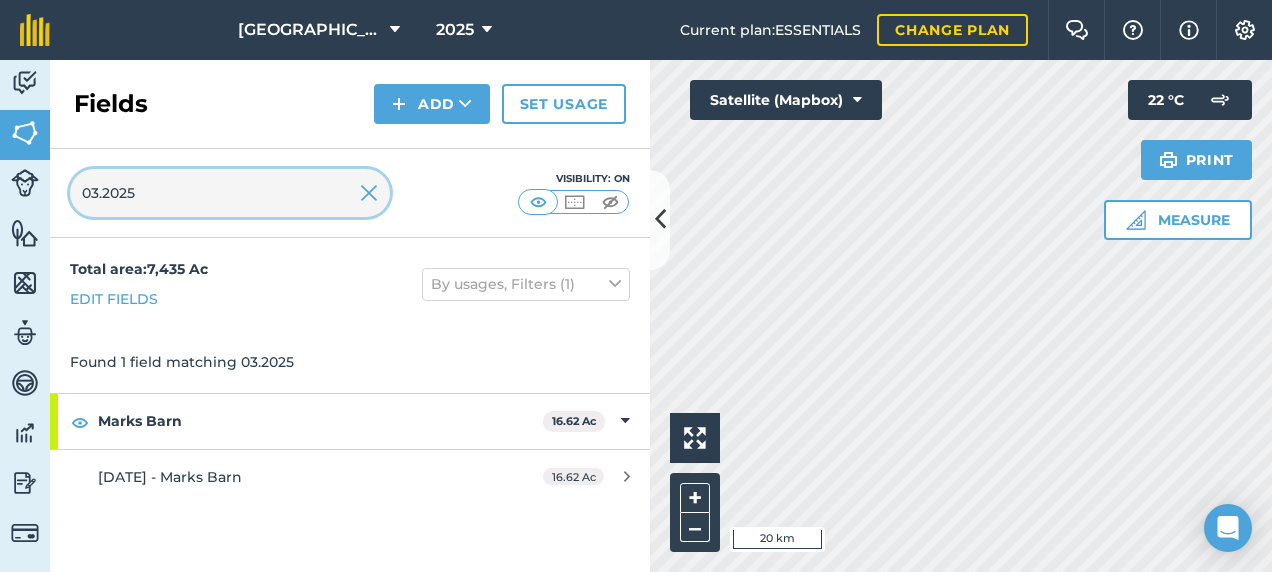 drag, startPoint x: 96, startPoint y: 187, endPoint x: 64, endPoint y: 190, distance: 32.140316 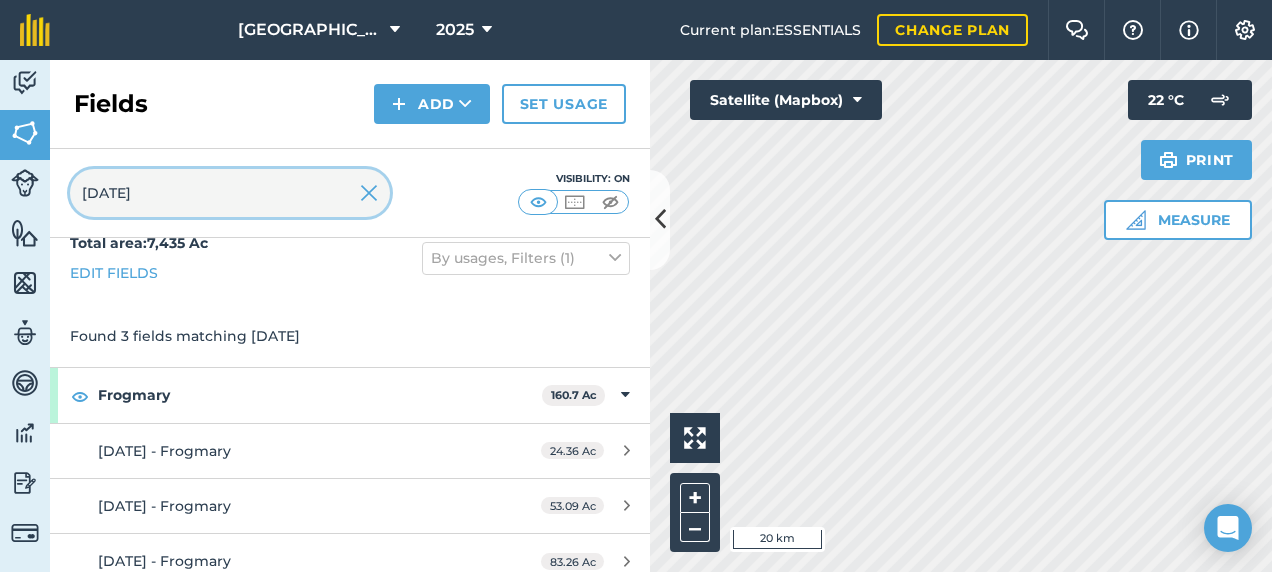 scroll, scrollTop: 40, scrollLeft: 0, axis: vertical 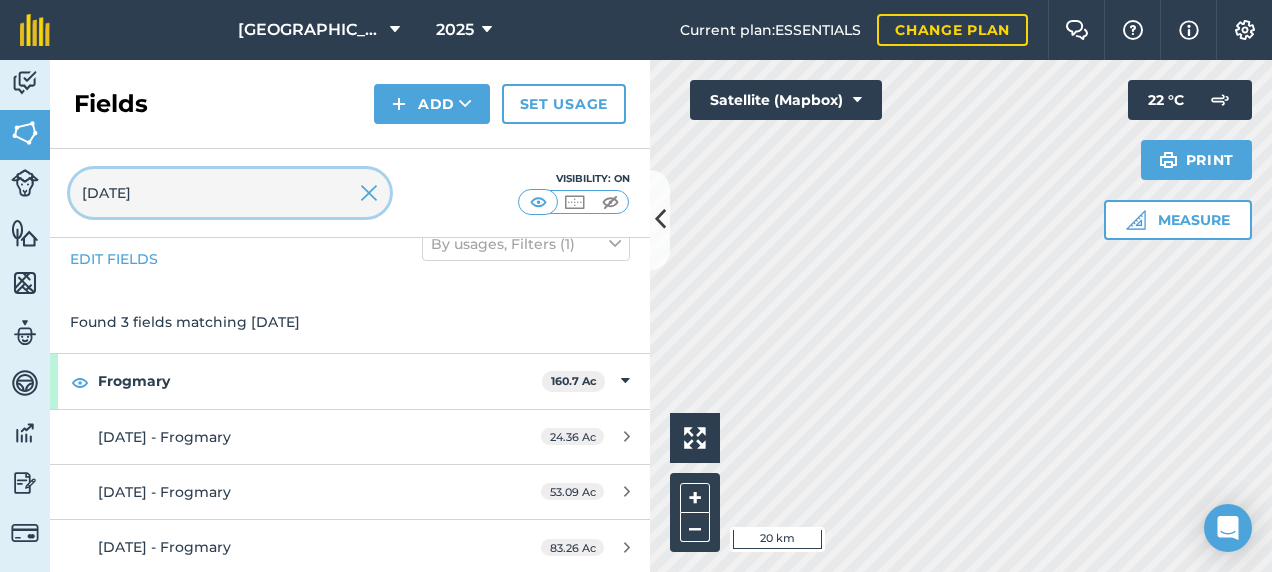 type on "[DATE]" 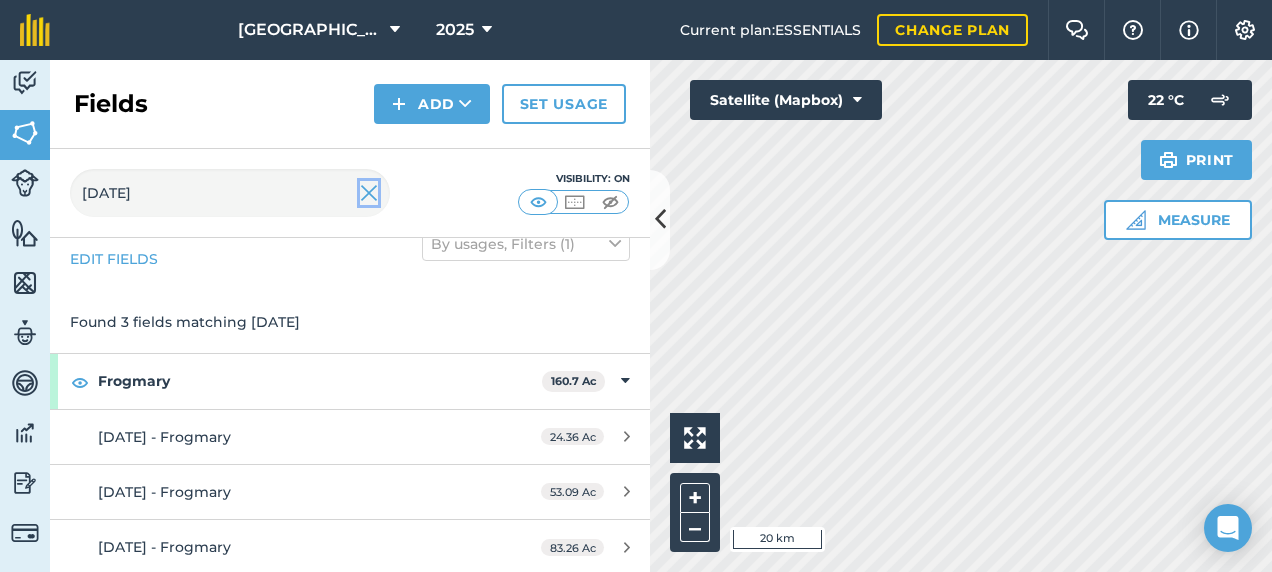 click at bounding box center [369, 193] 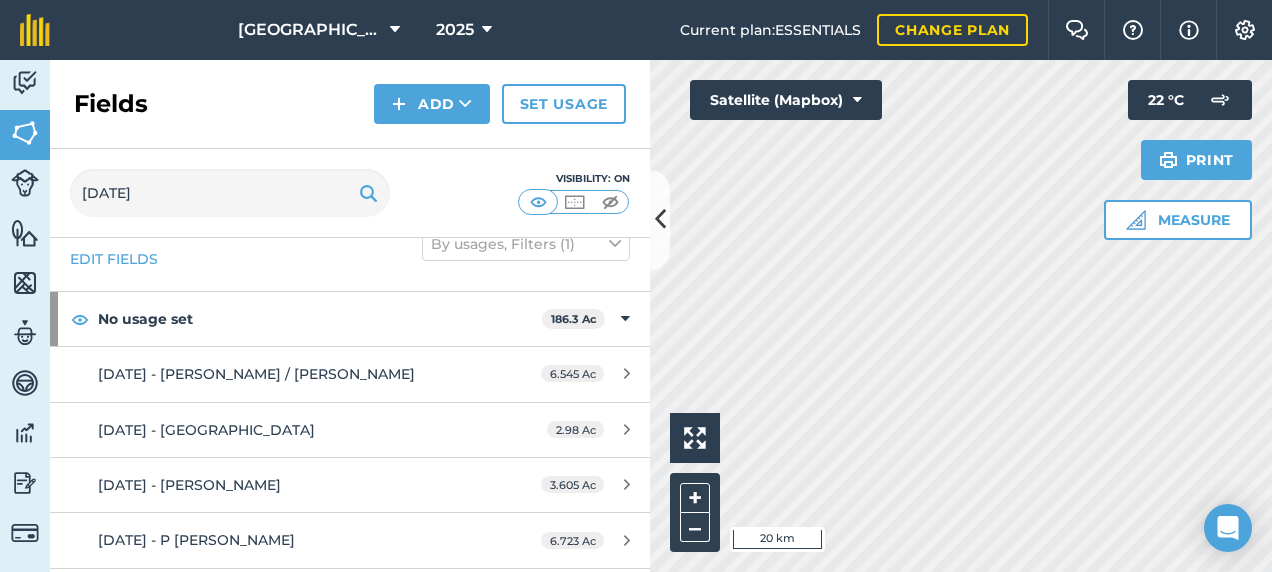 type 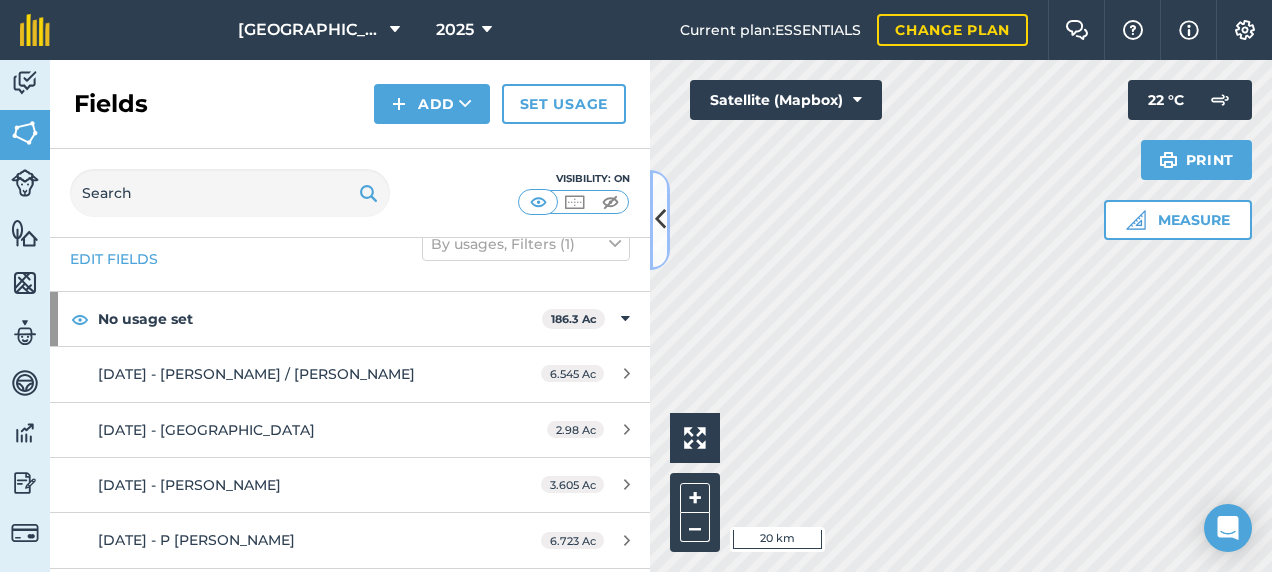 click at bounding box center (660, 219) 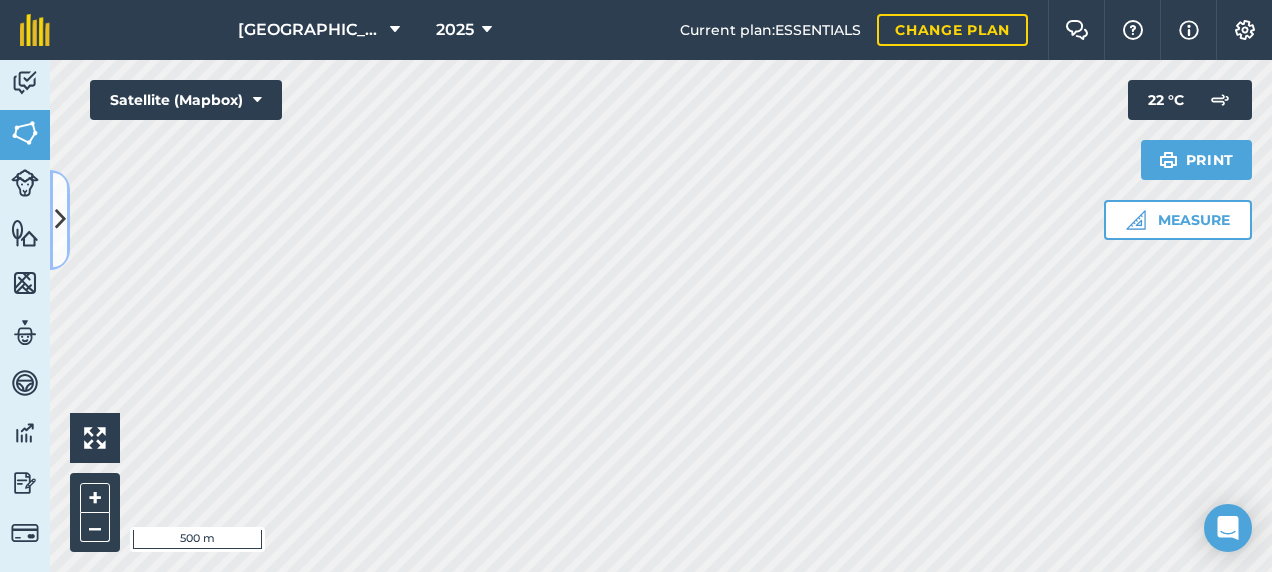 click at bounding box center (60, 220) 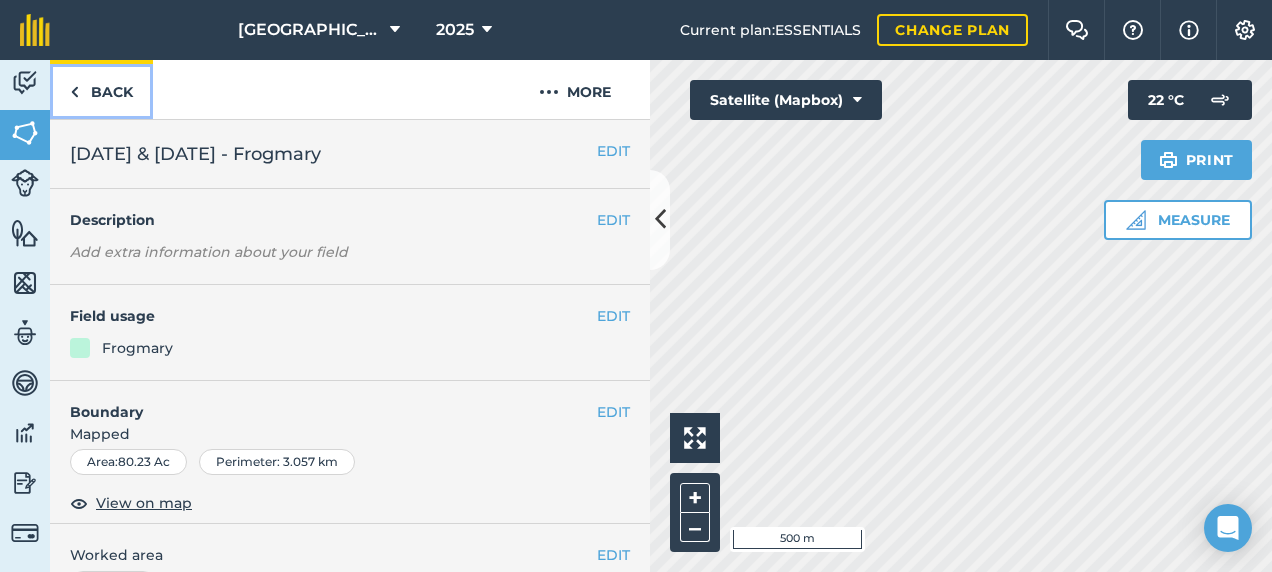 click on "Back" at bounding box center (101, 89) 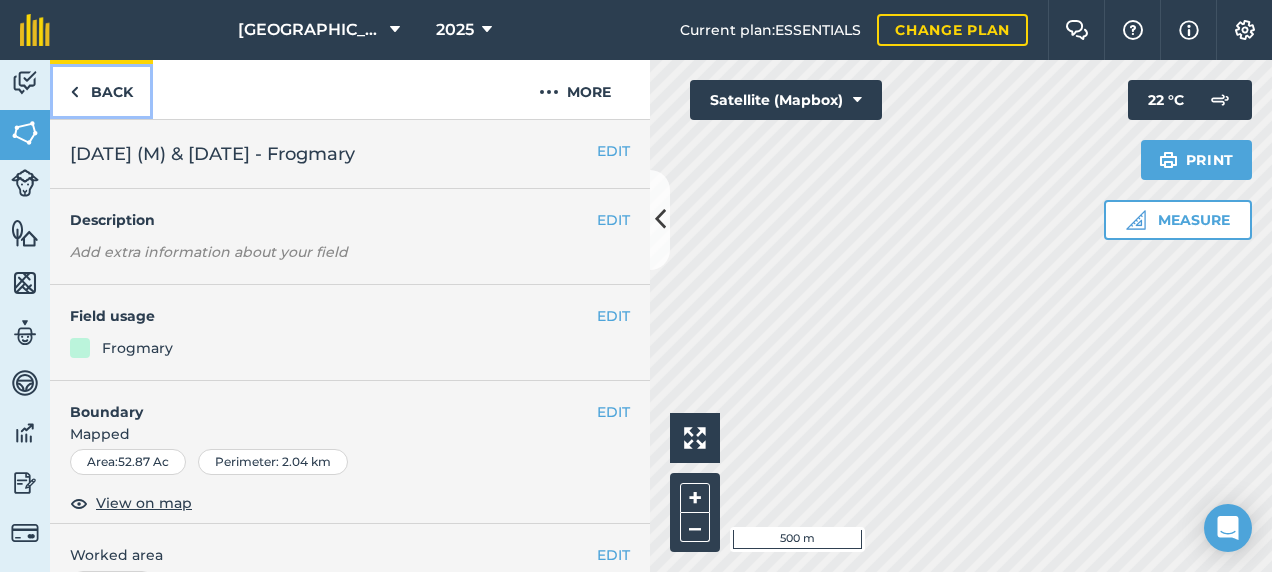 click on "Back" at bounding box center [101, 89] 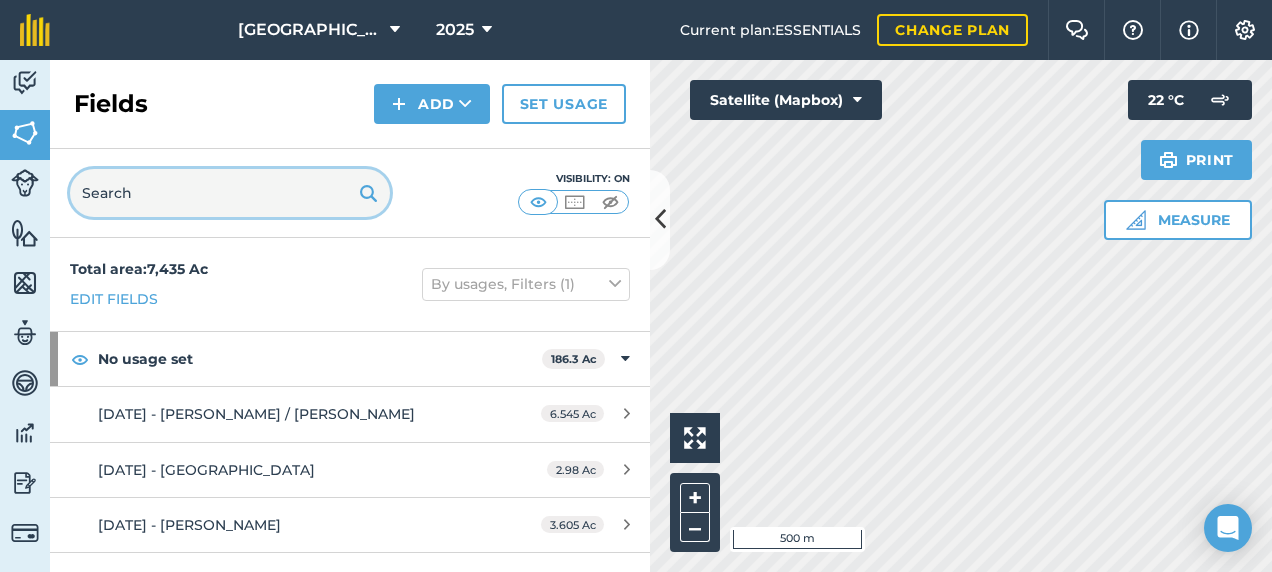 click at bounding box center [230, 193] 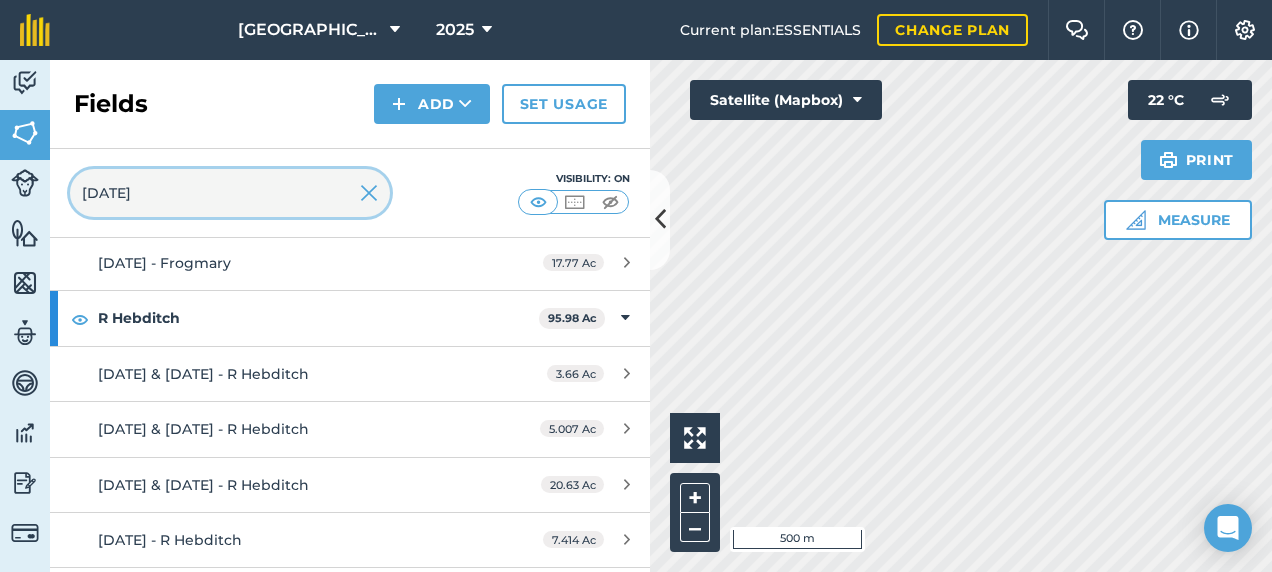scroll, scrollTop: 300, scrollLeft: 0, axis: vertical 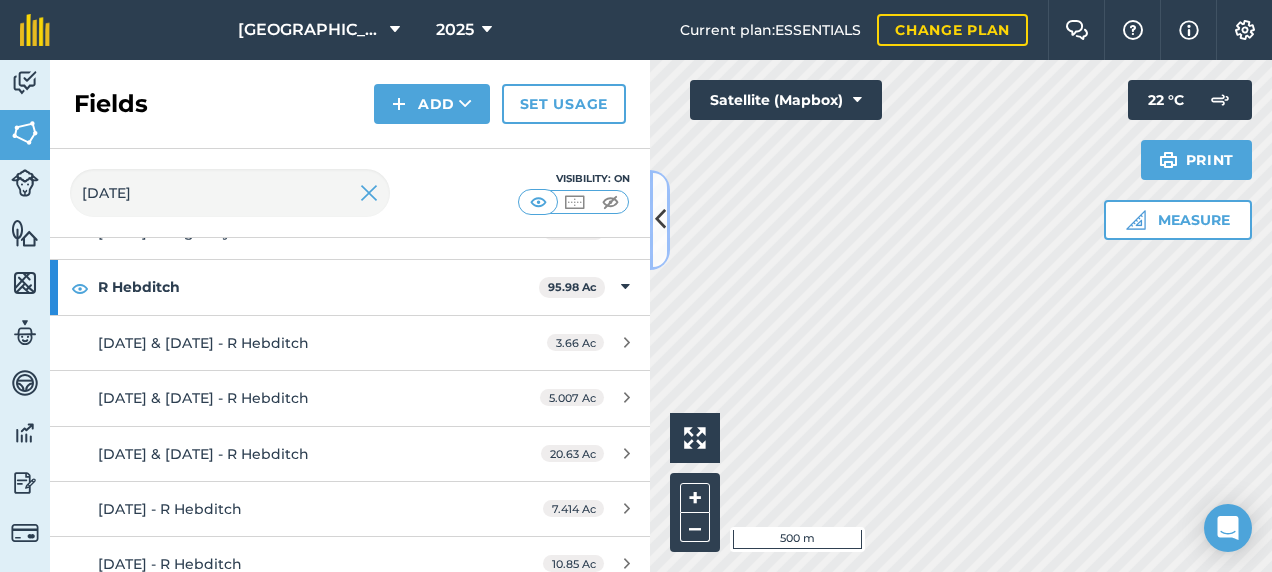 click at bounding box center (660, 219) 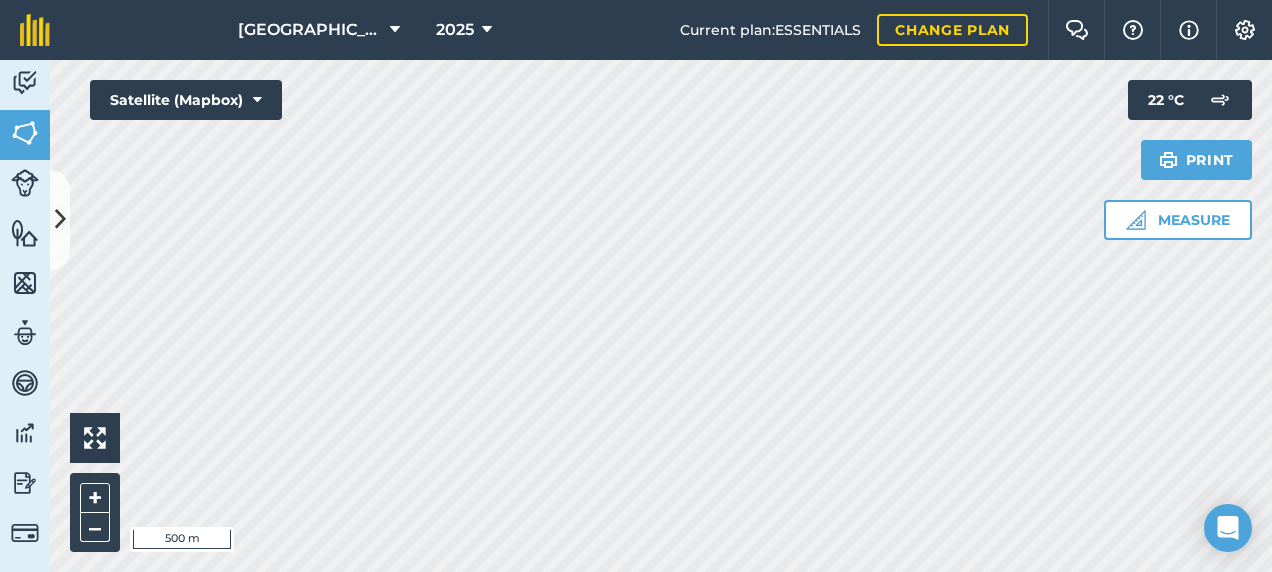 drag, startPoint x: 1213, startPoint y: 193, endPoint x: 1495, endPoint y: 234, distance: 284.9649 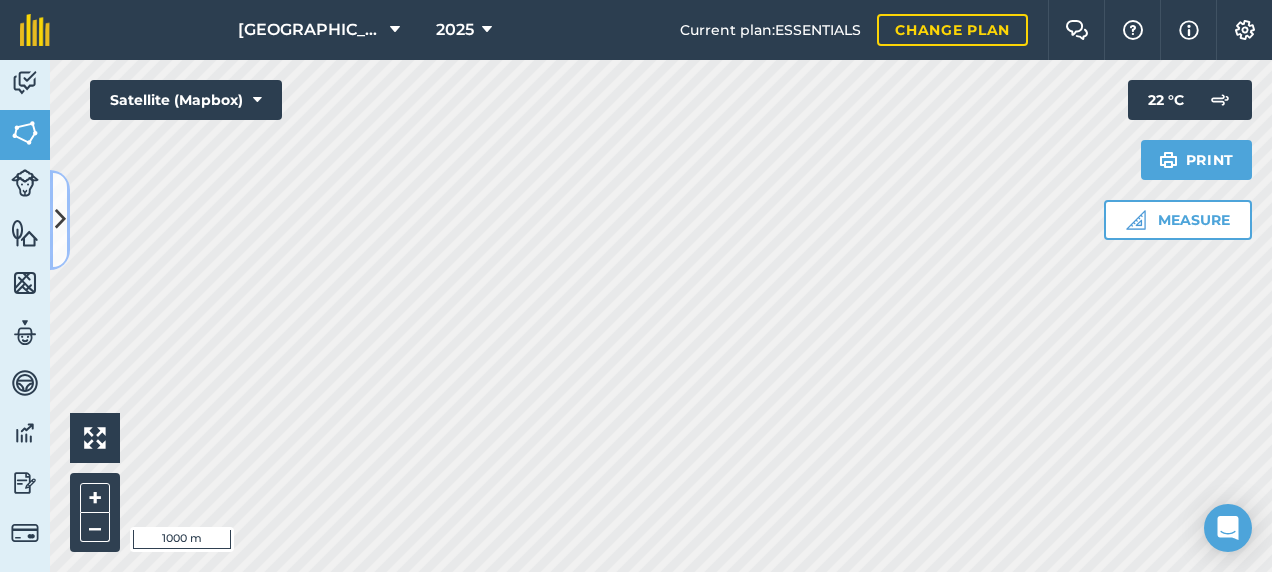 click at bounding box center [60, 219] 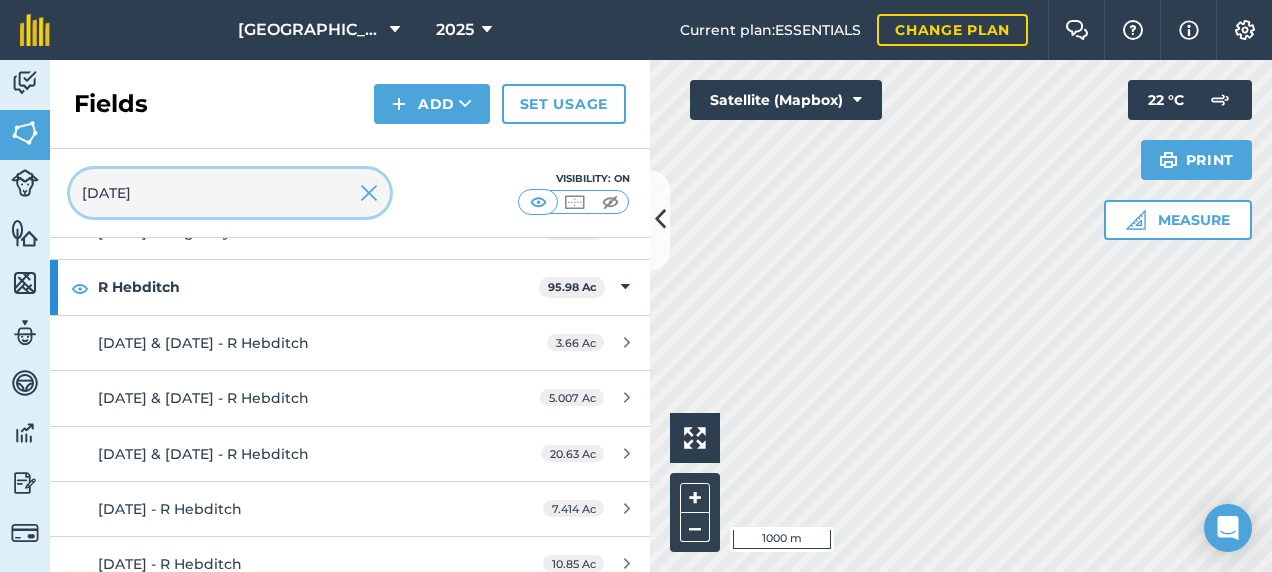 drag, startPoint x: 188, startPoint y: 200, endPoint x: 29, endPoint y: 210, distance: 159.31415 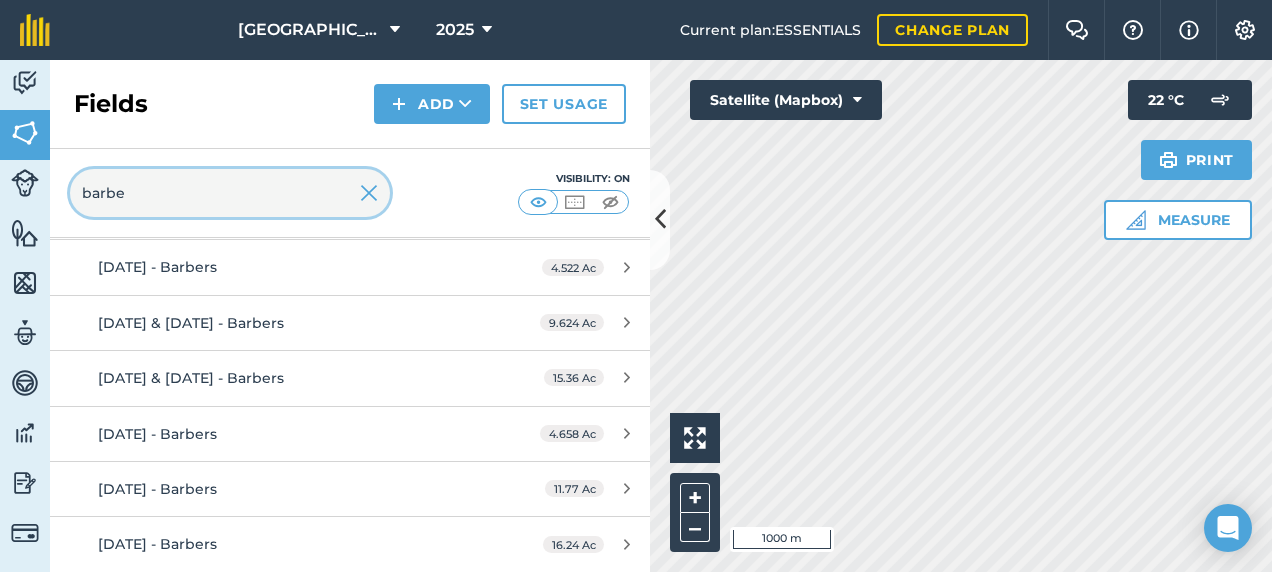 scroll, scrollTop: 1197, scrollLeft: 0, axis: vertical 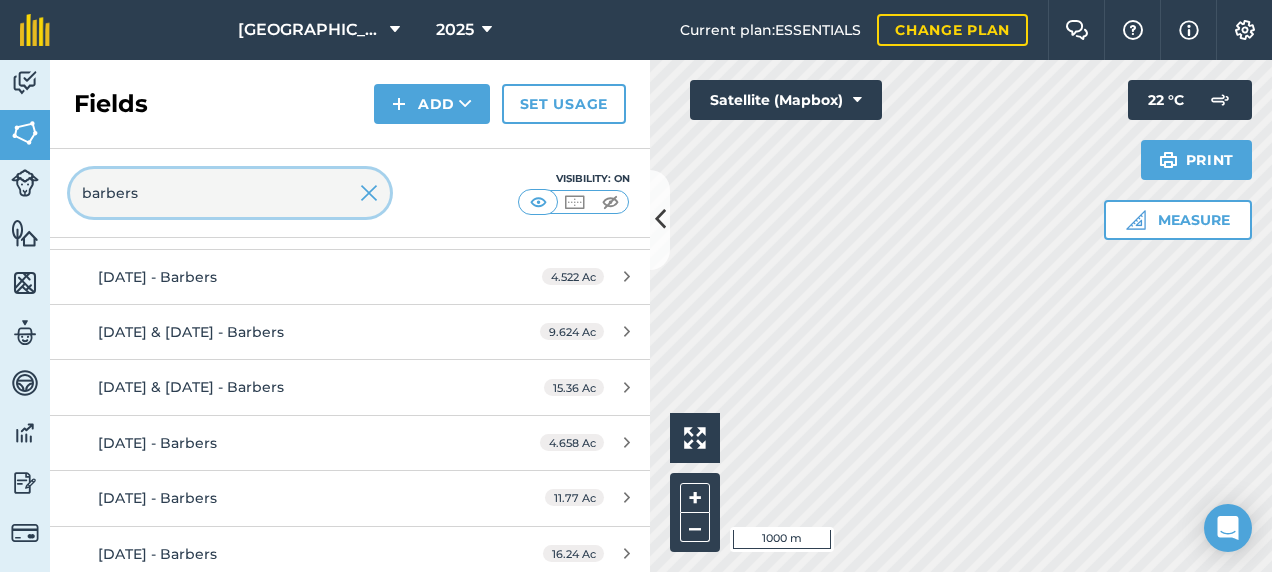 type on "barbers" 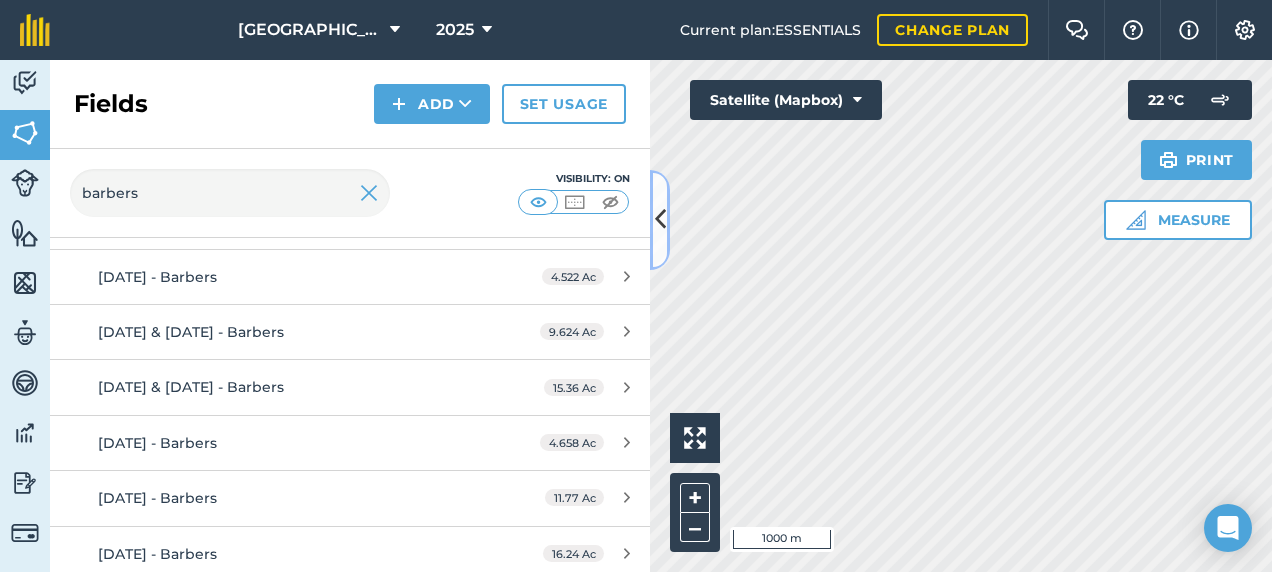 click at bounding box center [660, 220] 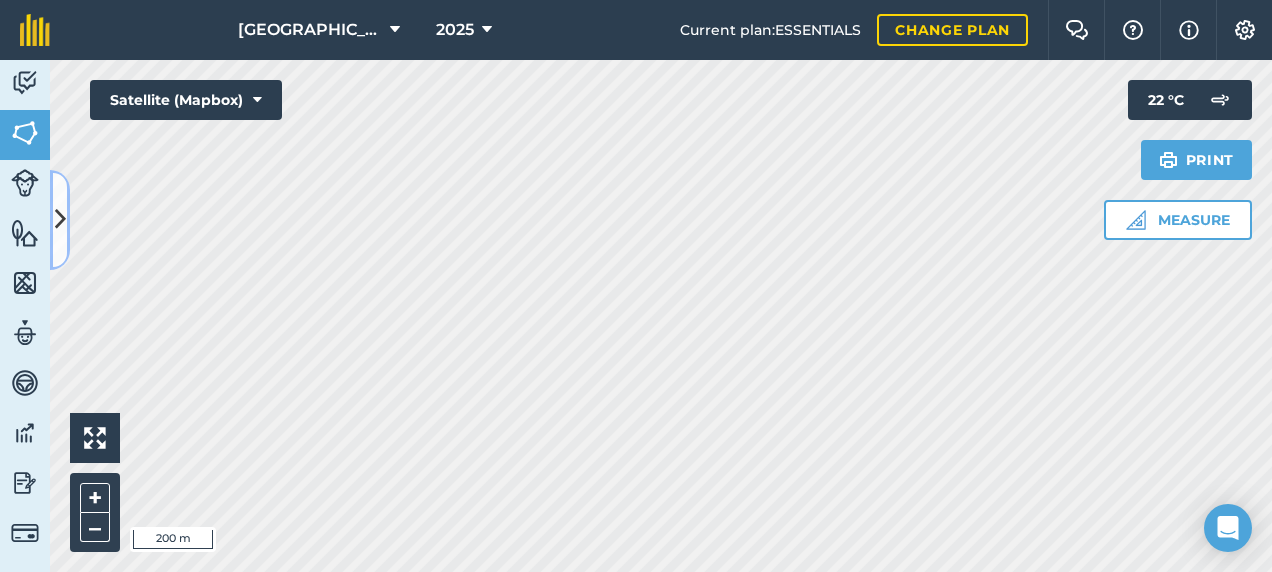 click at bounding box center [60, 219] 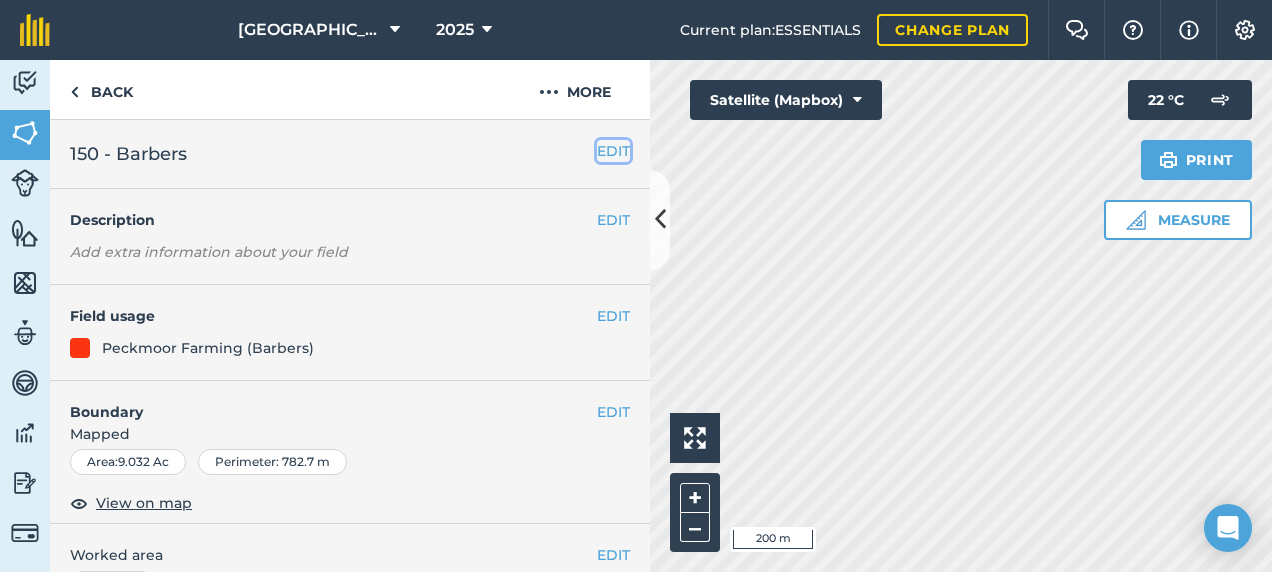 click on "EDIT" at bounding box center [613, 151] 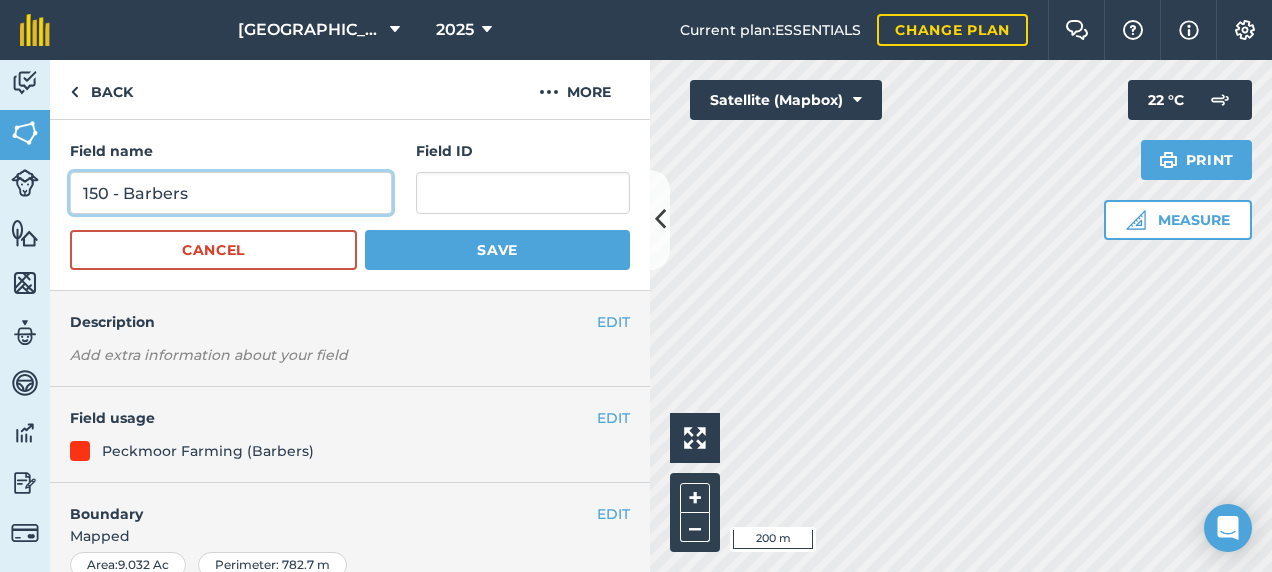 drag, startPoint x: 124, startPoint y: 193, endPoint x: 30, endPoint y: 189, distance: 94.08507 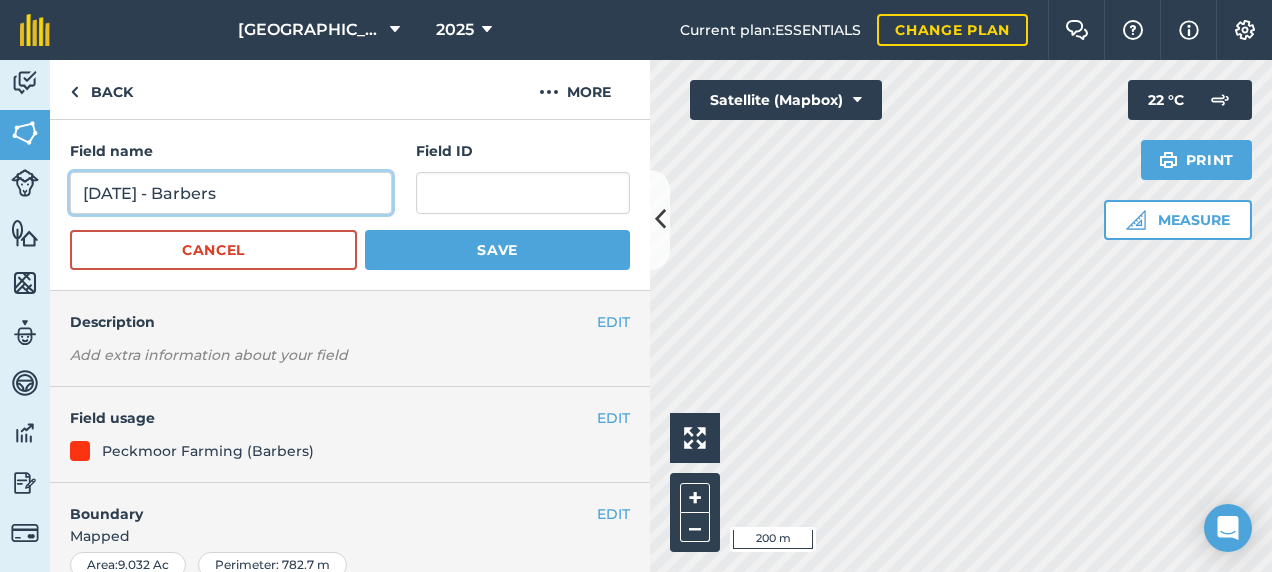 type on "[DATE] - Barbers" 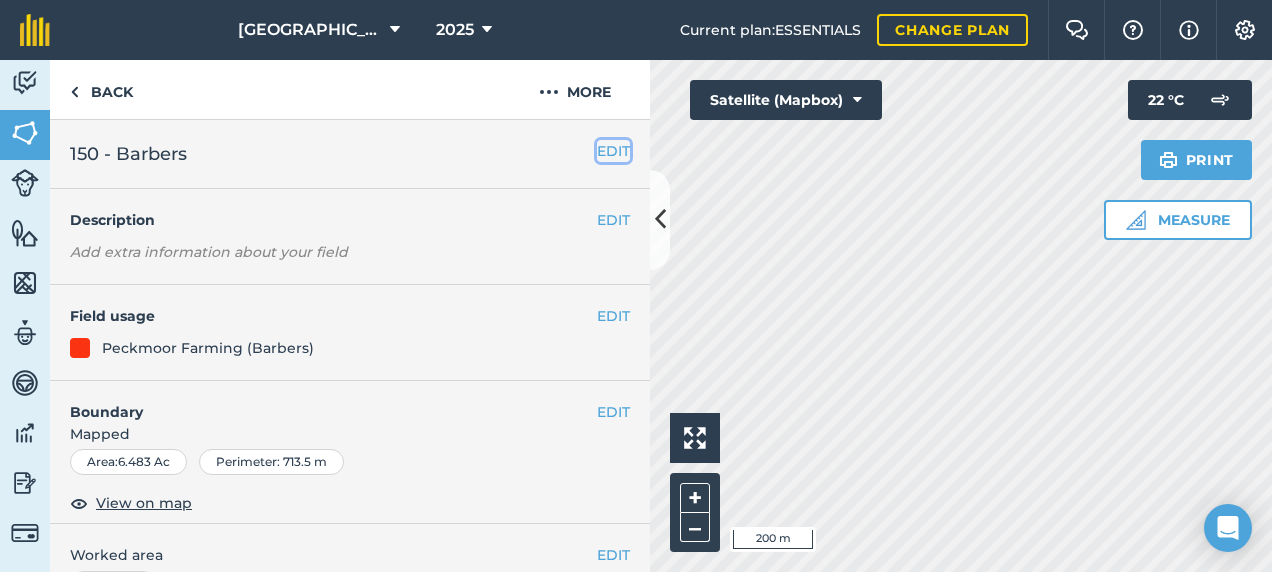 click on "EDIT" at bounding box center (613, 151) 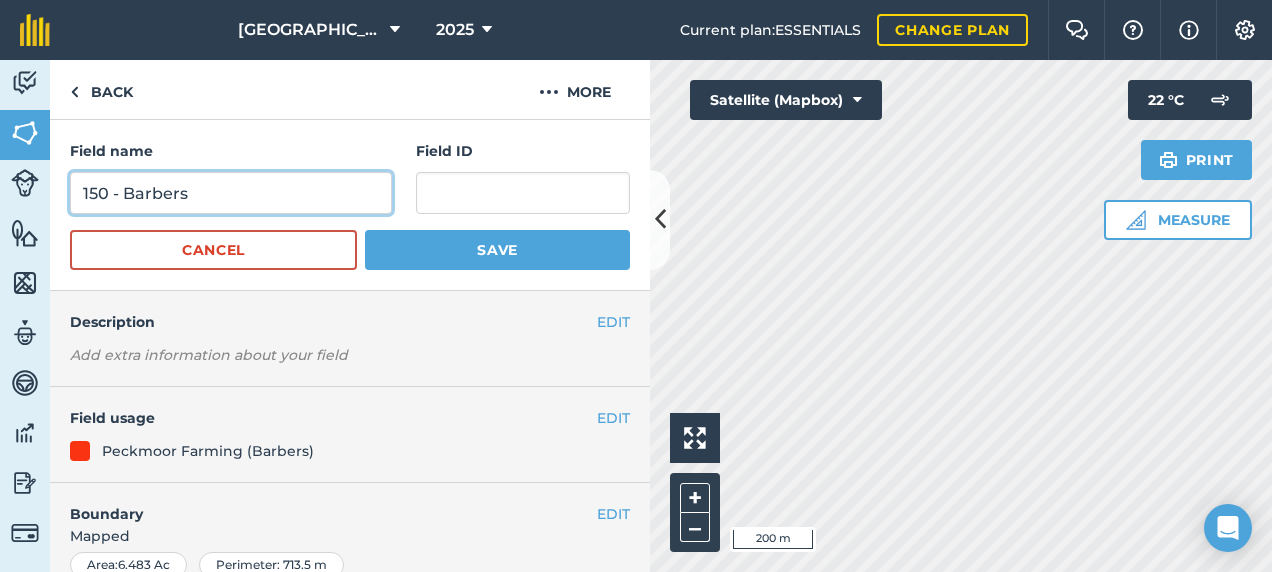 drag, startPoint x: 126, startPoint y: 194, endPoint x: 75, endPoint y: 214, distance: 54.781384 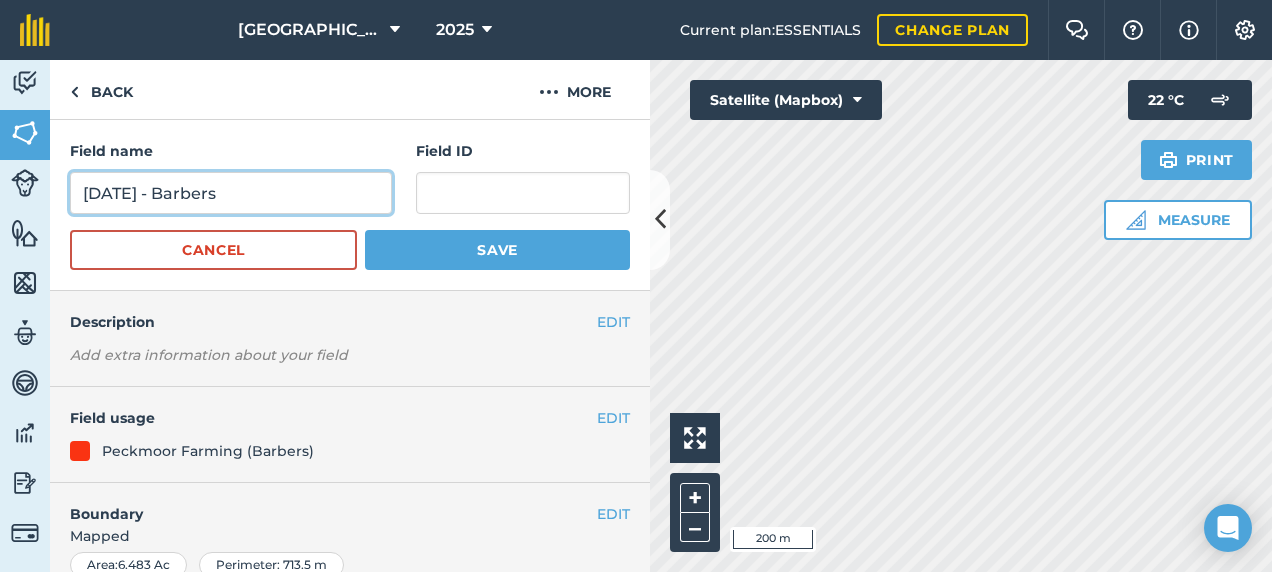 type on "[DATE] - Barbers" 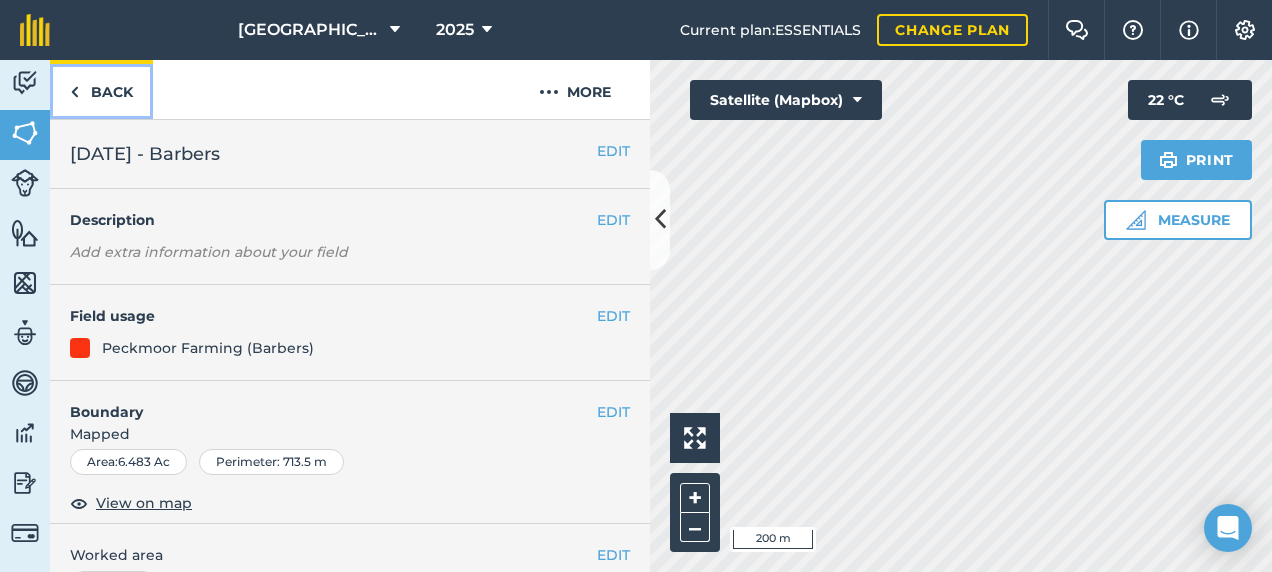 click on "Back" at bounding box center [101, 89] 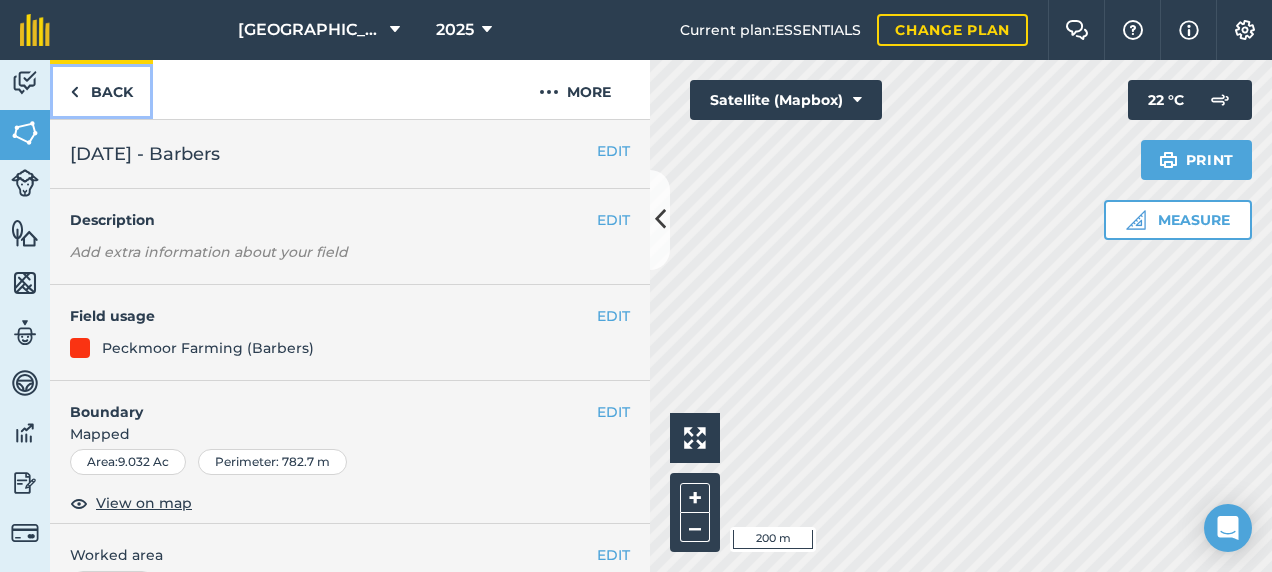 click on "Back" at bounding box center (101, 89) 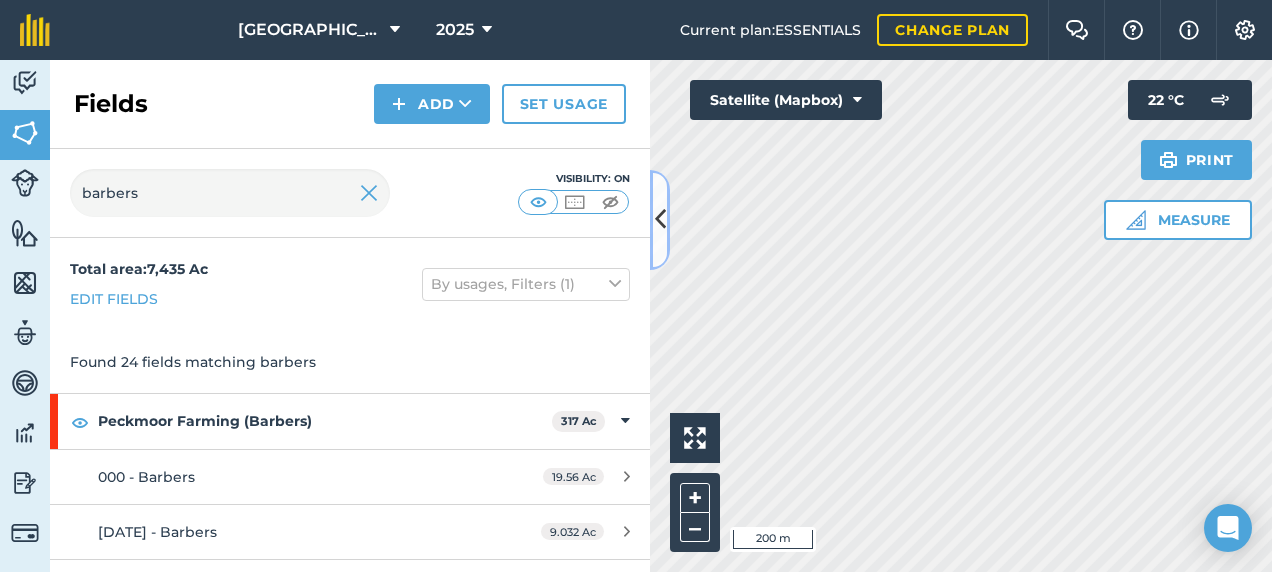 click at bounding box center [660, 219] 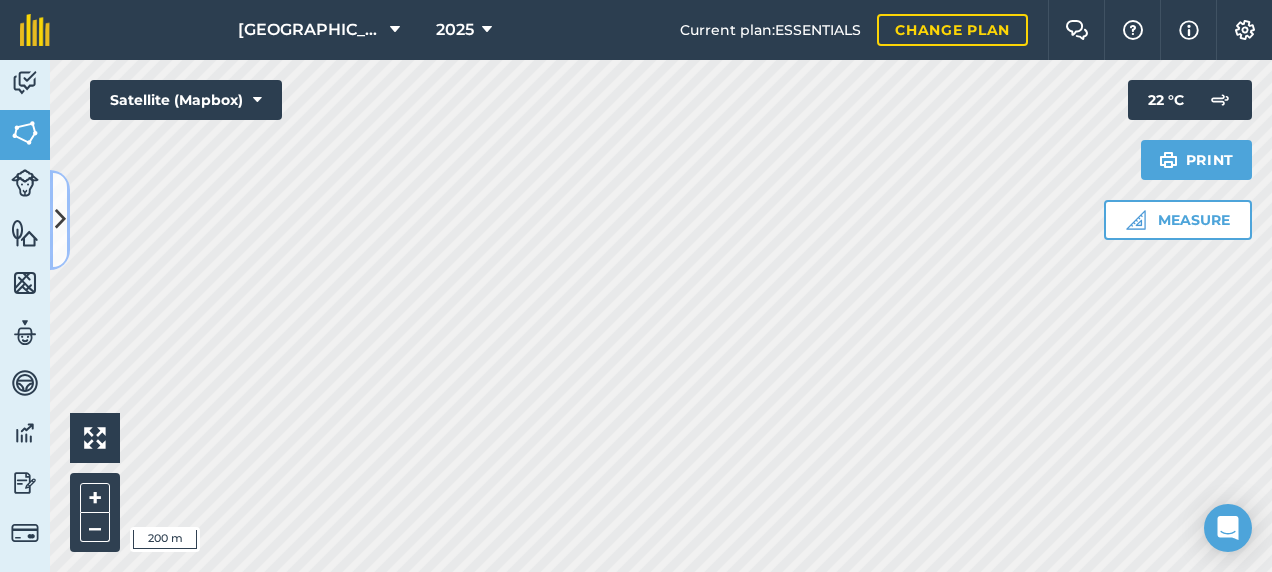 click at bounding box center (60, 219) 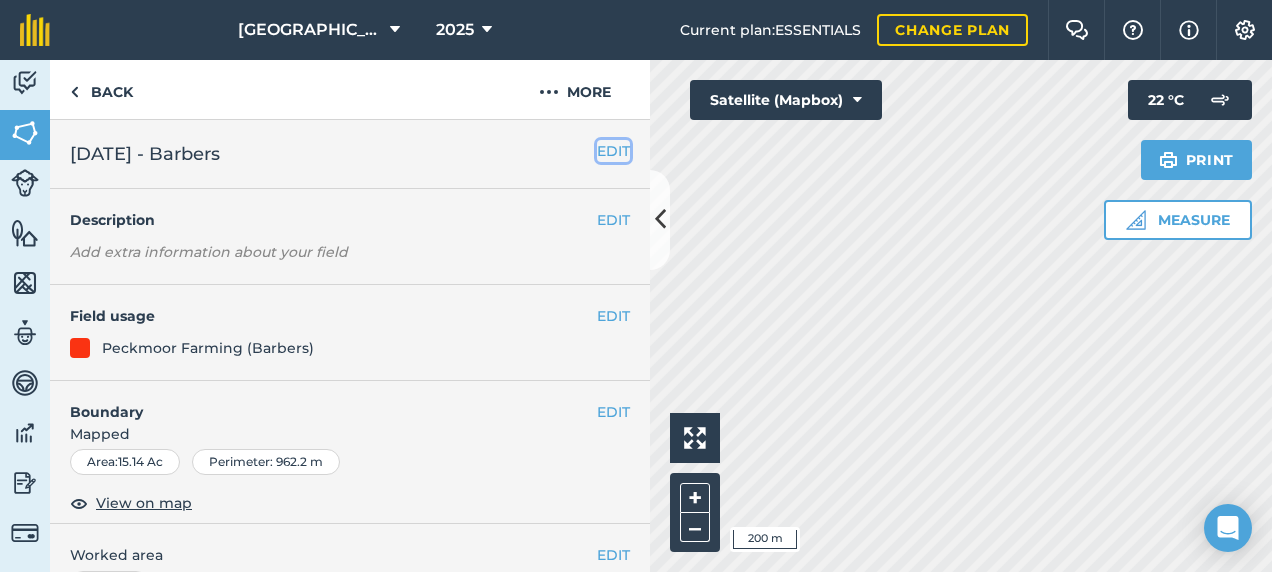 click on "EDIT" at bounding box center (613, 151) 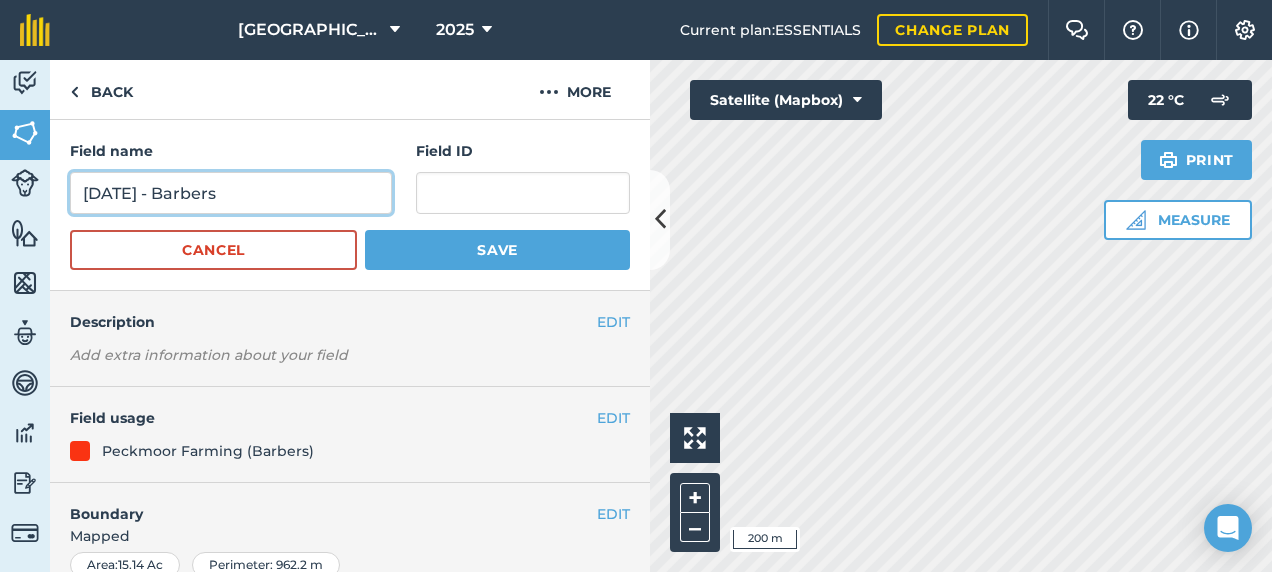 drag, startPoint x: 162, startPoint y: 196, endPoint x: 41, endPoint y: 204, distance: 121.264175 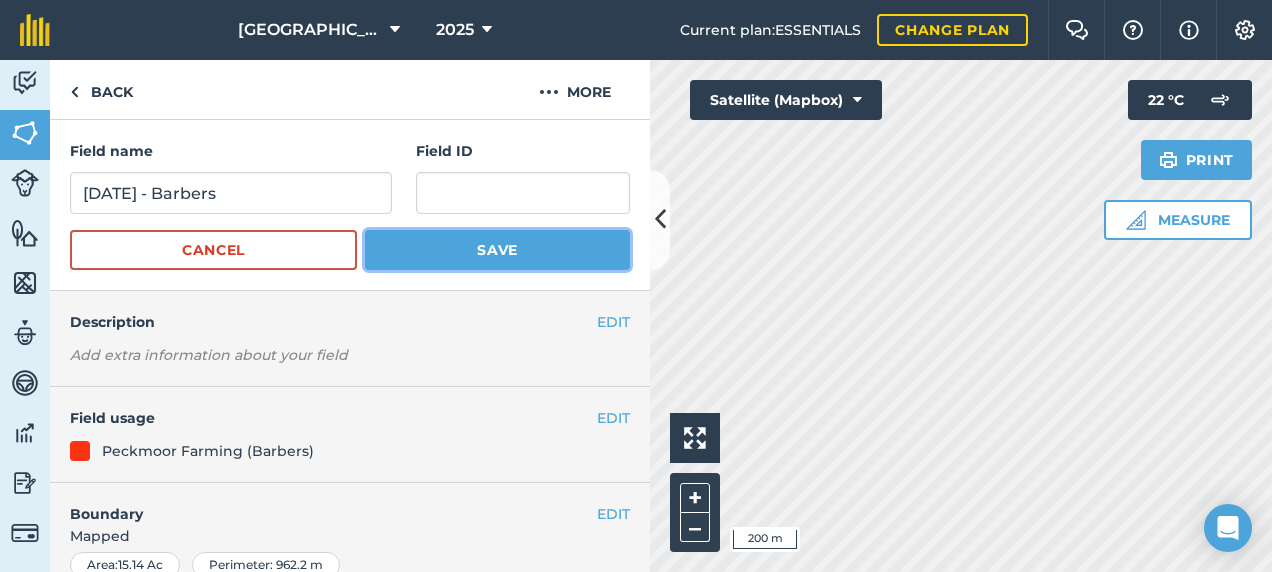click on "Save" at bounding box center [497, 250] 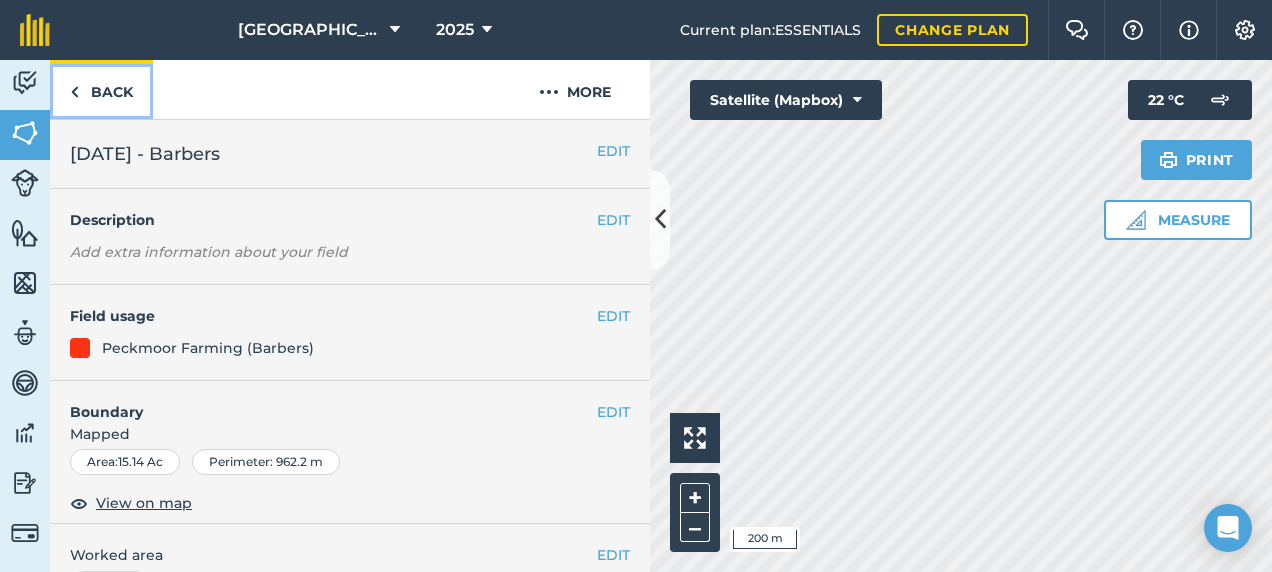 click on "Back" at bounding box center [101, 89] 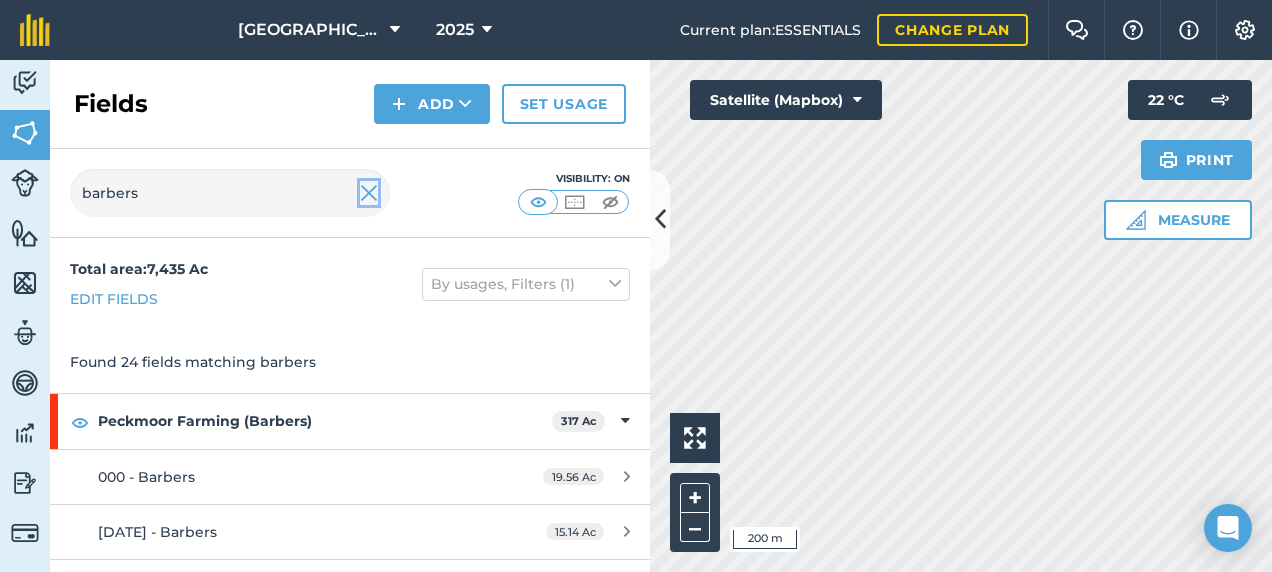 drag, startPoint x: 370, startPoint y: 192, endPoint x: 563, endPoint y: 212, distance: 194.03351 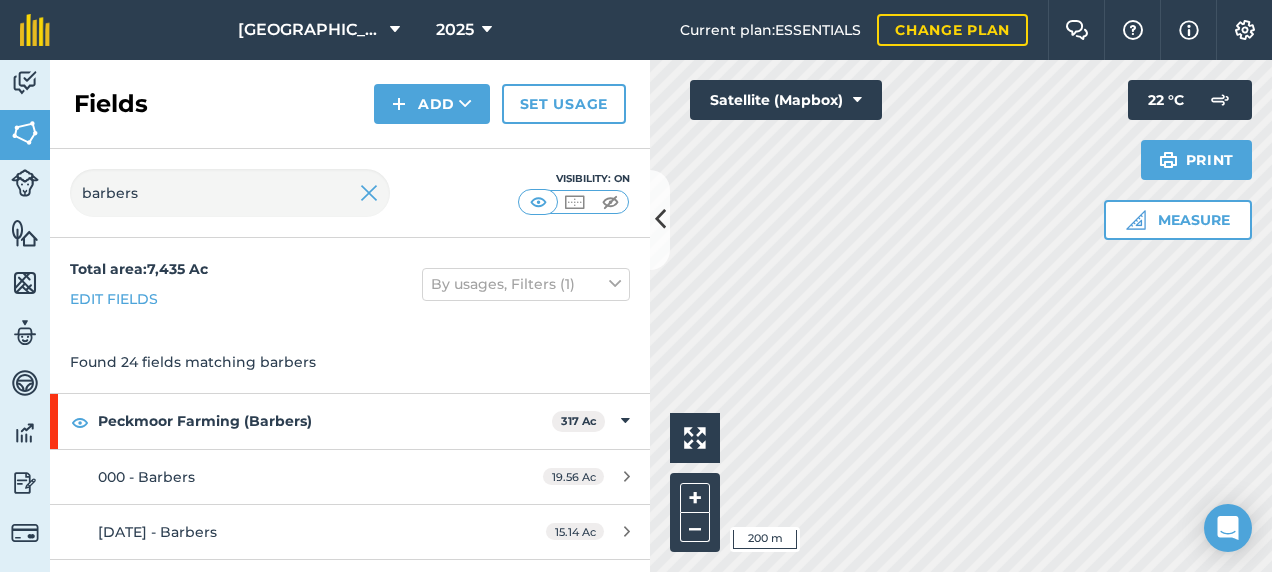 type 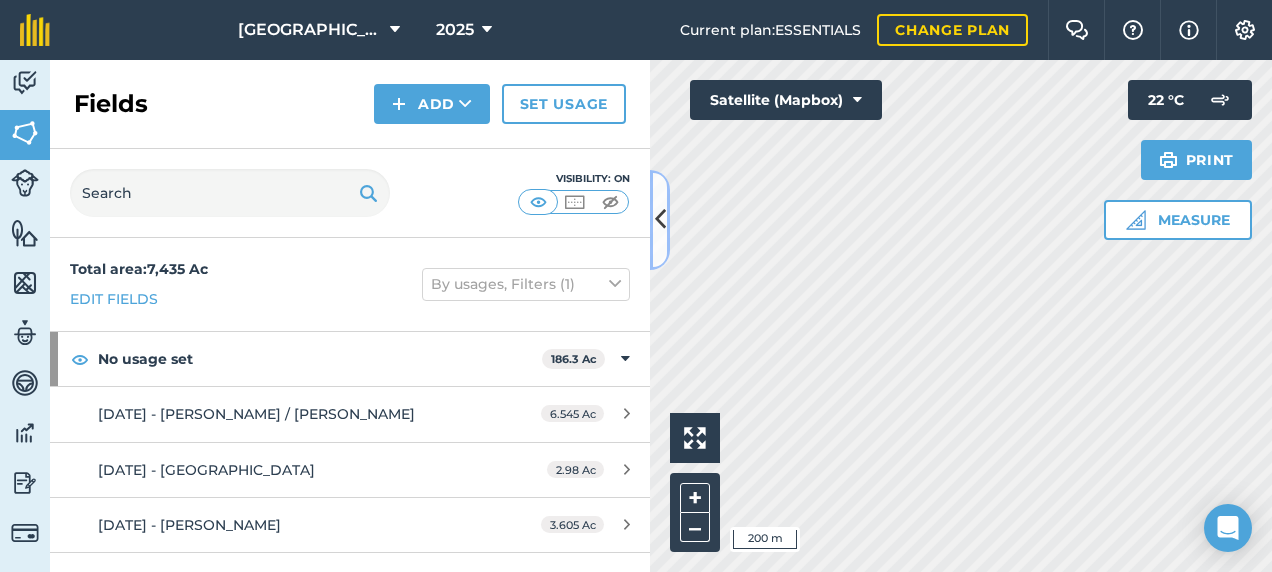click at bounding box center (660, 219) 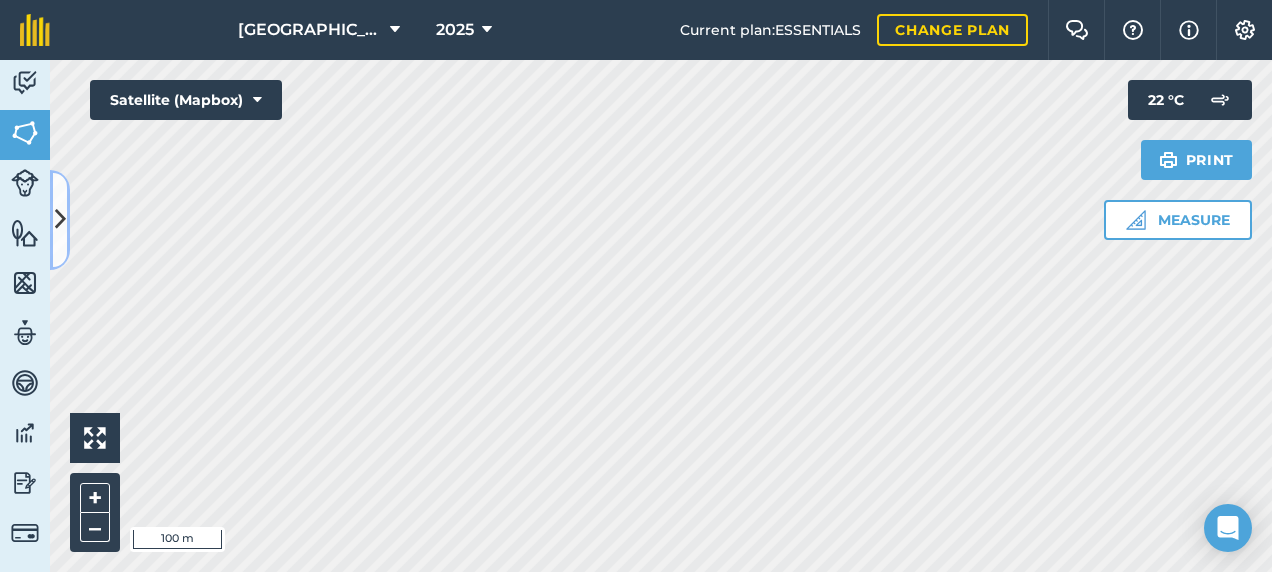 click at bounding box center [60, 220] 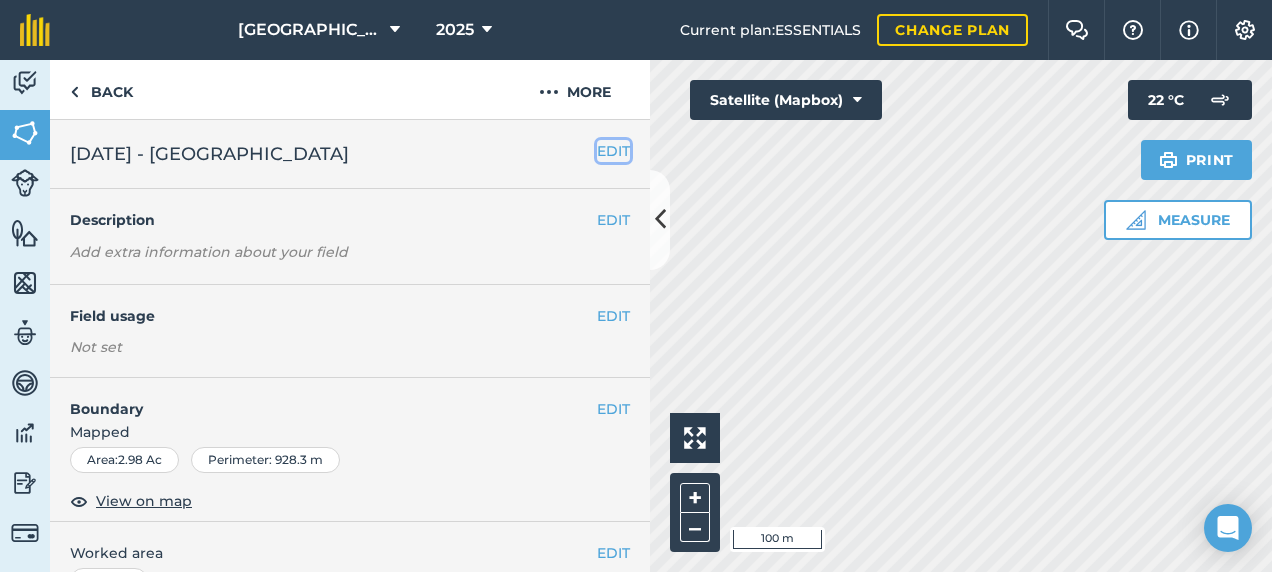 click on "EDIT" at bounding box center [613, 151] 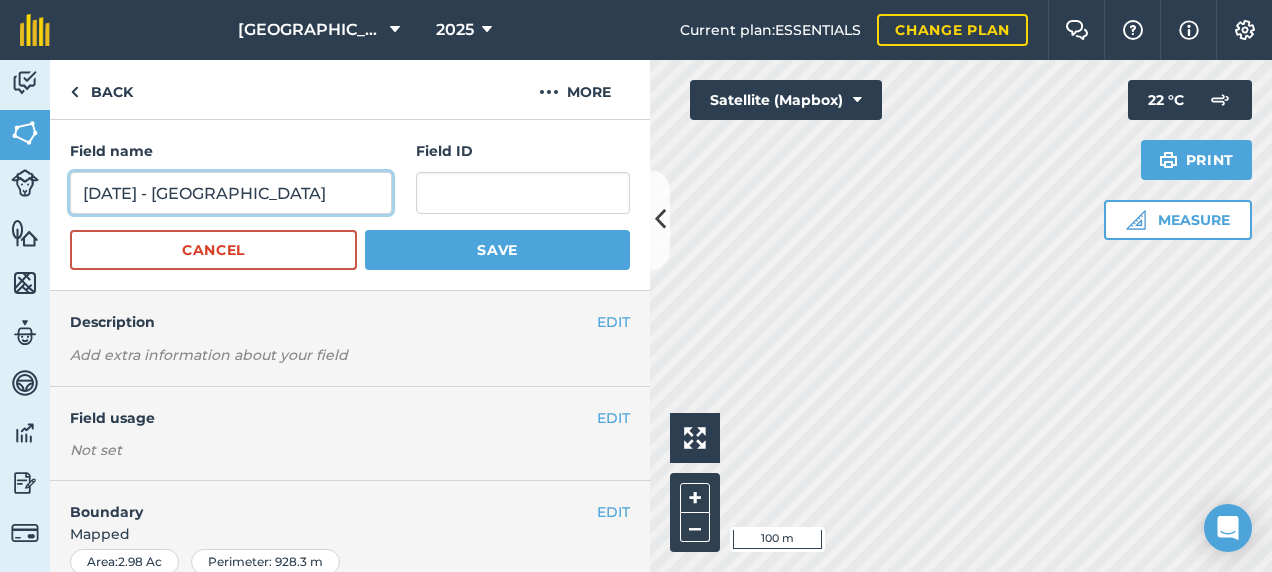 drag, startPoint x: 162, startPoint y: 191, endPoint x: 0, endPoint y: 198, distance: 162.15117 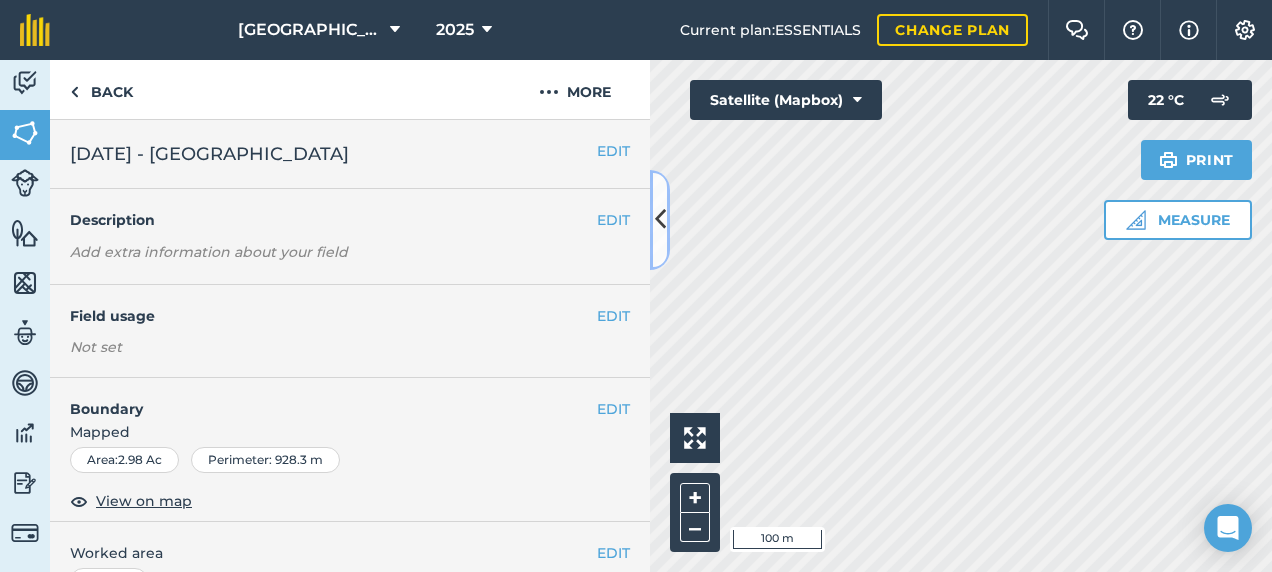 click at bounding box center (660, 219) 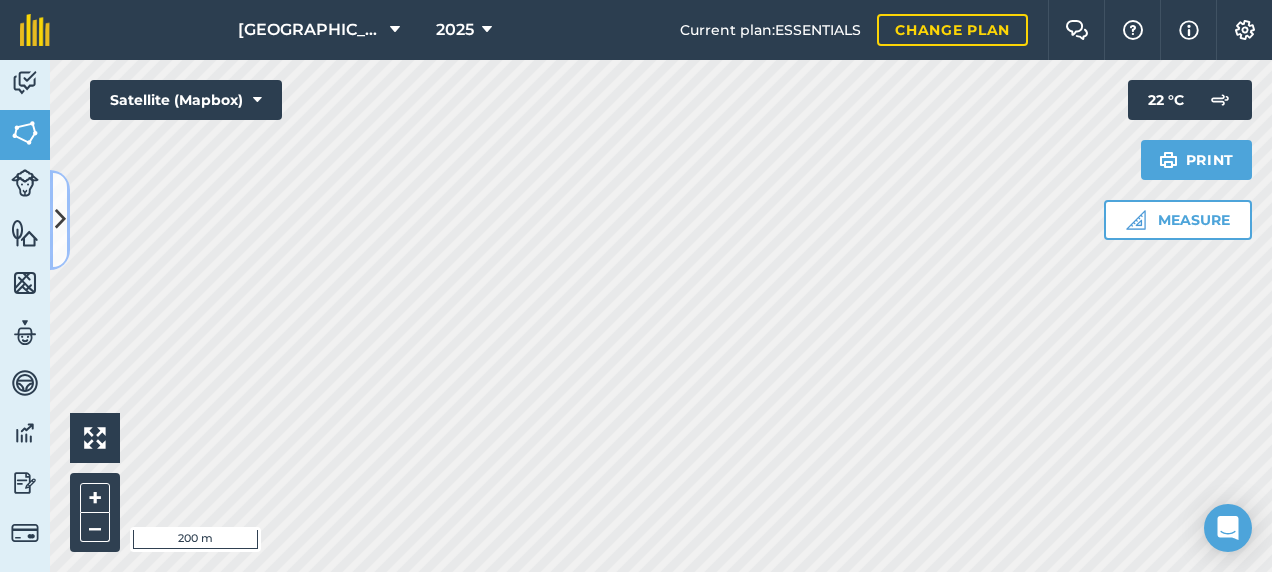 click at bounding box center [60, 219] 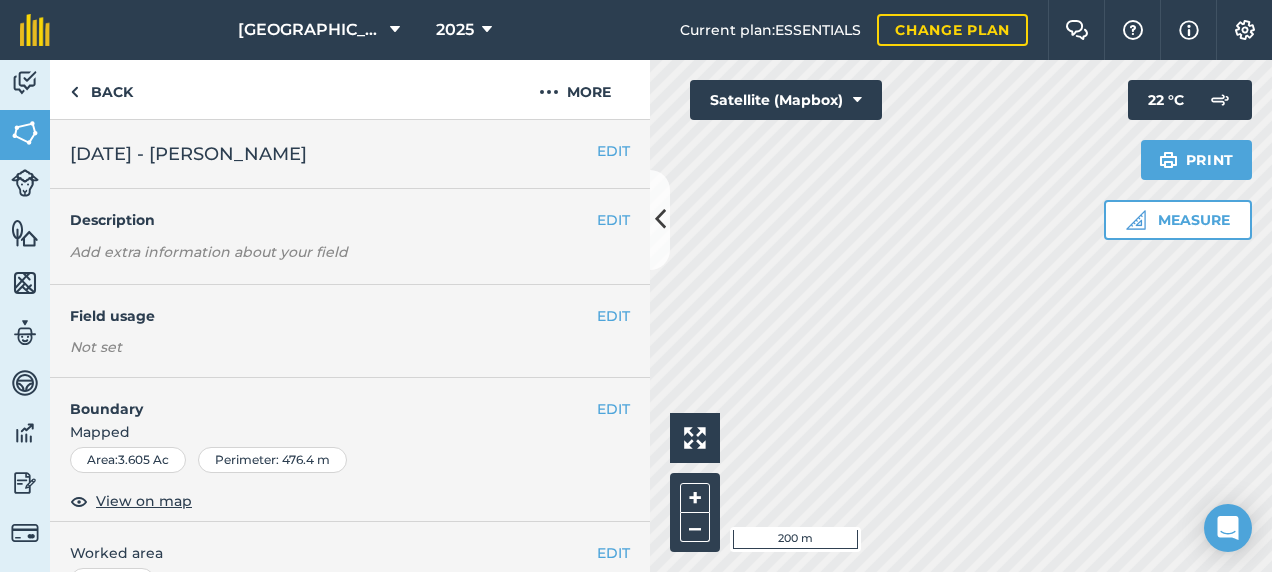 click on "EDIT [DATE] - [PERSON_NAME]" at bounding box center [350, 154] 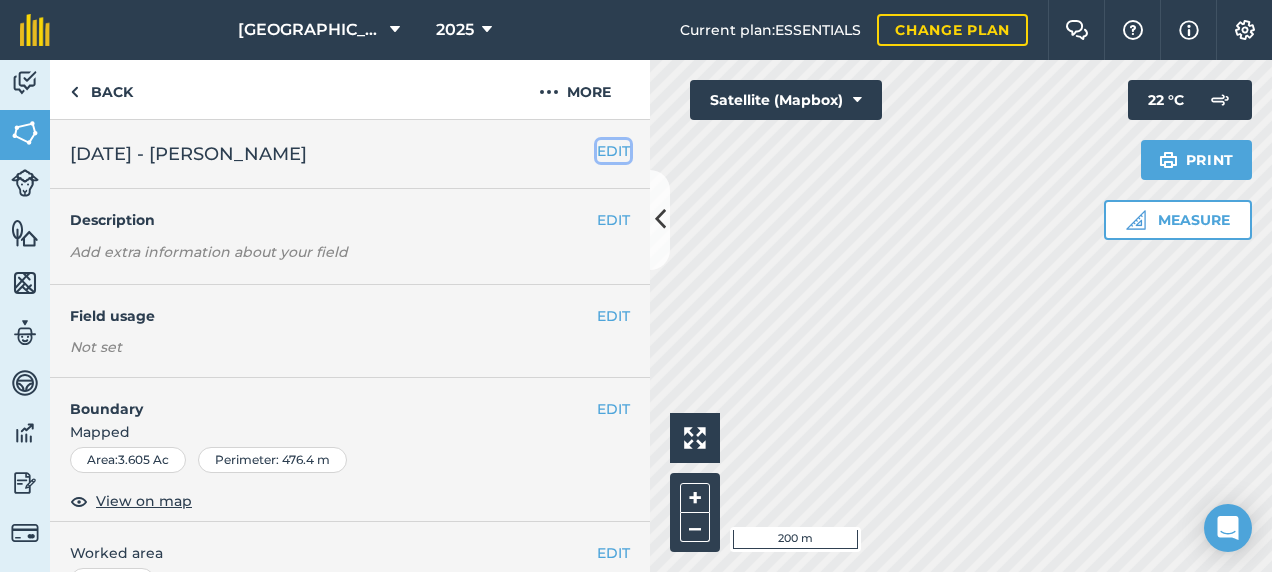 click on "EDIT" at bounding box center (613, 151) 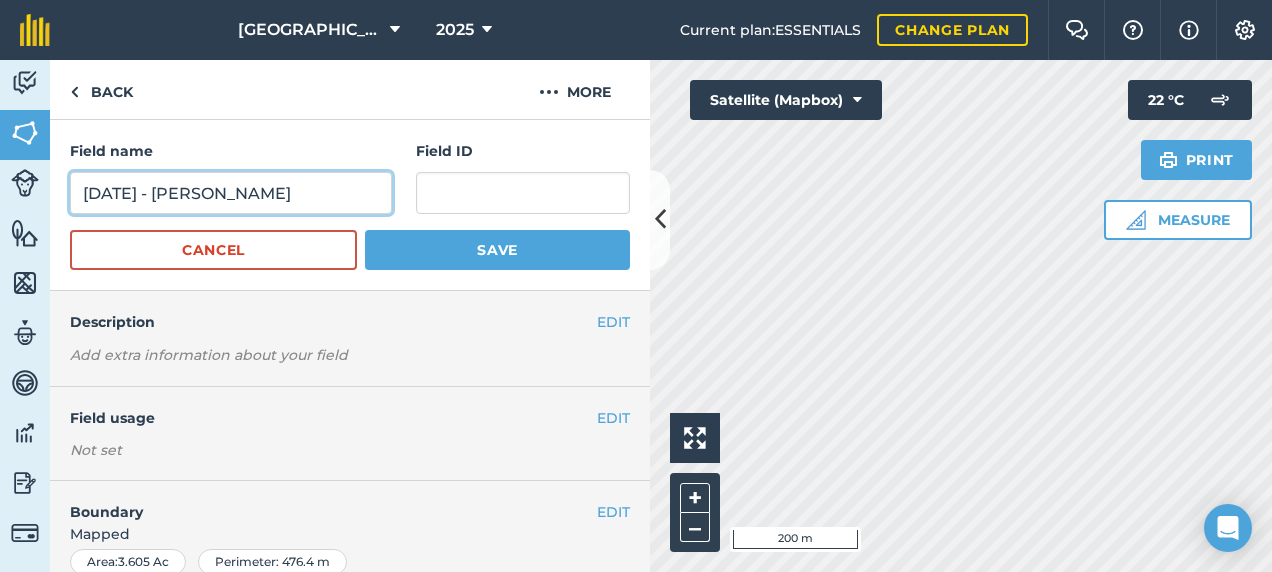 drag, startPoint x: 164, startPoint y: 189, endPoint x: 60, endPoint y: 216, distance: 107.44766 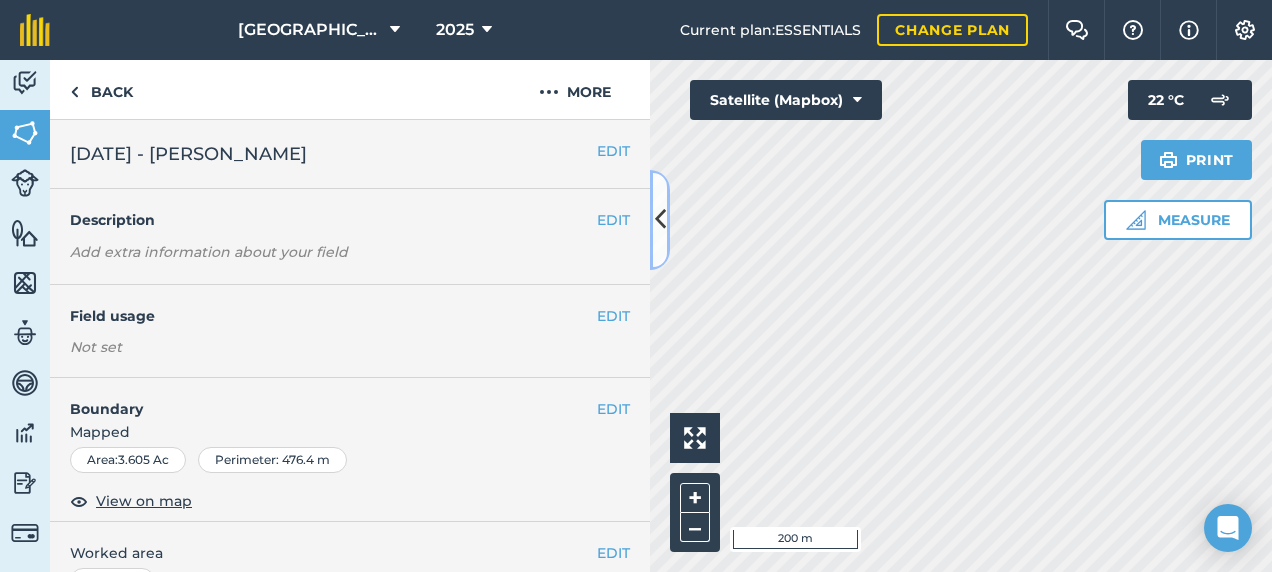 click at bounding box center [660, 219] 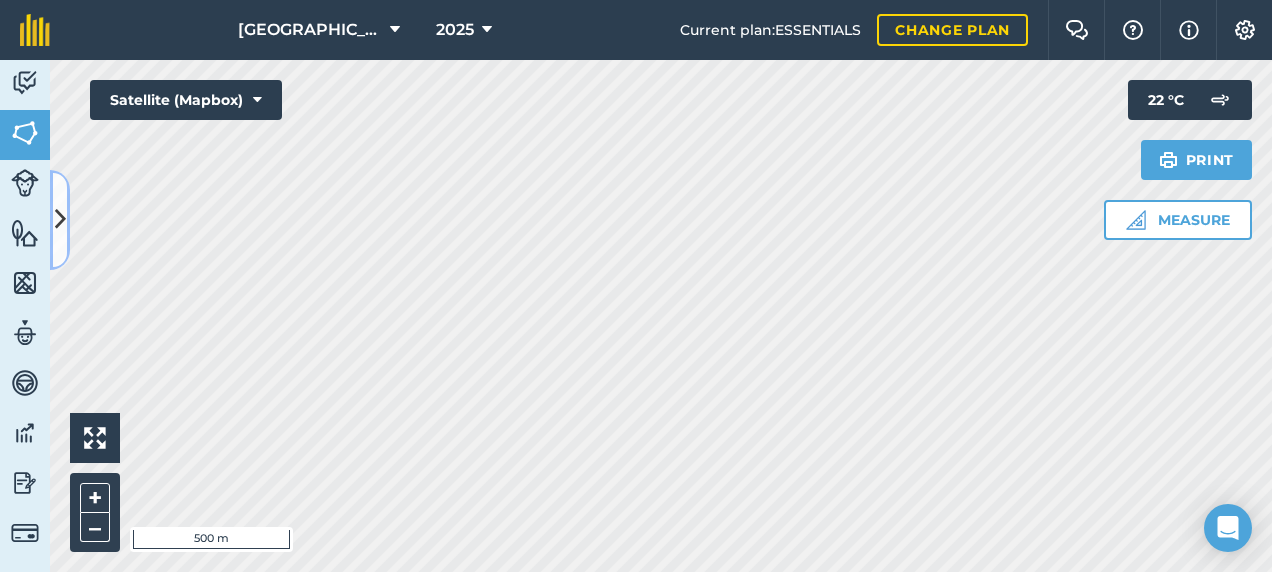 click at bounding box center (60, 219) 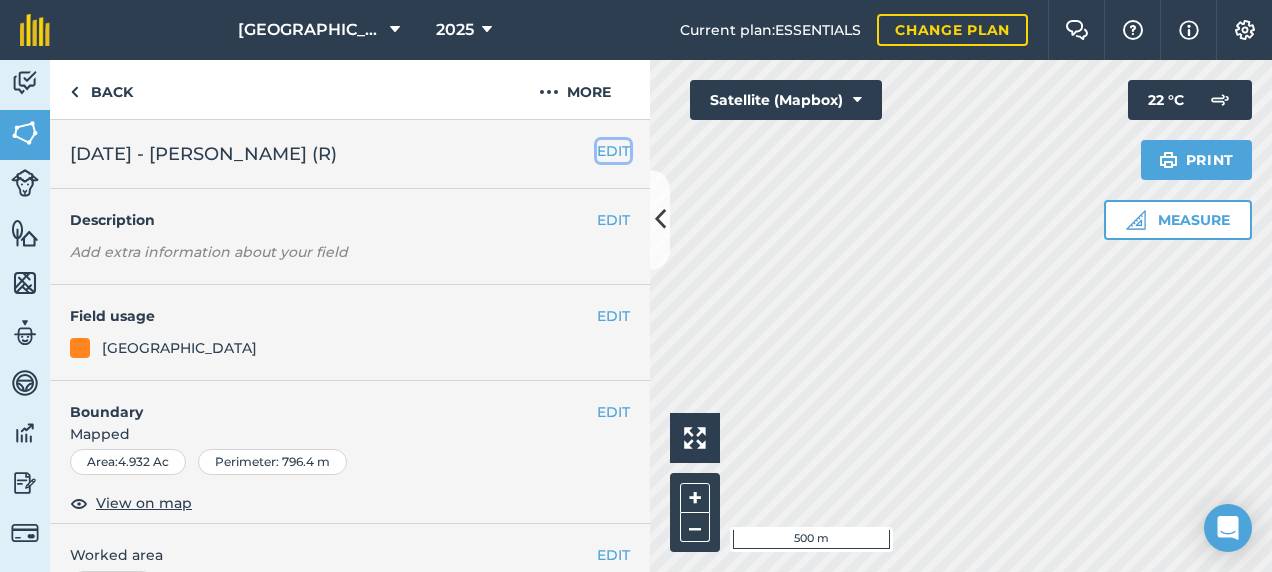 click on "EDIT" at bounding box center (613, 151) 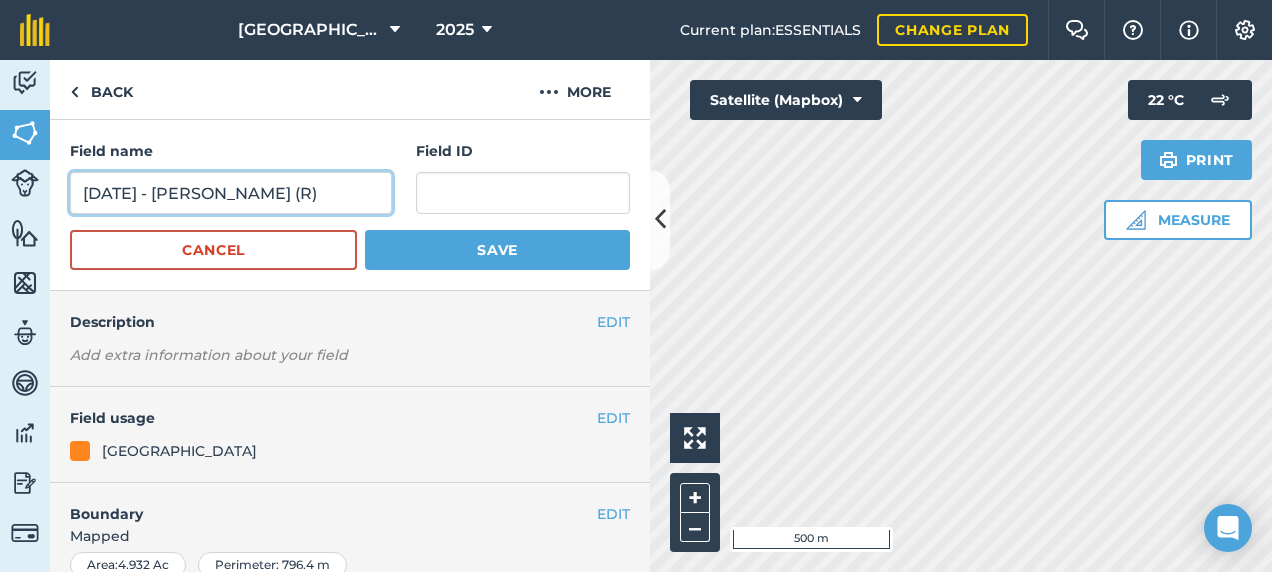 click on "[DATE] - [PERSON_NAME] (R)" at bounding box center (231, 193) 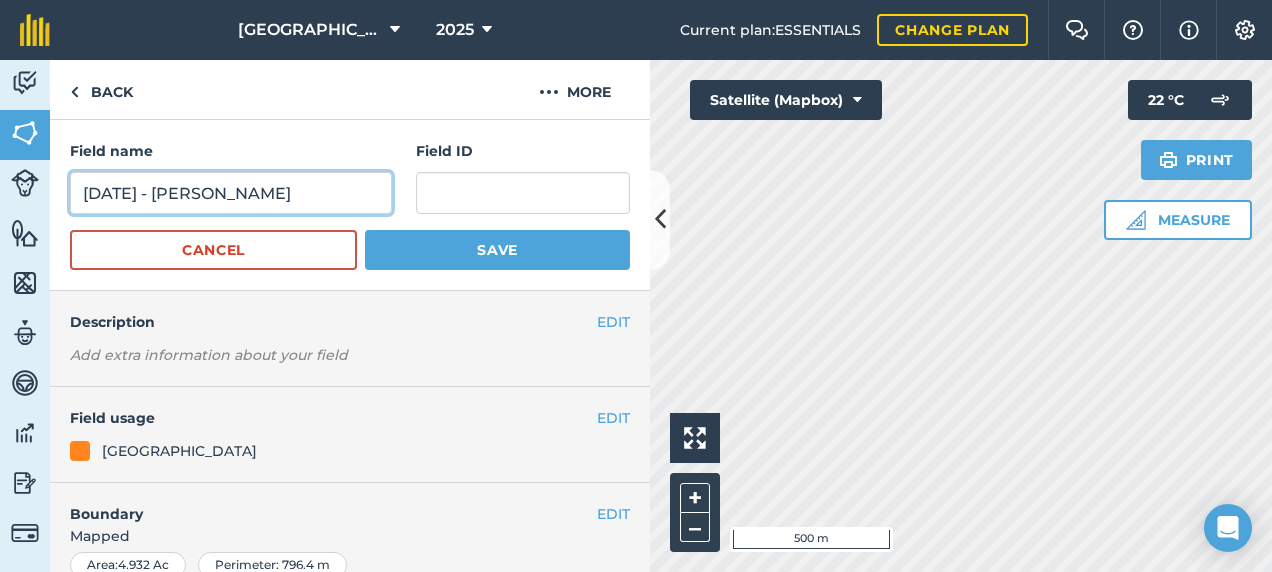 drag, startPoint x: 164, startPoint y: 192, endPoint x: 32, endPoint y: 182, distance: 132.37825 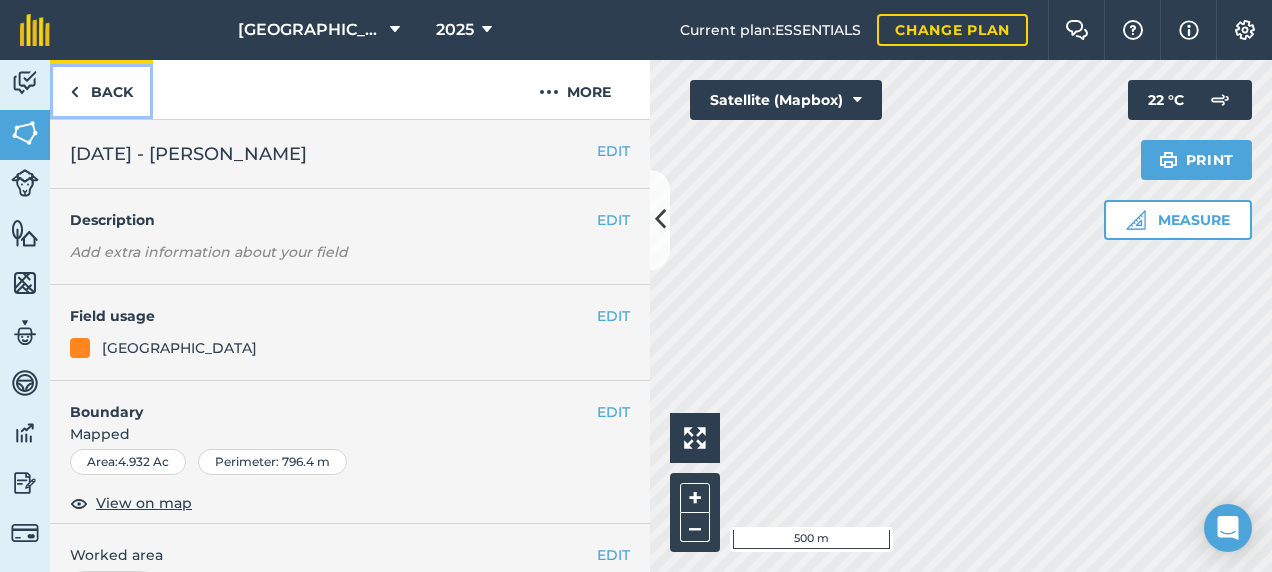 click on "Back" at bounding box center (101, 89) 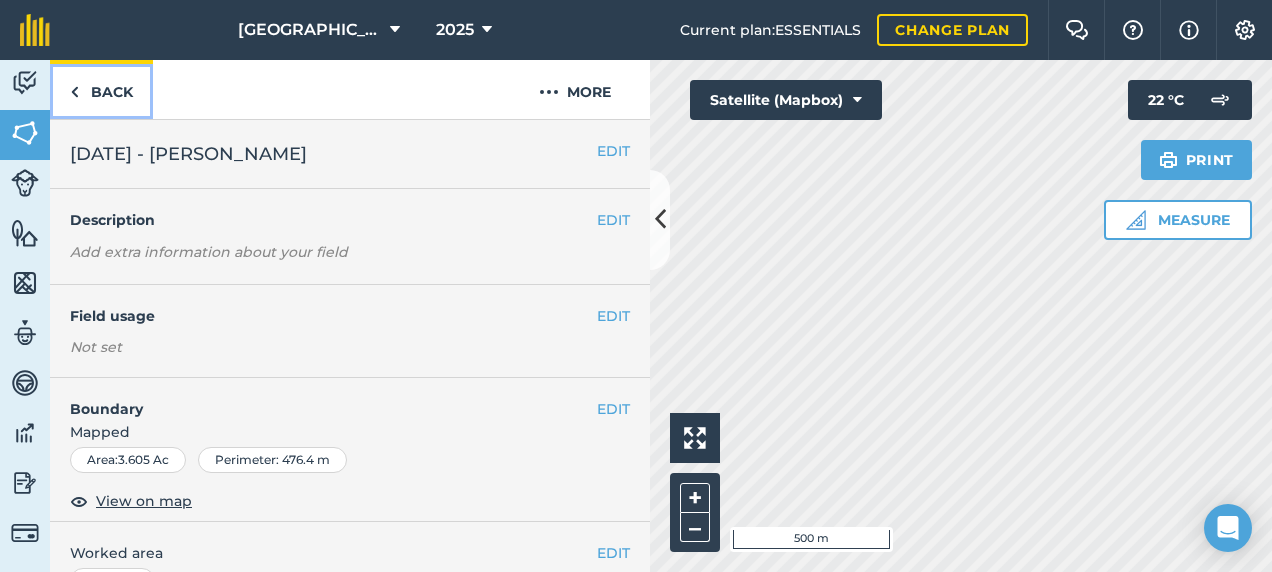 click on "Back" at bounding box center (101, 89) 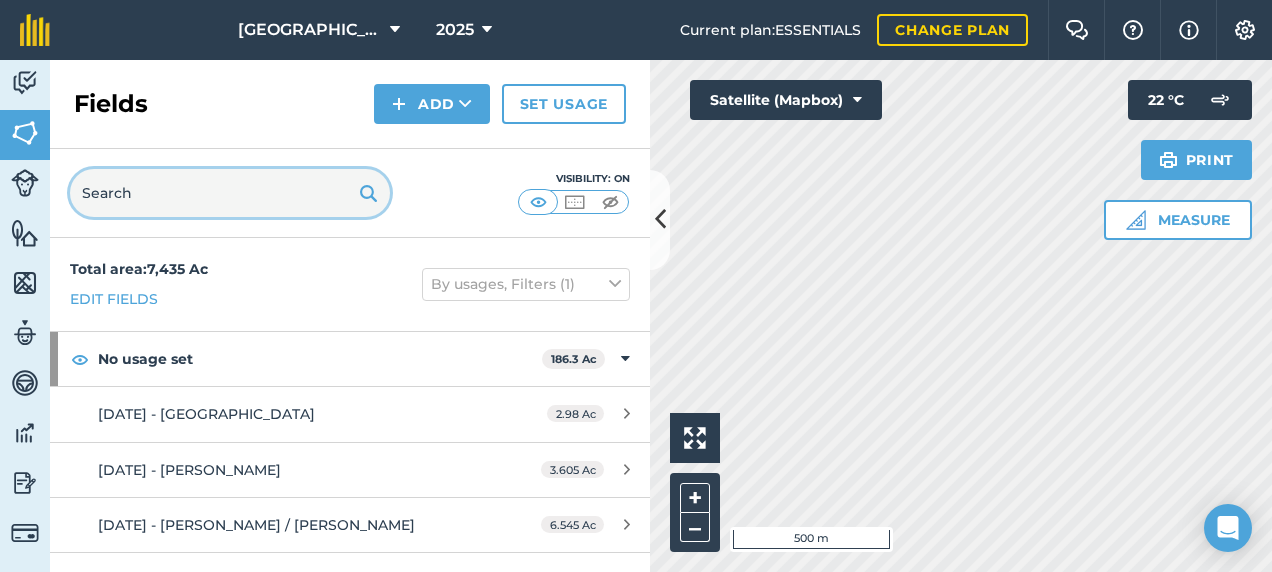 click at bounding box center (230, 193) 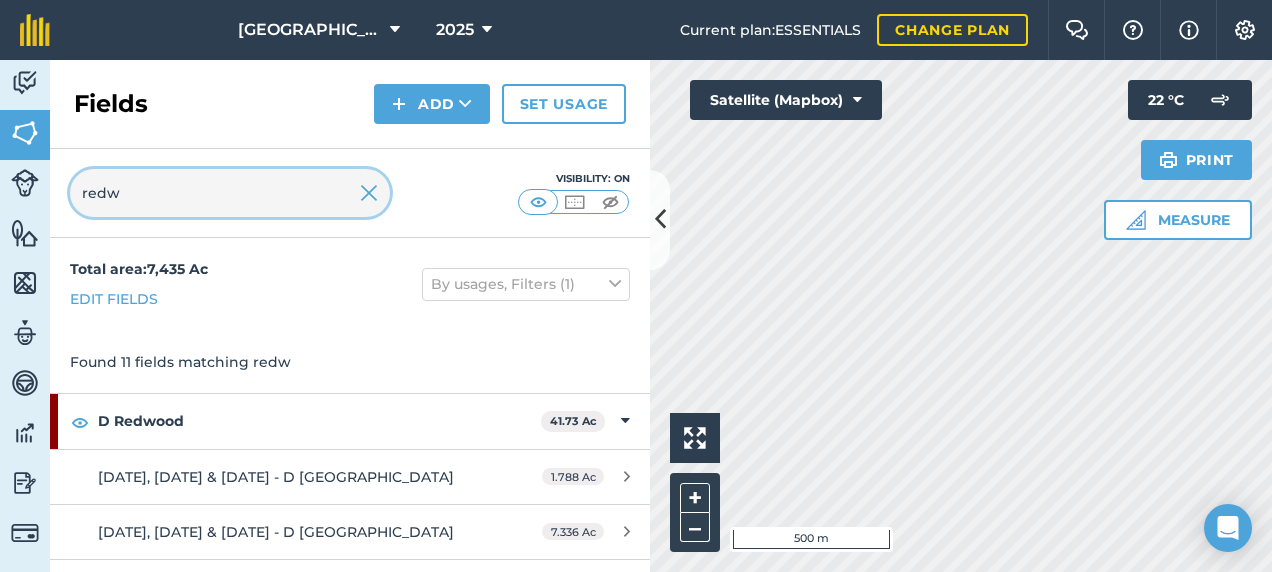 type on "redw" 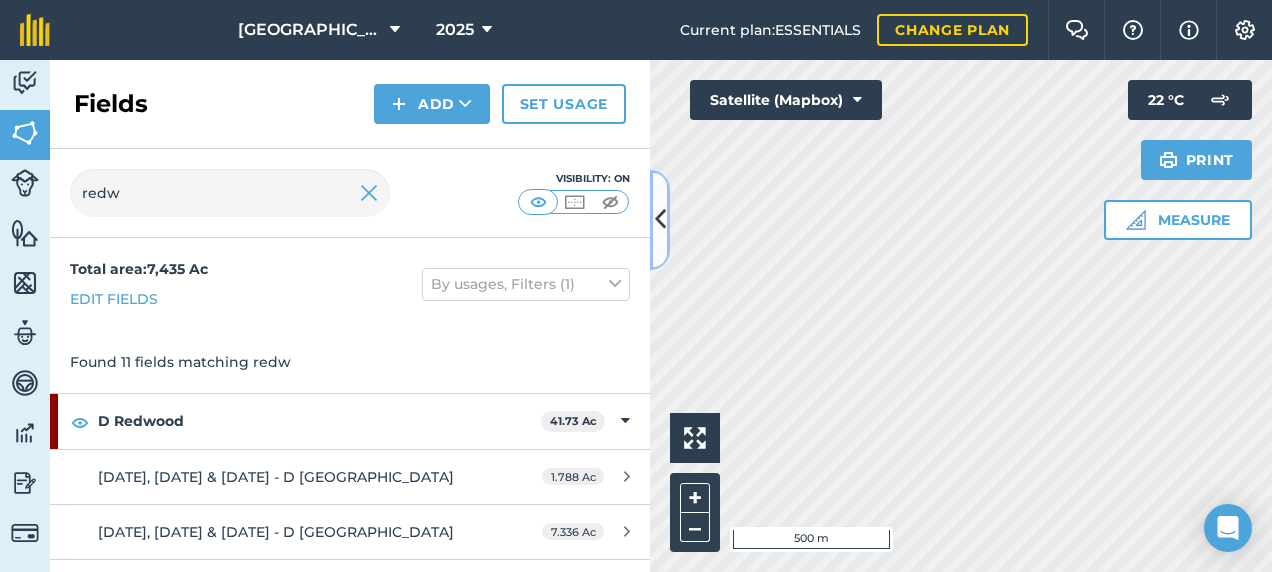 click at bounding box center (660, 220) 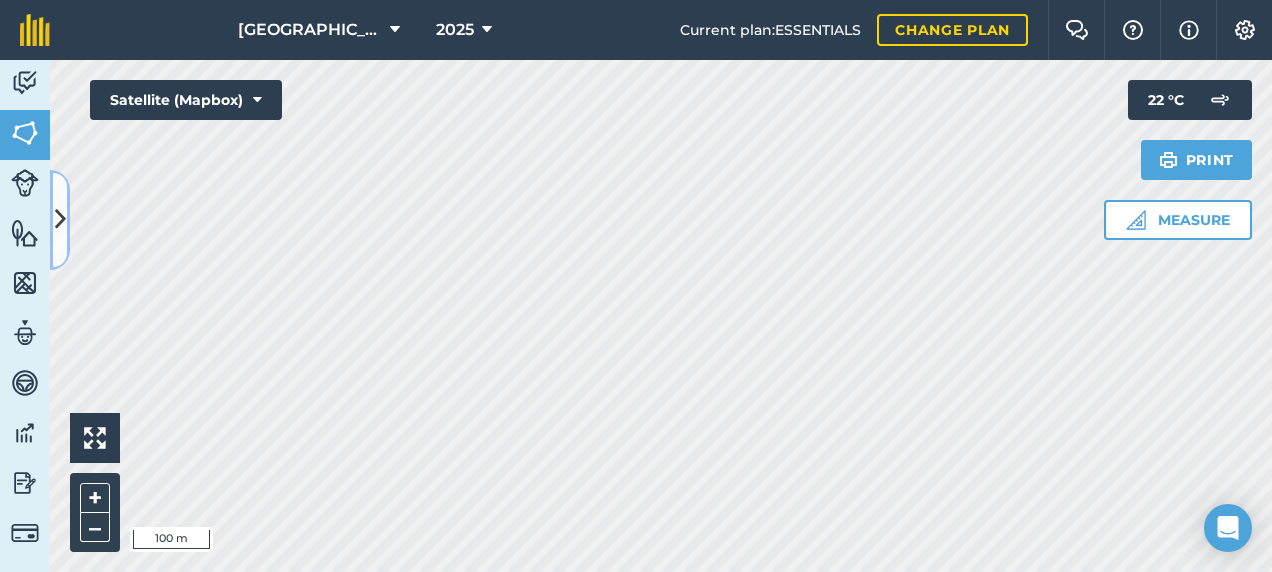 click at bounding box center (60, 219) 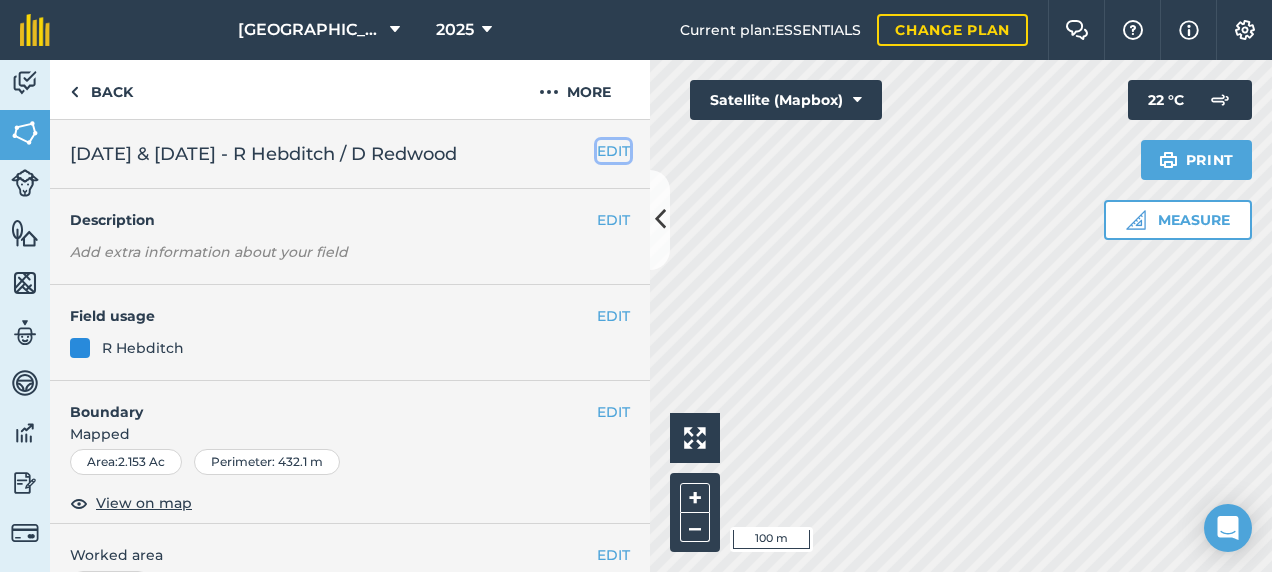 click on "EDIT" at bounding box center [613, 151] 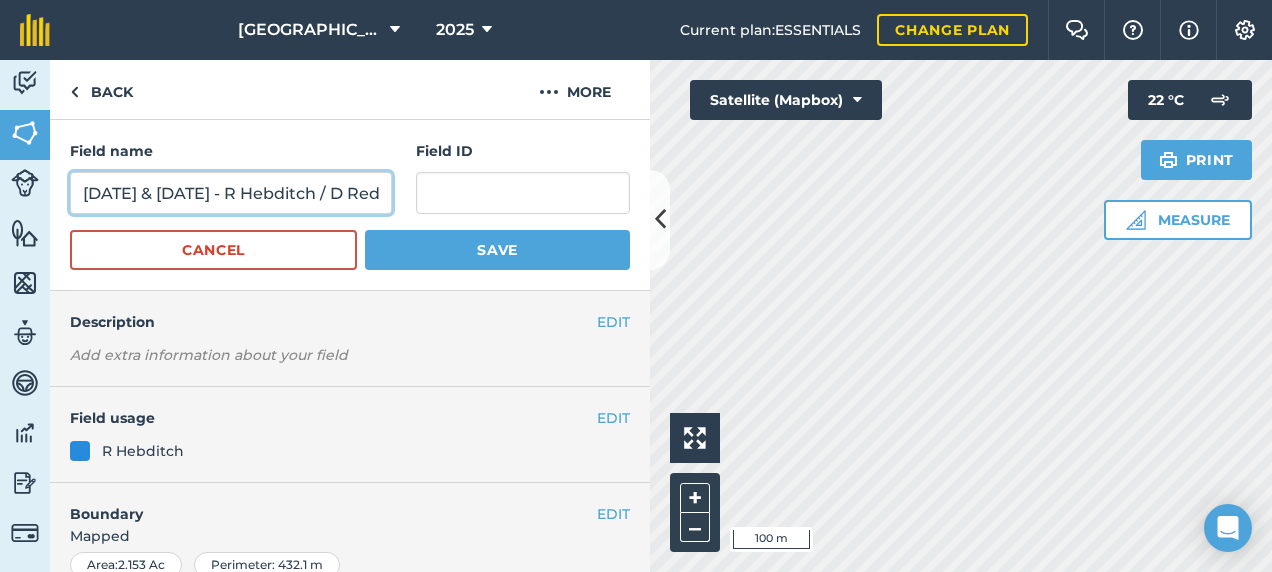 drag, startPoint x: 282, startPoint y: 193, endPoint x: 75, endPoint y: 194, distance: 207.00241 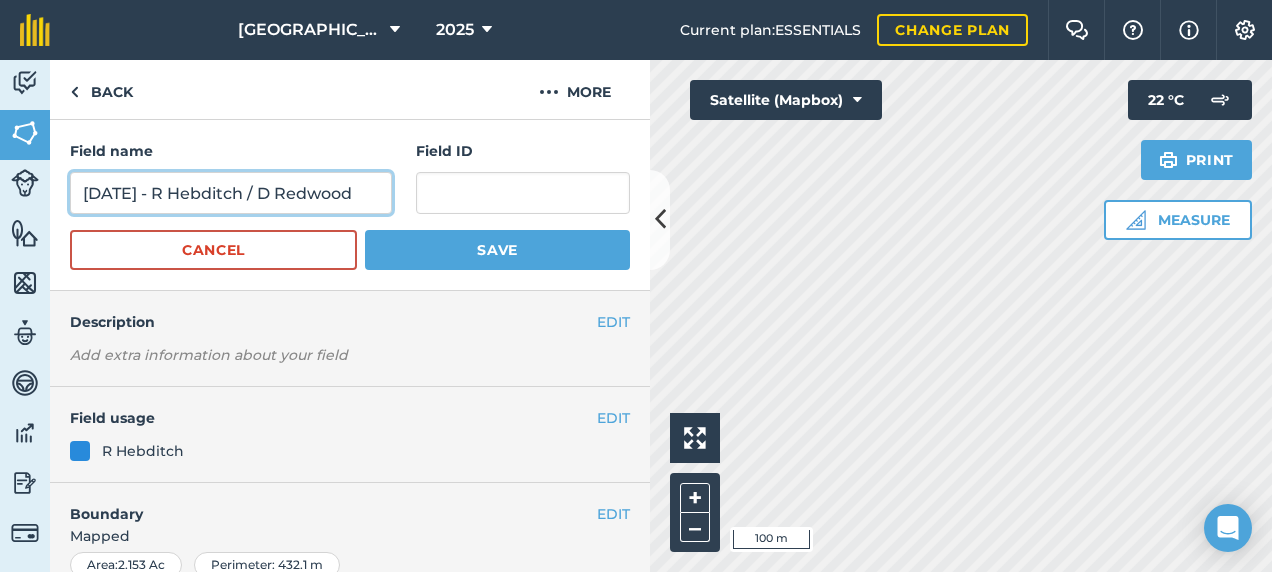 type on "[DATE] - R Hebditch / D Redwood" 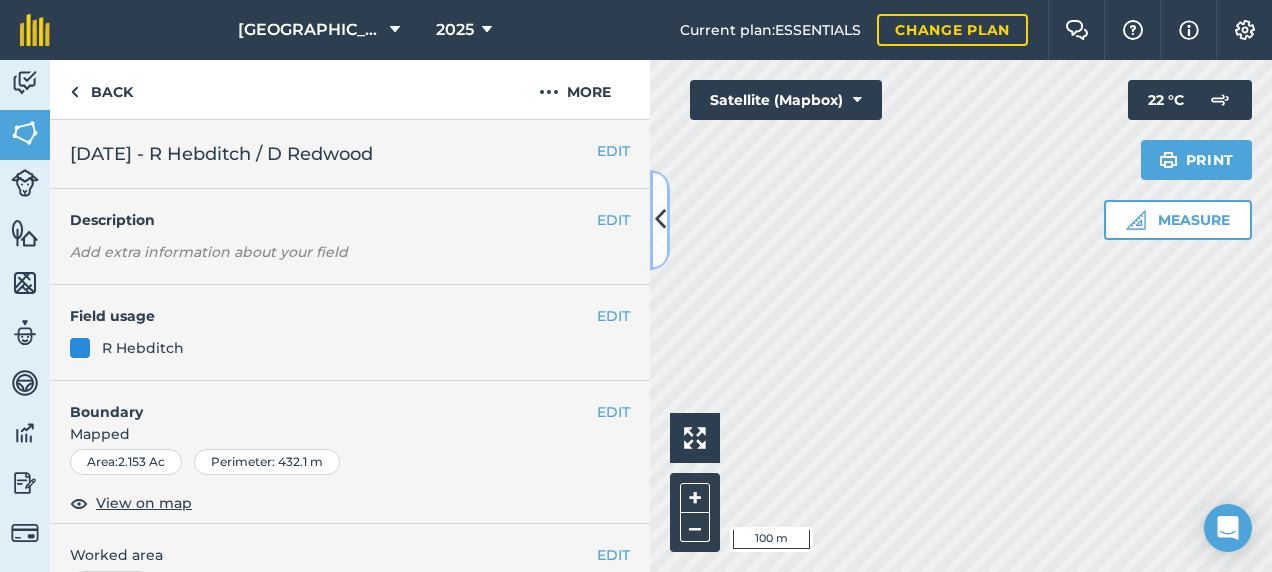 click at bounding box center [660, 220] 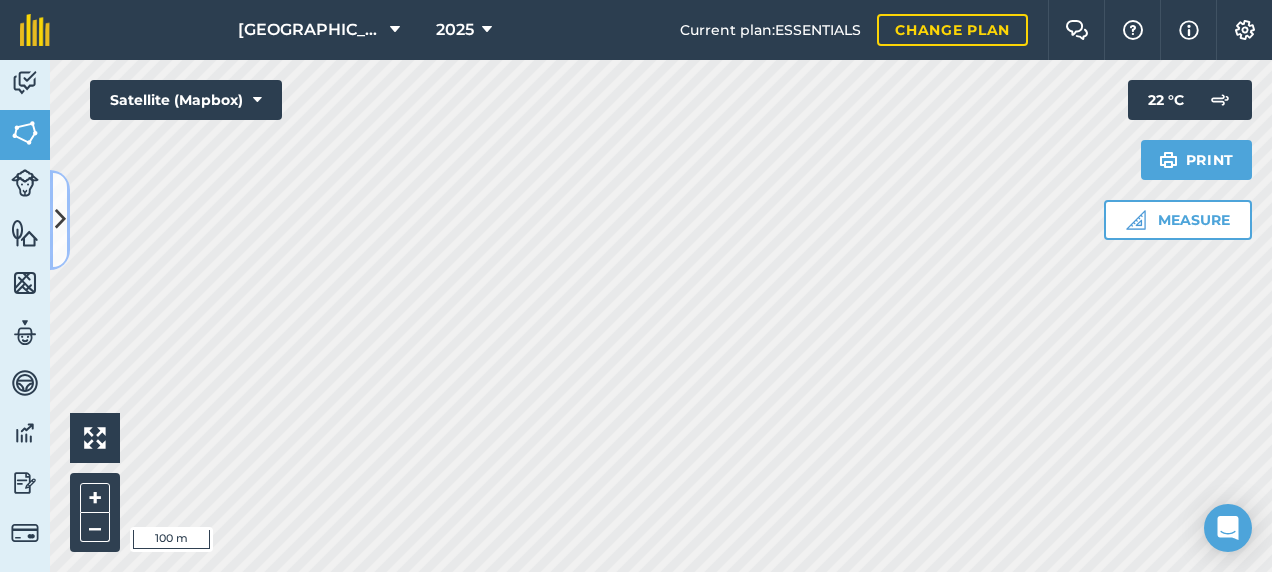 click at bounding box center (60, 219) 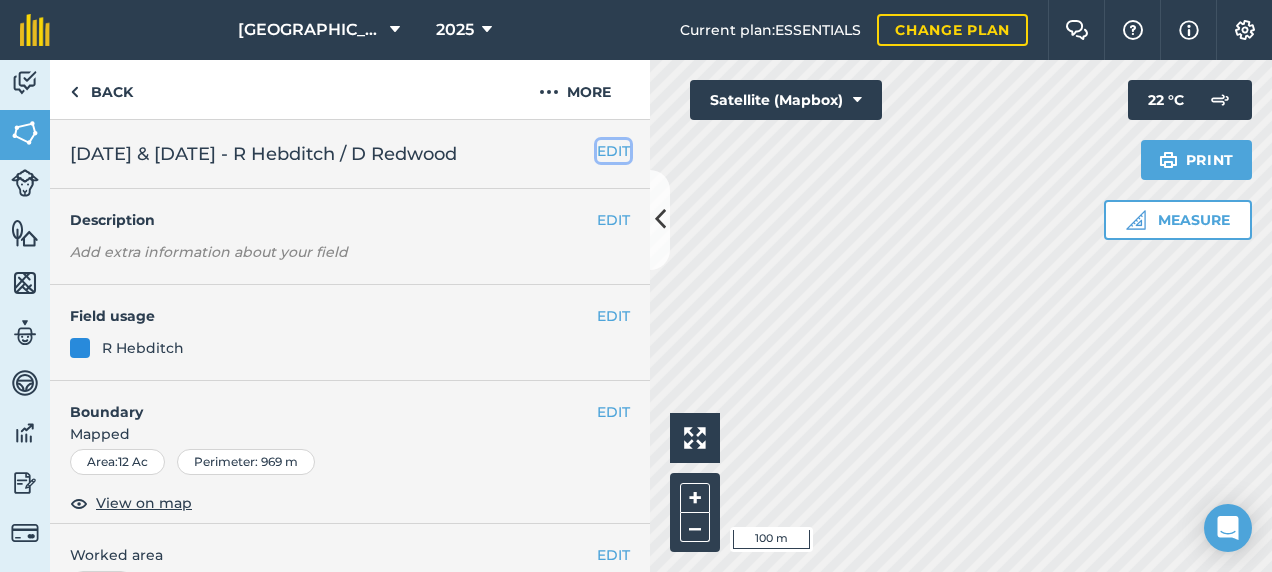 drag, startPoint x: 605, startPoint y: 144, endPoint x: 615, endPoint y: 147, distance: 10.440307 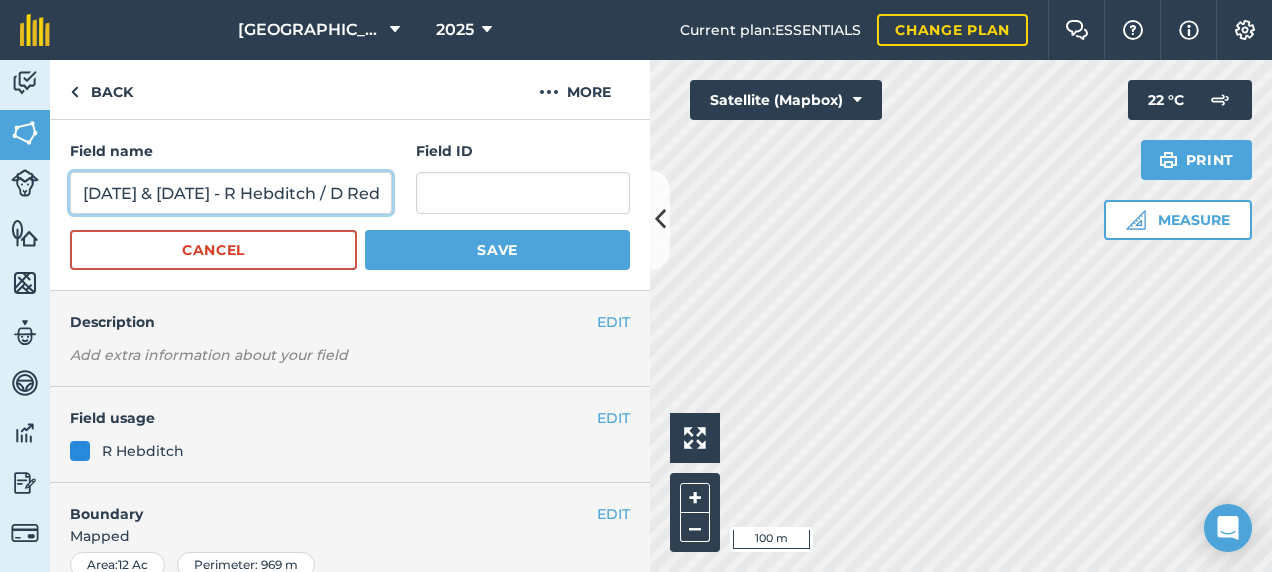drag, startPoint x: 269, startPoint y: 185, endPoint x: 0, endPoint y: 215, distance: 270.6677 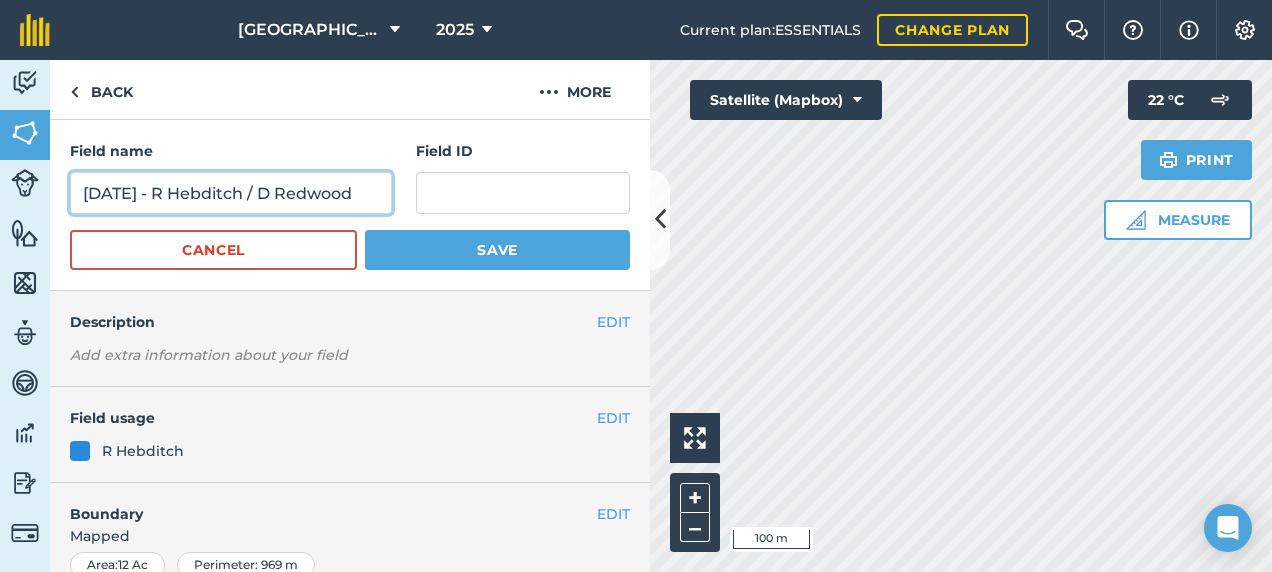 type on "[DATE] - R Hebditch / D Redwood" 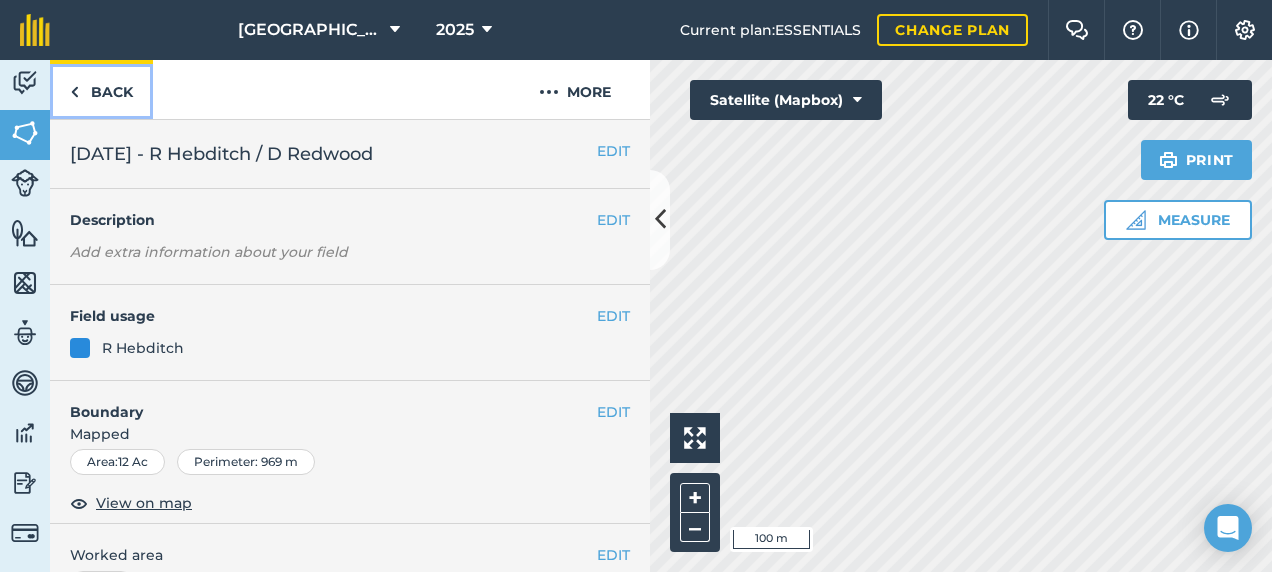 click on "Back" at bounding box center [101, 89] 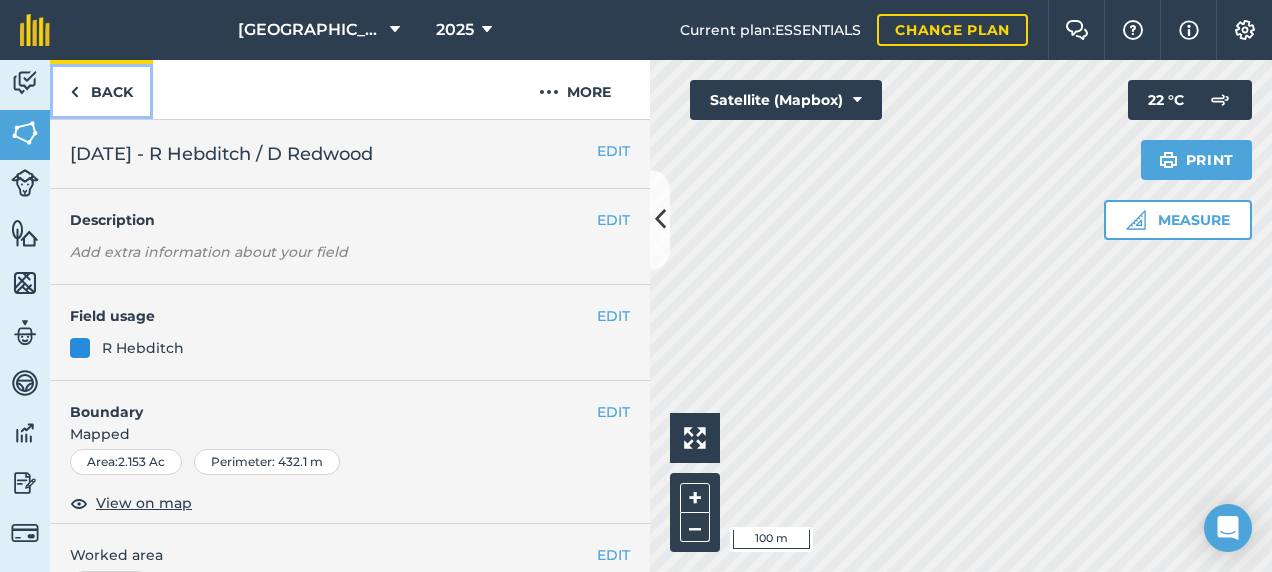 click on "Back" at bounding box center (101, 89) 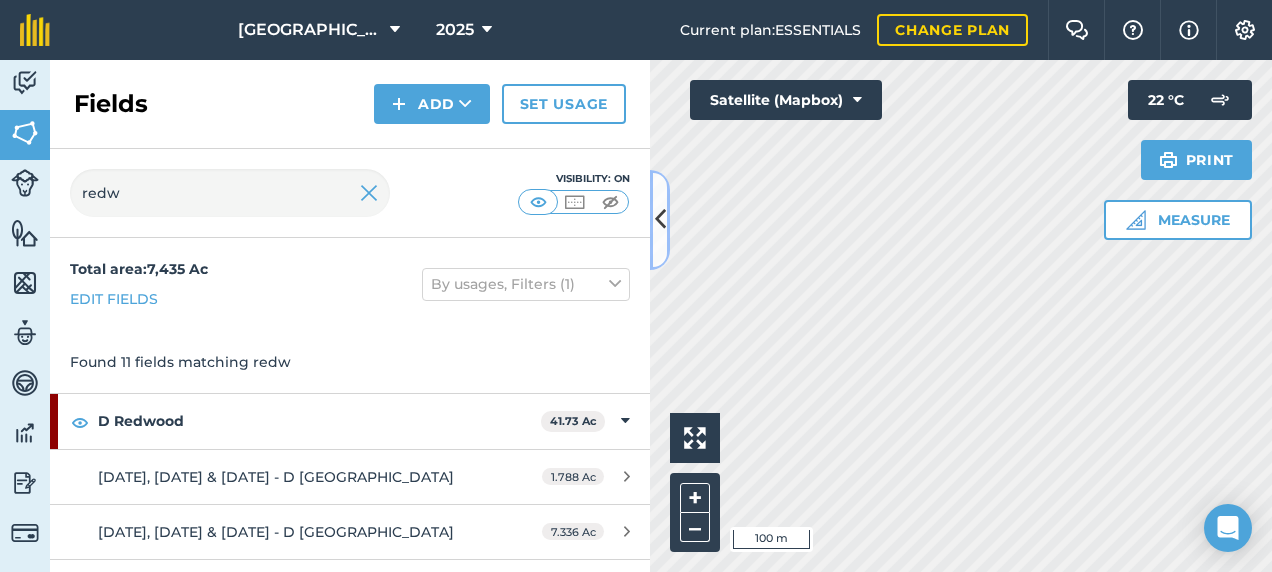 click at bounding box center (660, 219) 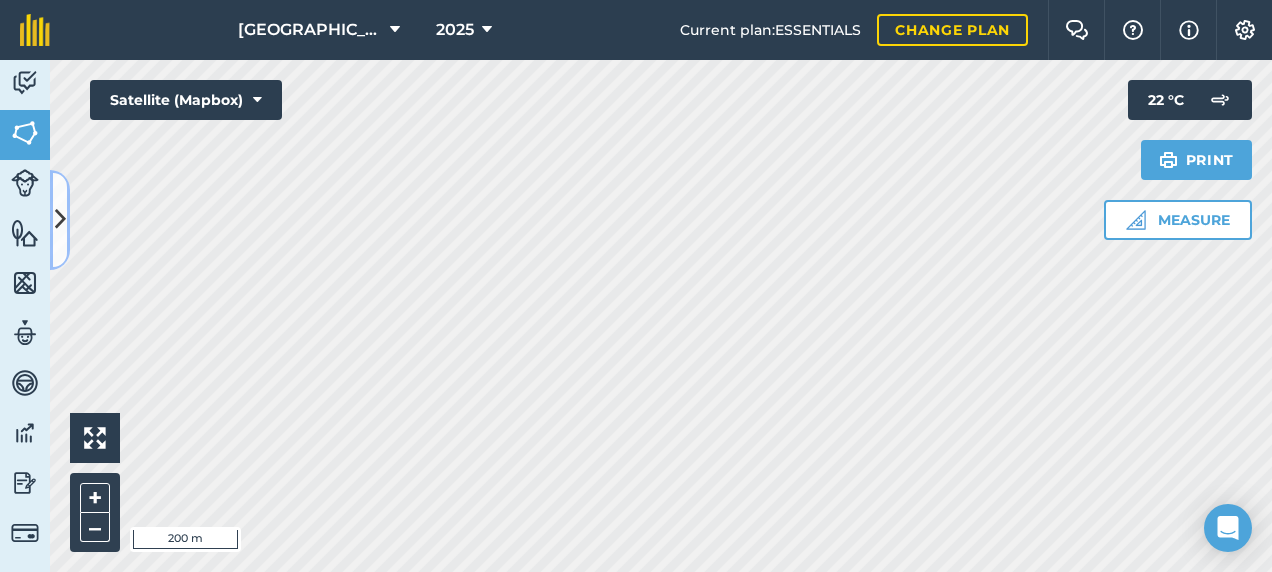 click at bounding box center (60, 219) 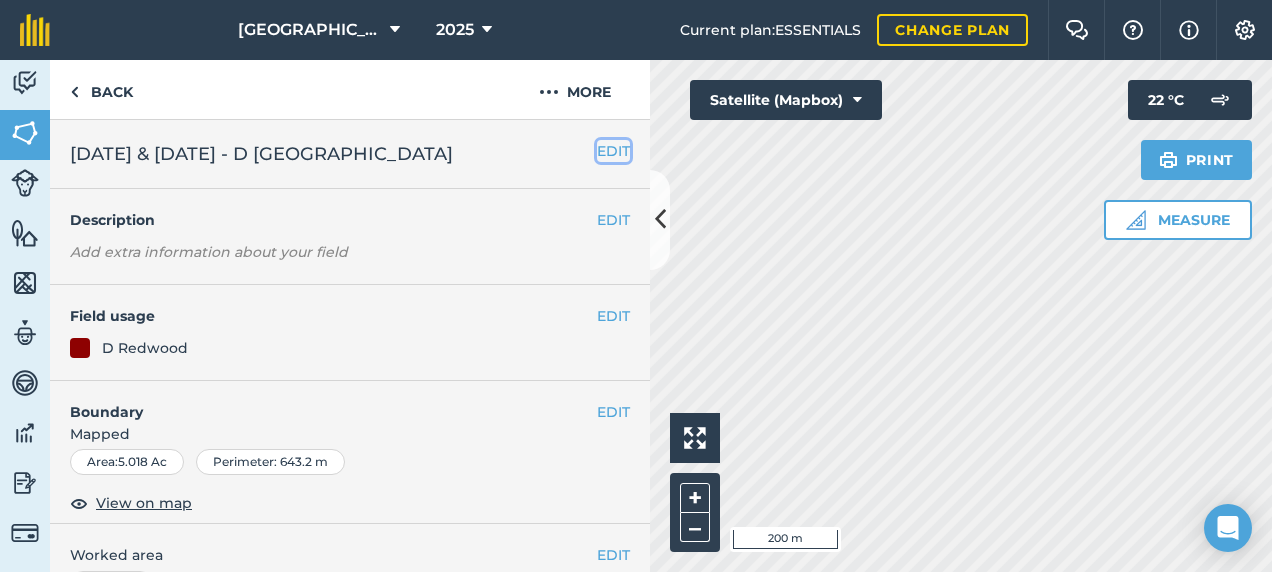 click on "EDIT" at bounding box center (613, 151) 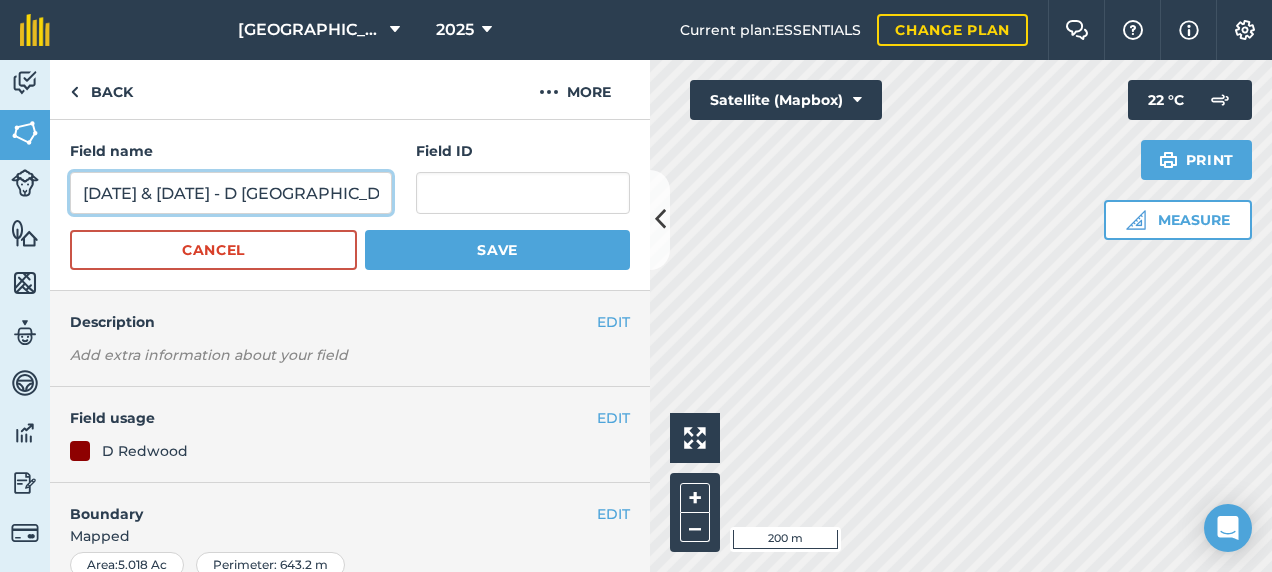 drag, startPoint x: 266, startPoint y: 192, endPoint x: 96, endPoint y: 186, distance: 170.10585 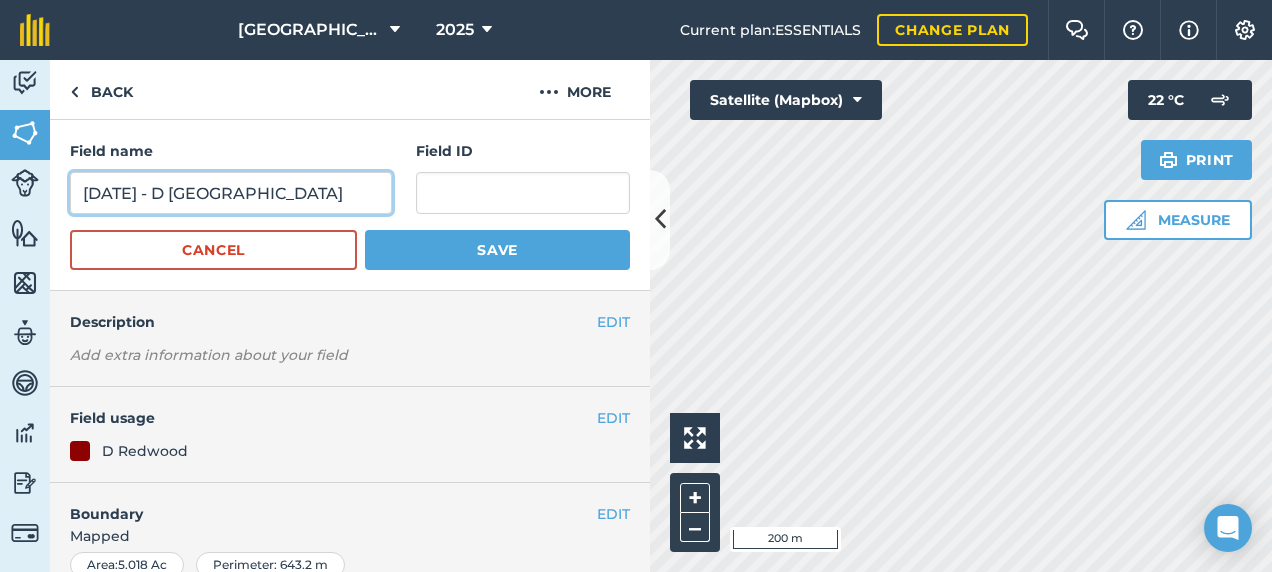 type on "[DATE] - D [GEOGRAPHIC_DATA]" 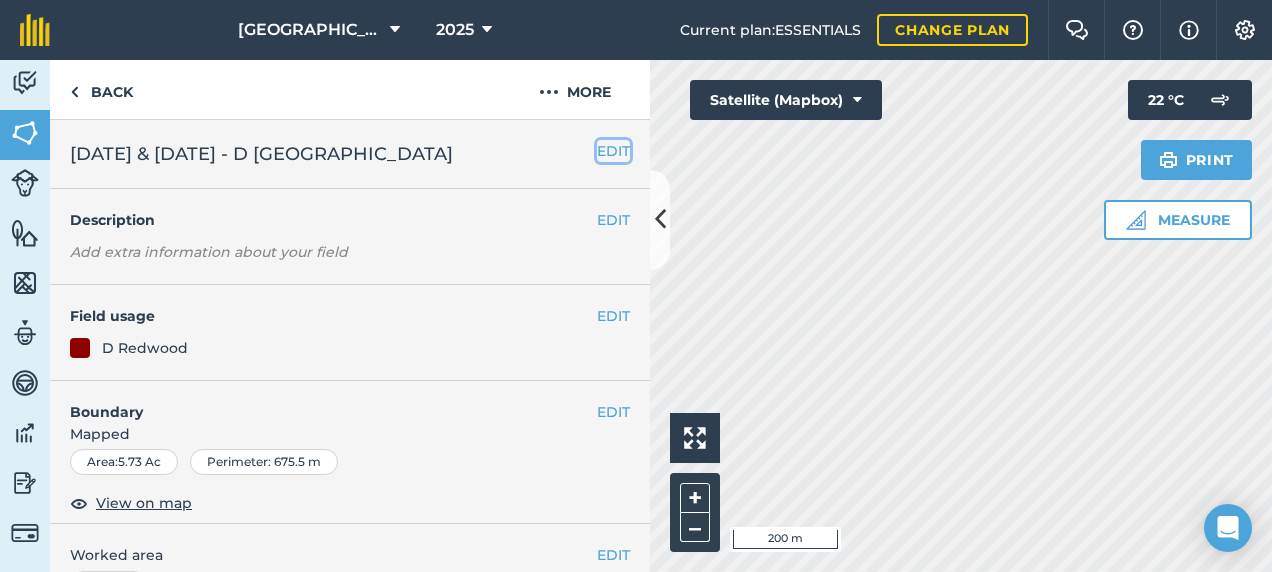 click on "EDIT" at bounding box center (613, 151) 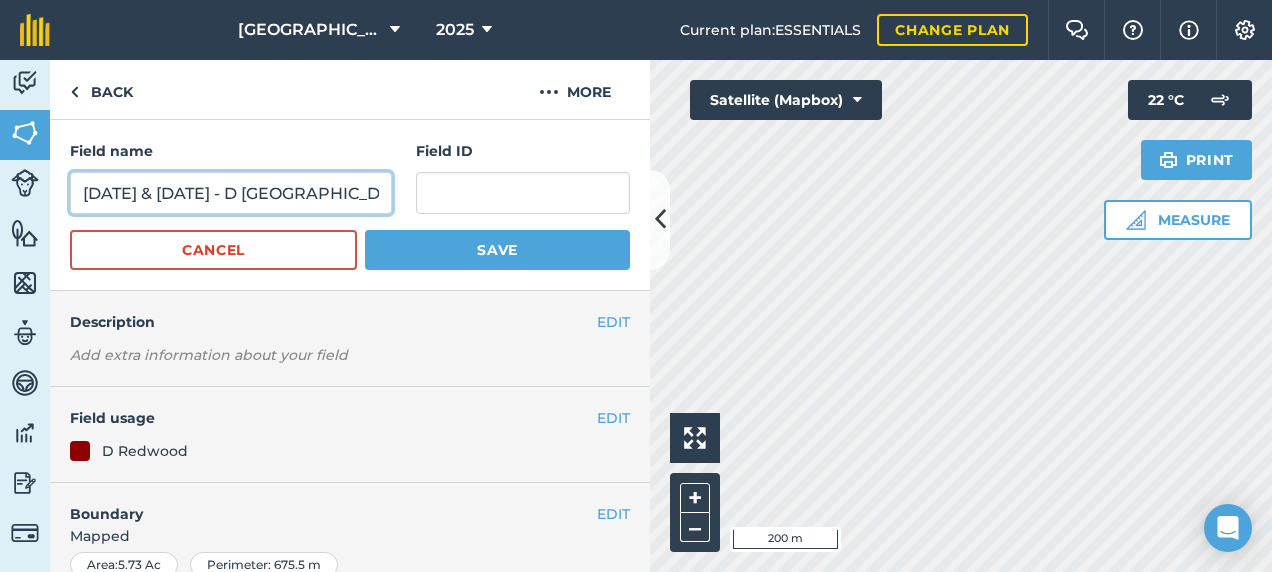 drag, startPoint x: 262, startPoint y: 187, endPoint x: 0, endPoint y: 189, distance: 262.00763 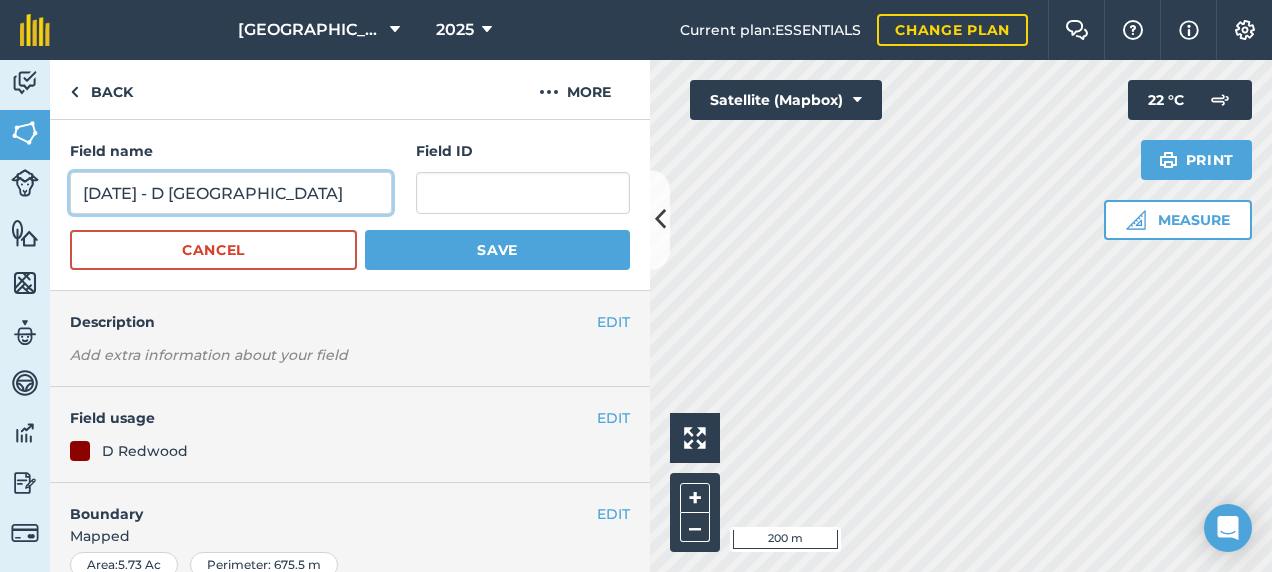 type on "[DATE] - D [GEOGRAPHIC_DATA]" 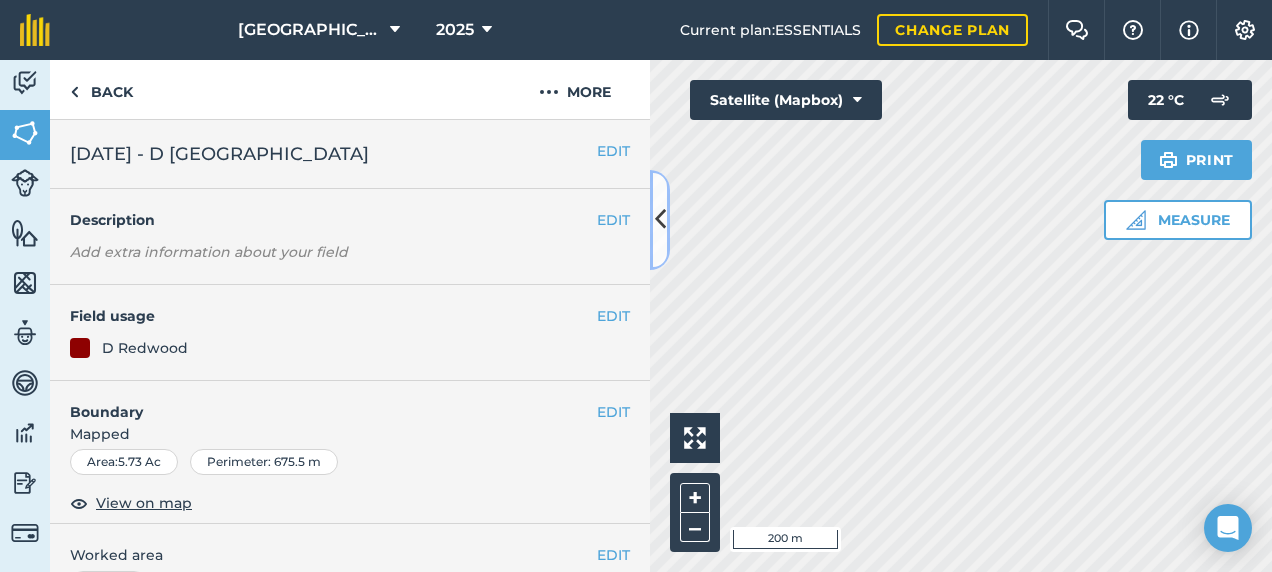 click at bounding box center (660, 219) 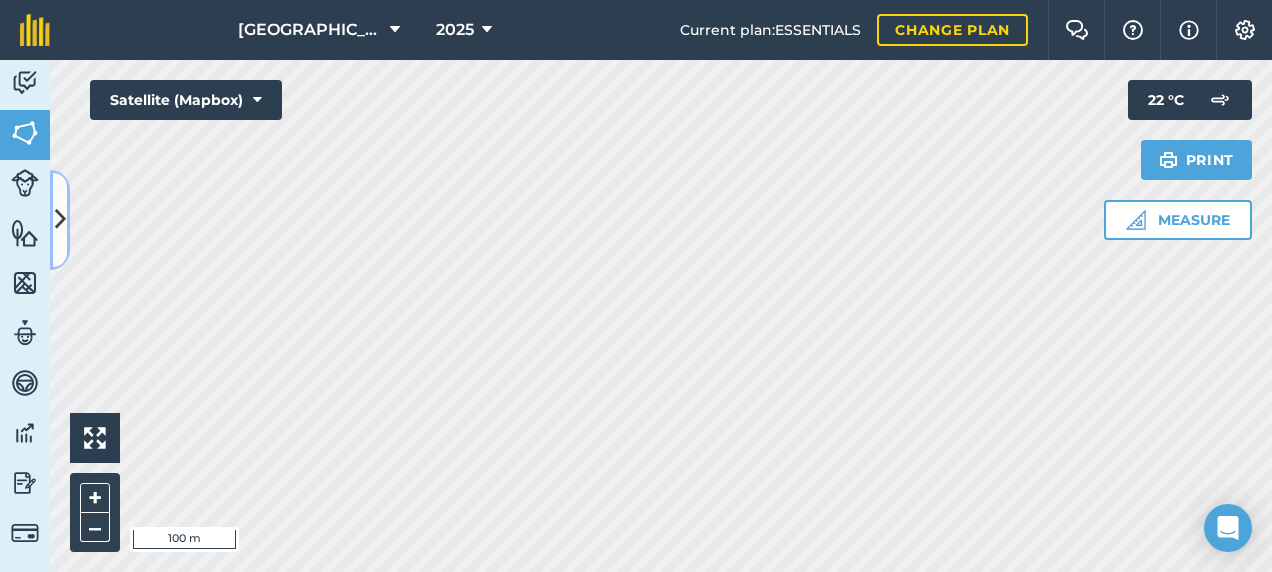 click at bounding box center [60, 219] 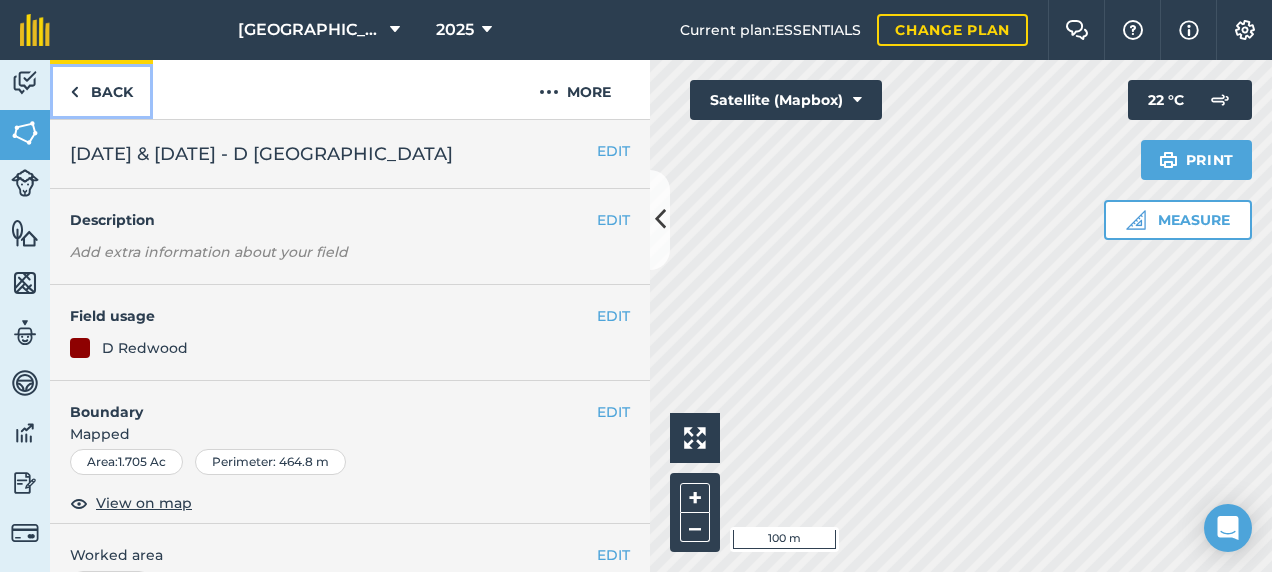 click on "Back" at bounding box center [101, 89] 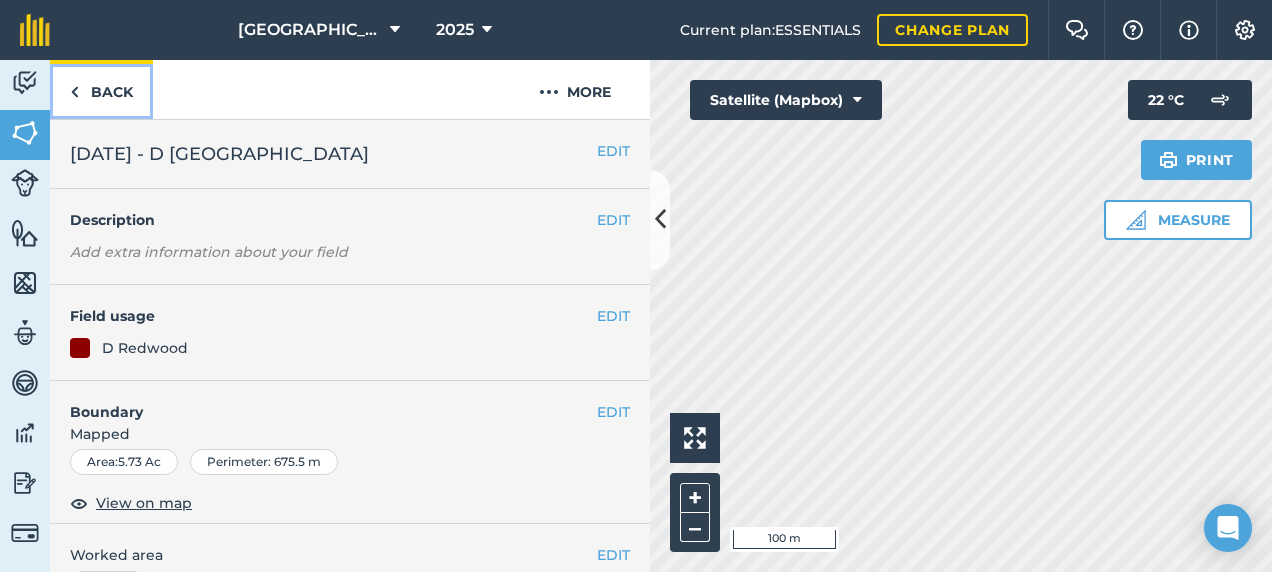 click on "Back" at bounding box center (101, 89) 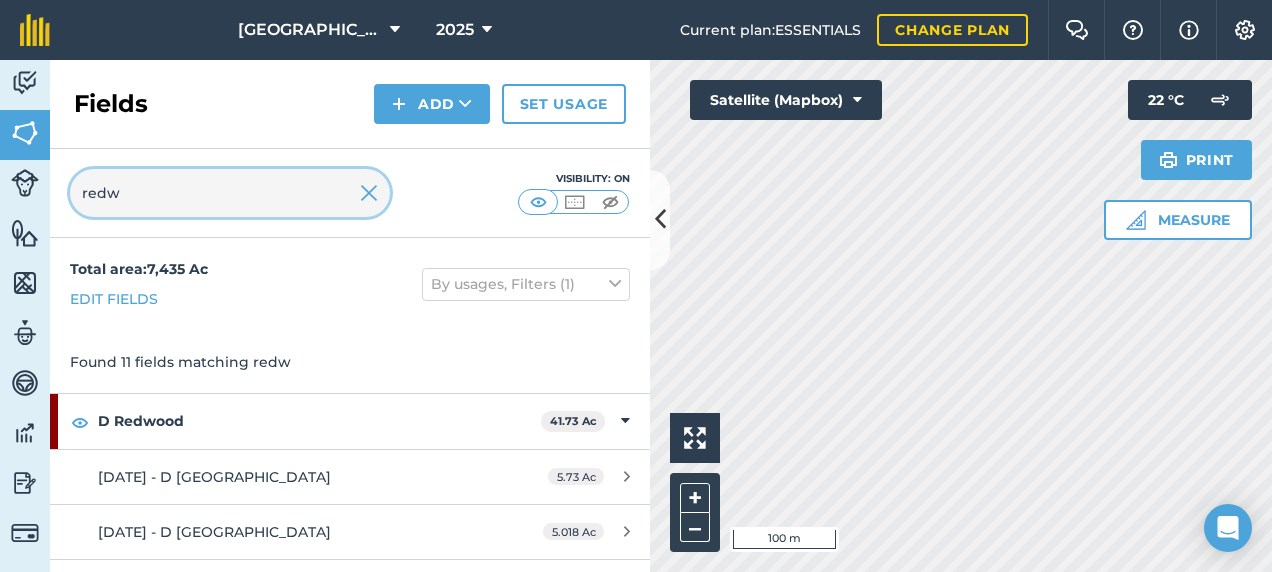 drag, startPoint x: 90, startPoint y: 188, endPoint x: 38, endPoint y: 196, distance: 52.611786 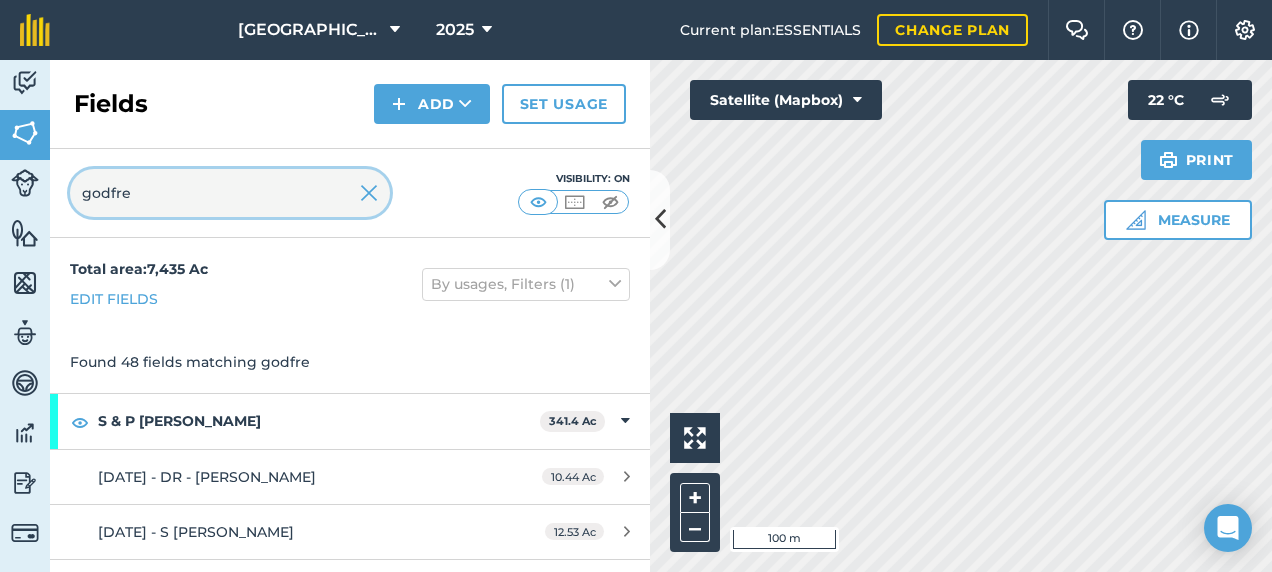 type on "godfre" 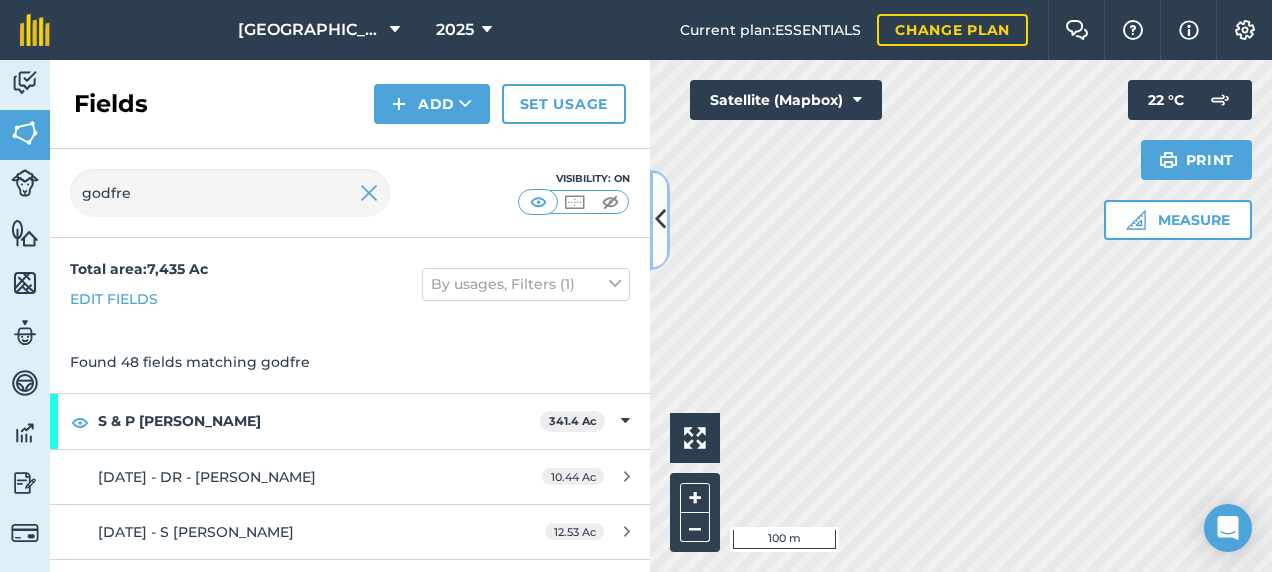 click at bounding box center (660, 219) 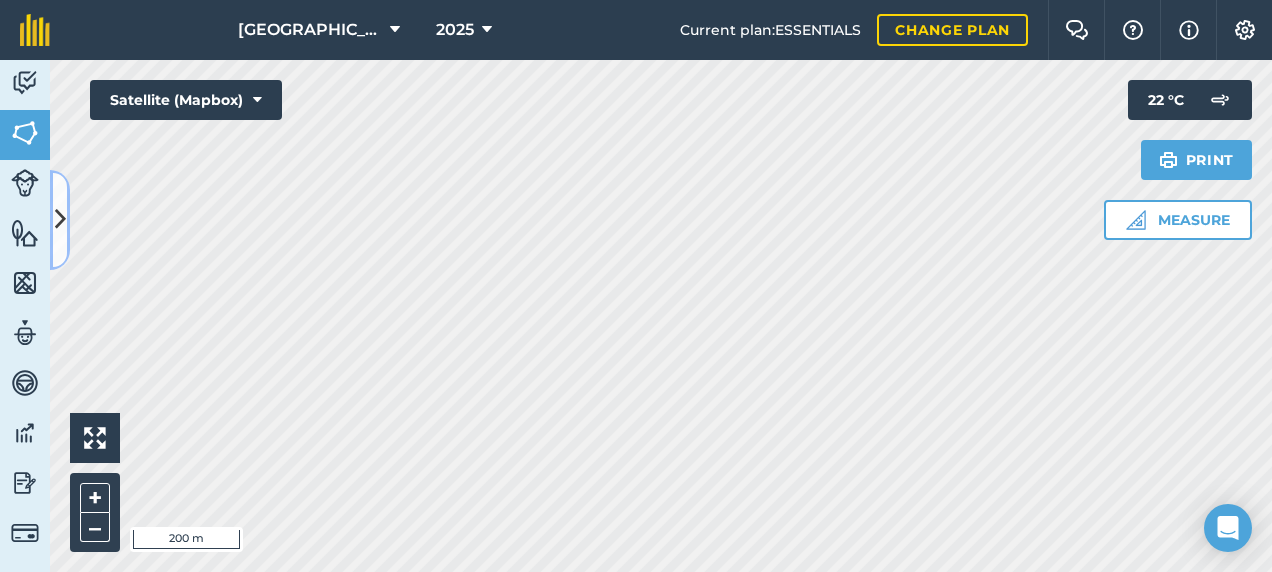 click at bounding box center [60, 219] 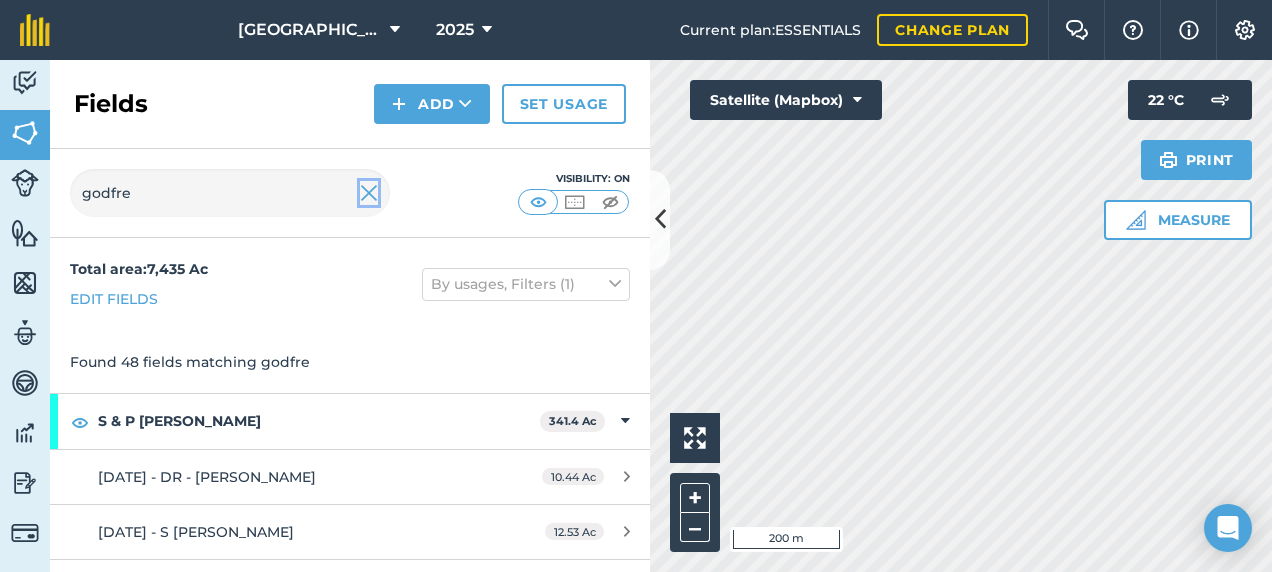 click at bounding box center (369, 193) 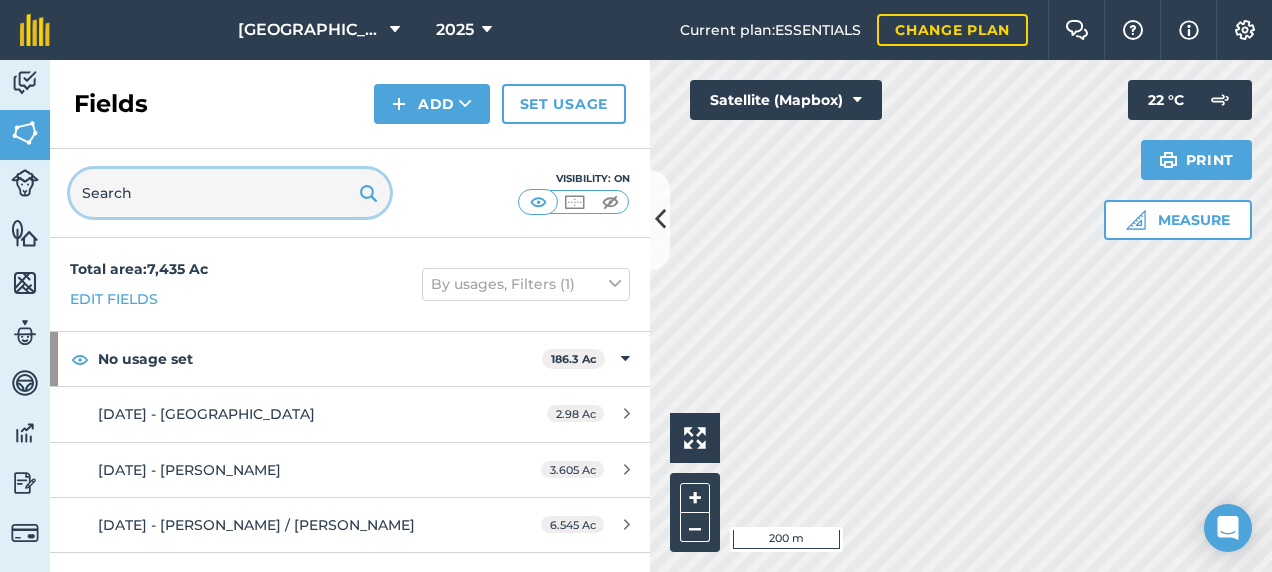 click at bounding box center (230, 193) 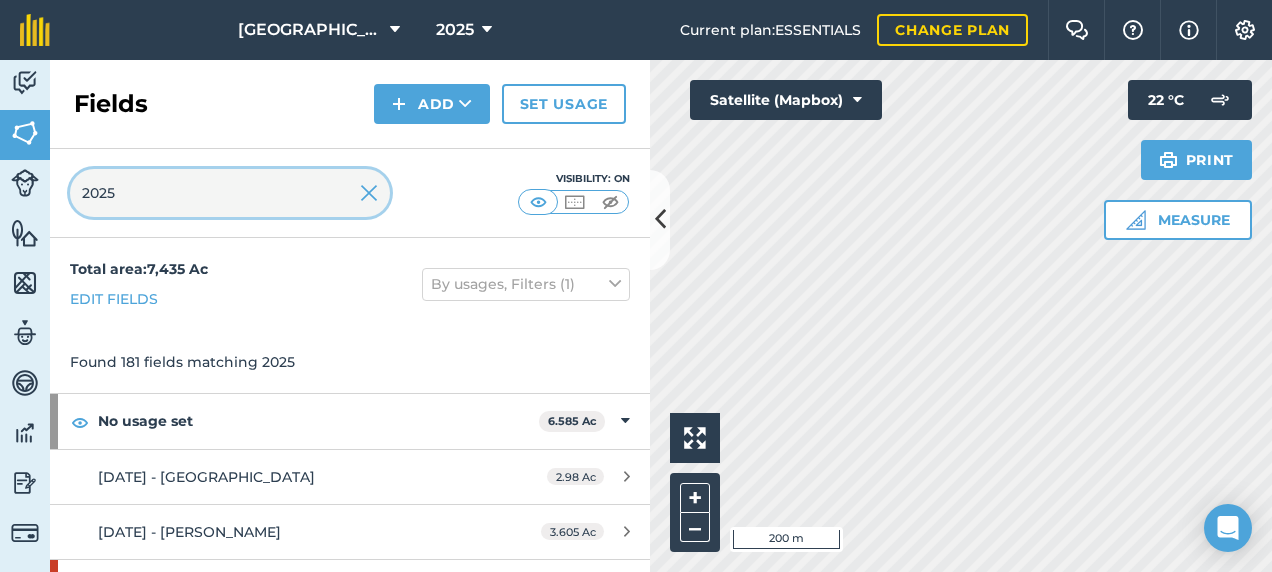 type on "2025" 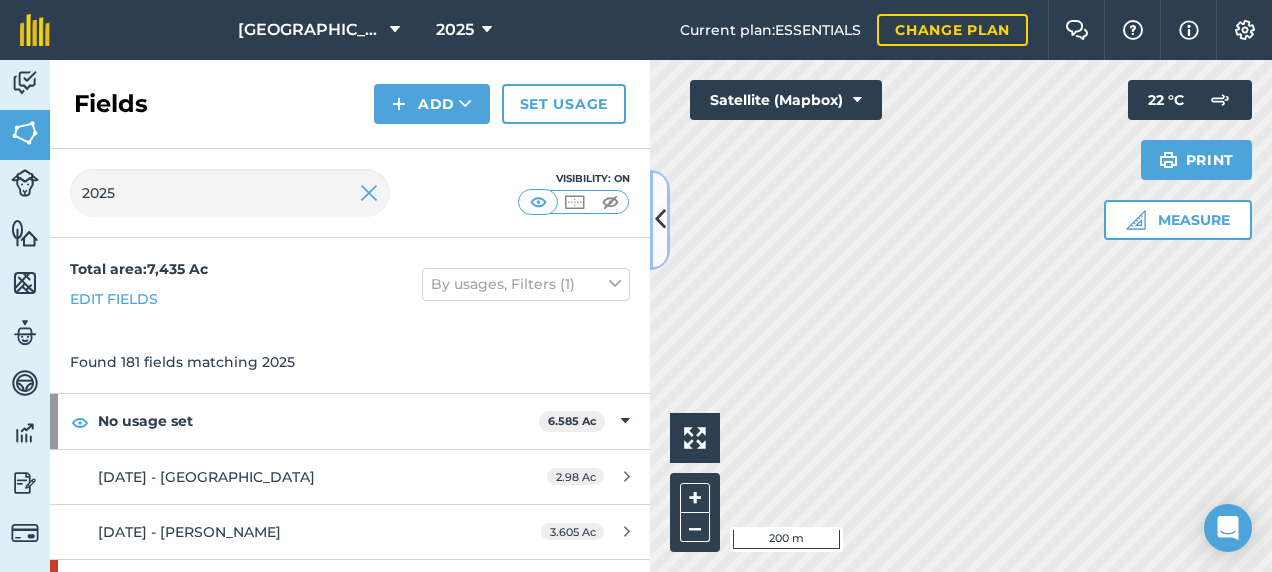 click at bounding box center [660, 219] 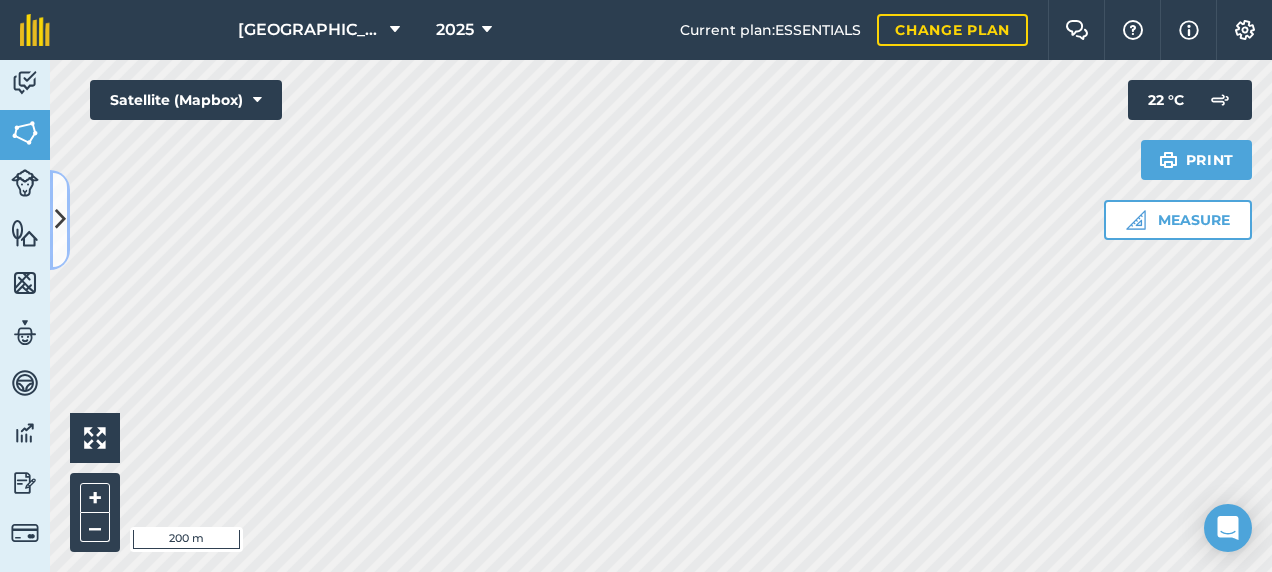click at bounding box center [60, 219] 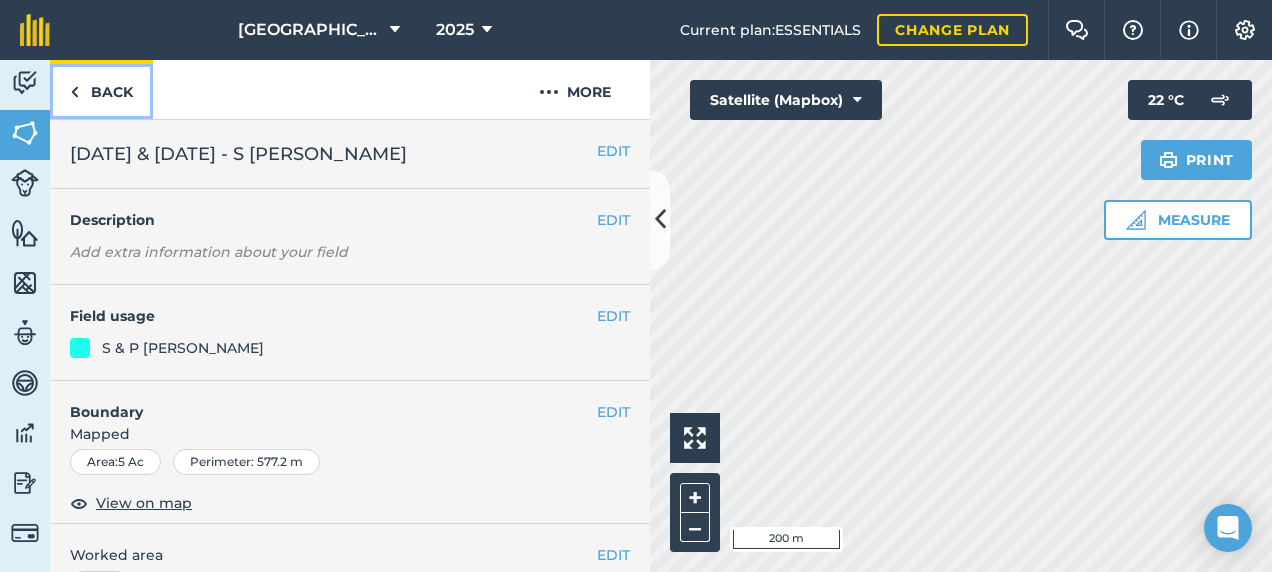 click on "Back" at bounding box center [101, 89] 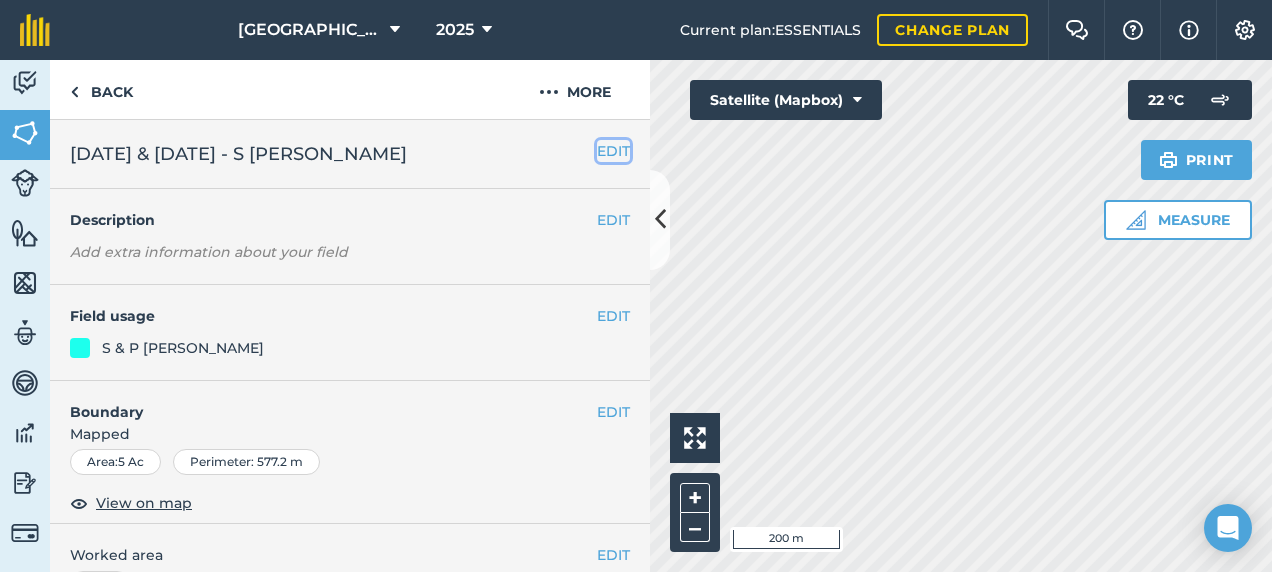 click on "EDIT" at bounding box center [613, 151] 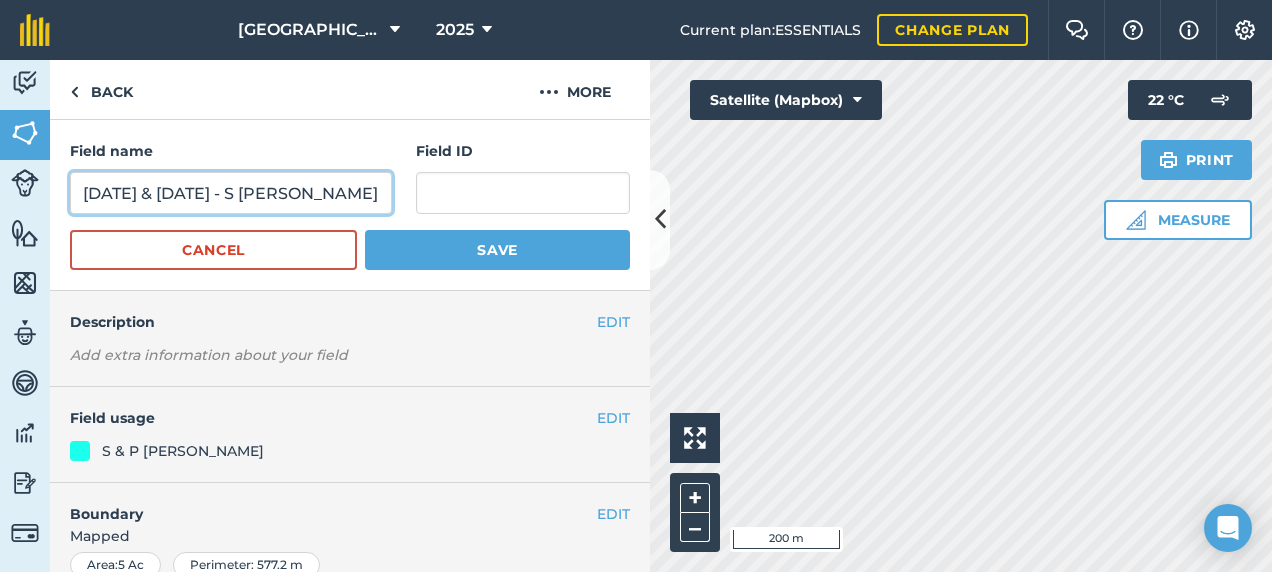 drag, startPoint x: 267, startPoint y: 190, endPoint x: 15, endPoint y: 176, distance: 252.3886 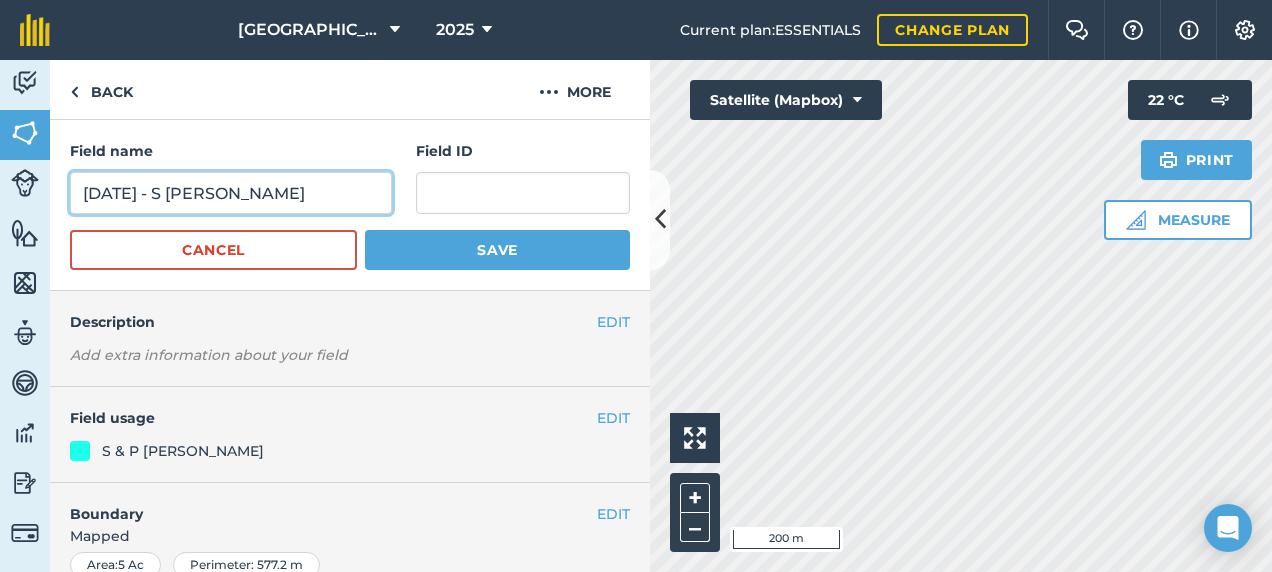 type on "[DATE] - S [PERSON_NAME]" 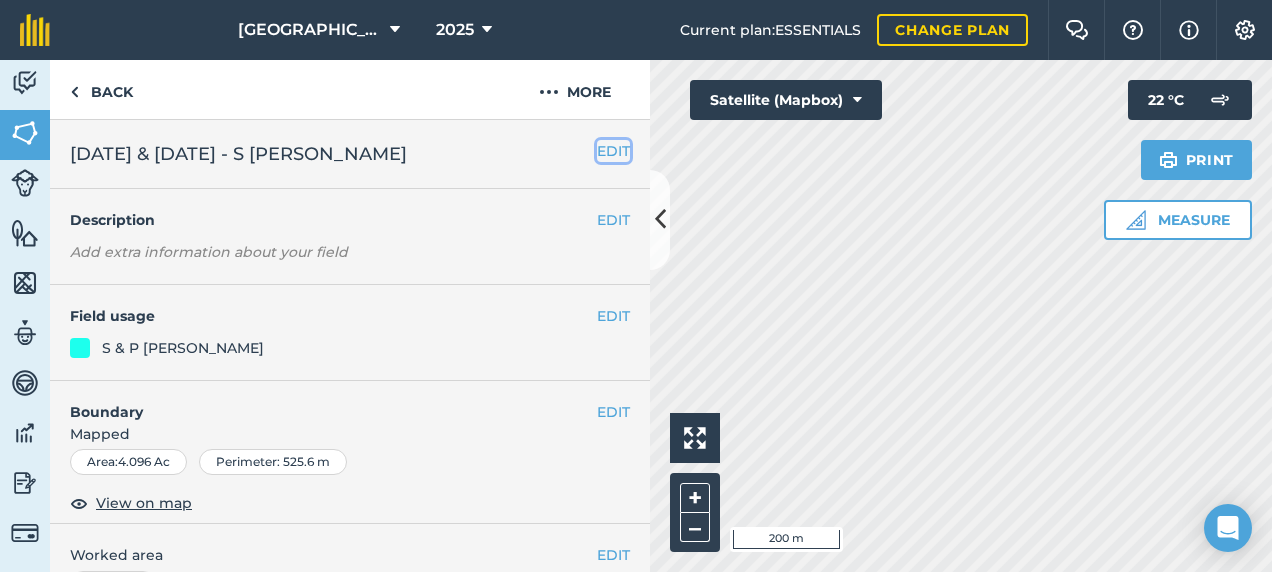 click on "EDIT" at bounding box center [613, 151] 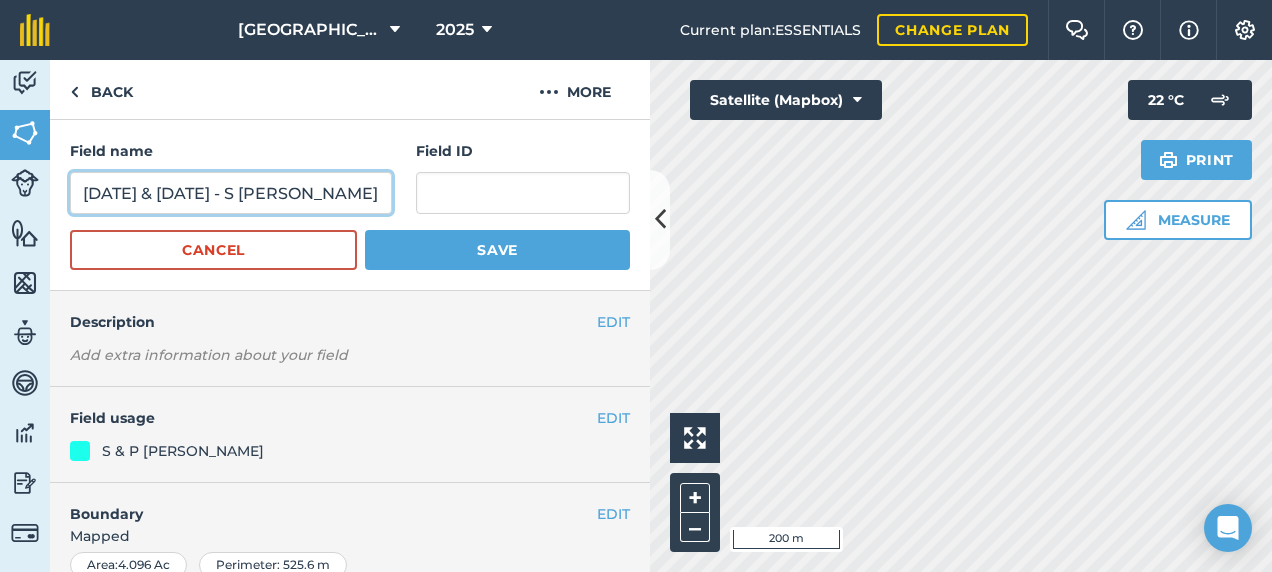 drag, startPoint x: 265, startPoint y: 196, endPoint x: 16, endPoint y: 207, distance: 249.24286 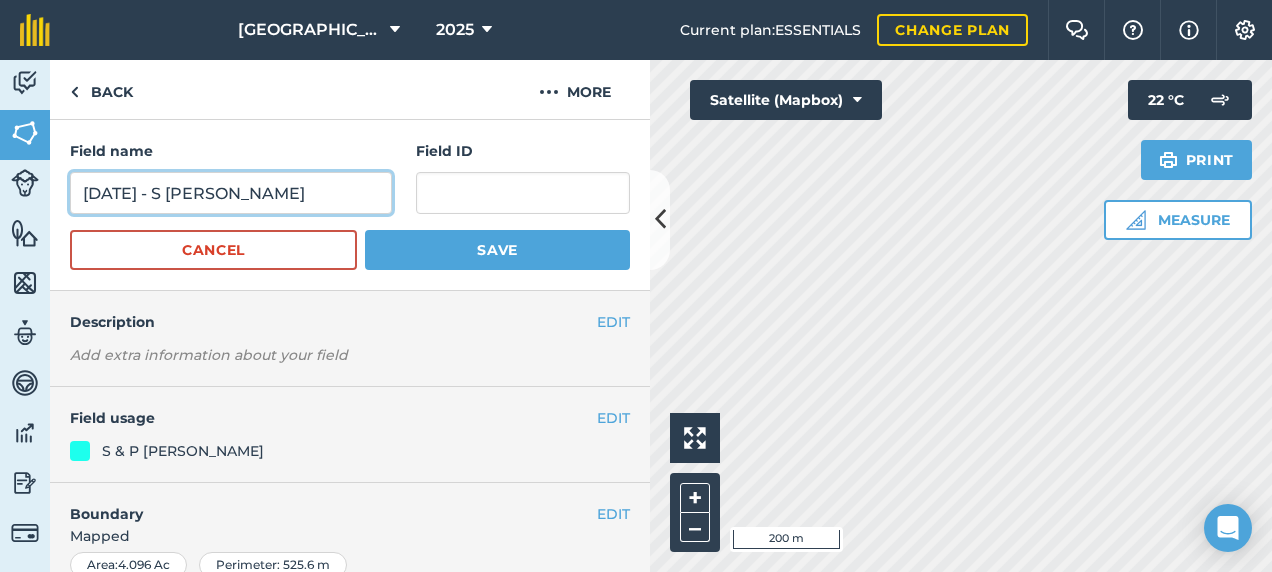 type on "[DATE] - S [PERSON_NAME]" 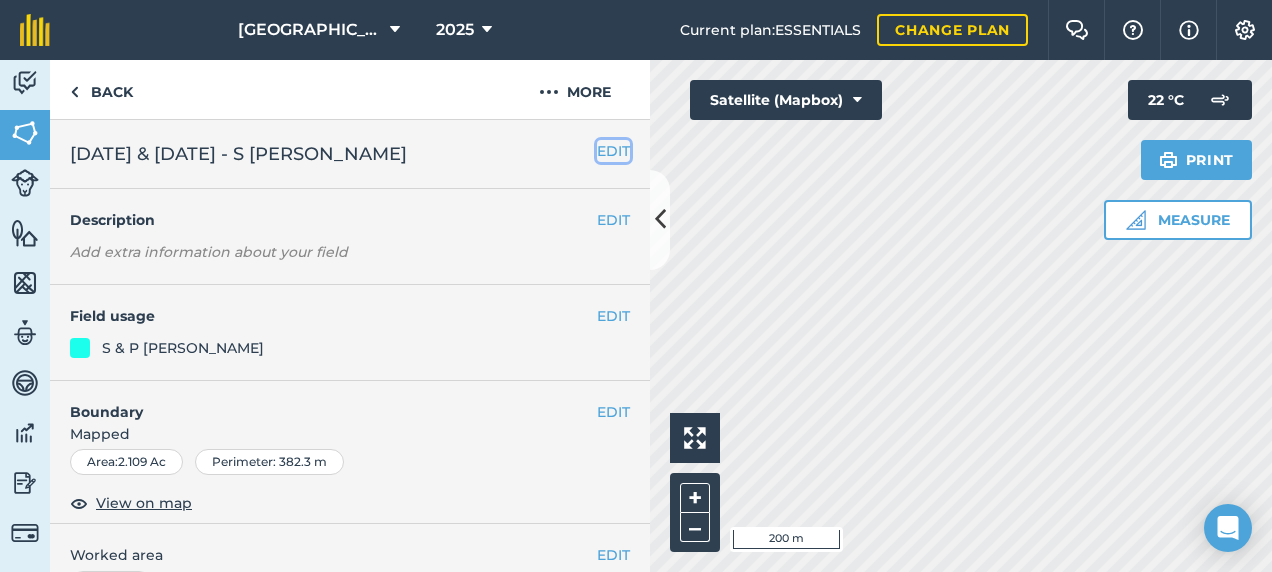 click on "EDIT" at bounding box center [613, 151] 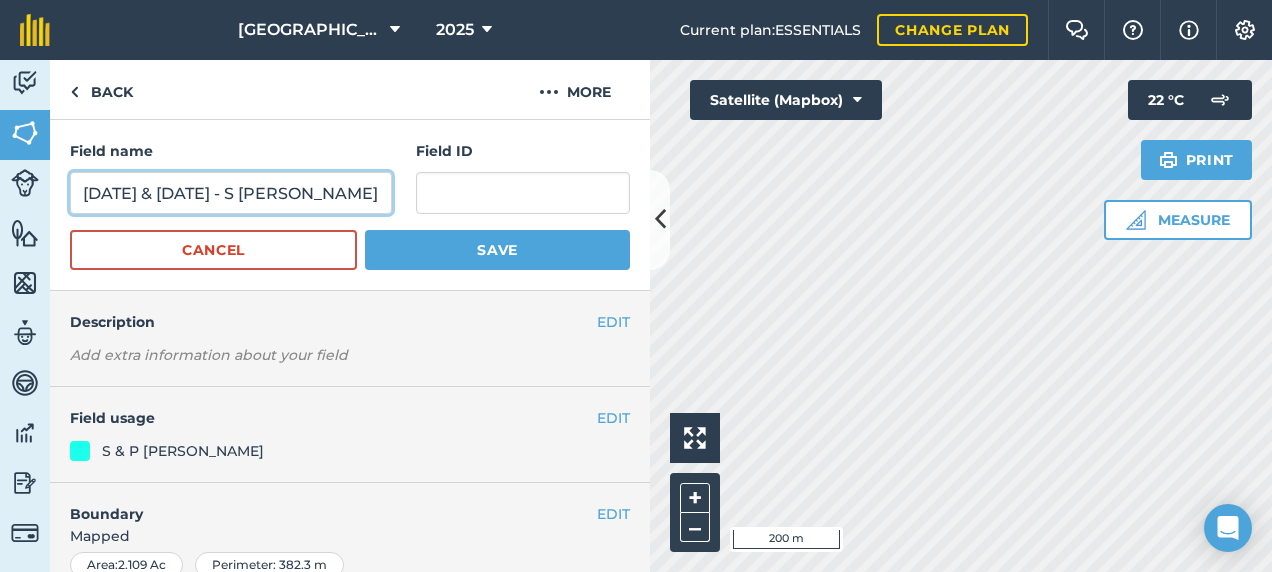 drag, startPoint x: 264, startPoint y: 192, endPoint x: 50, endPoint y: 223, distance: 216.23367 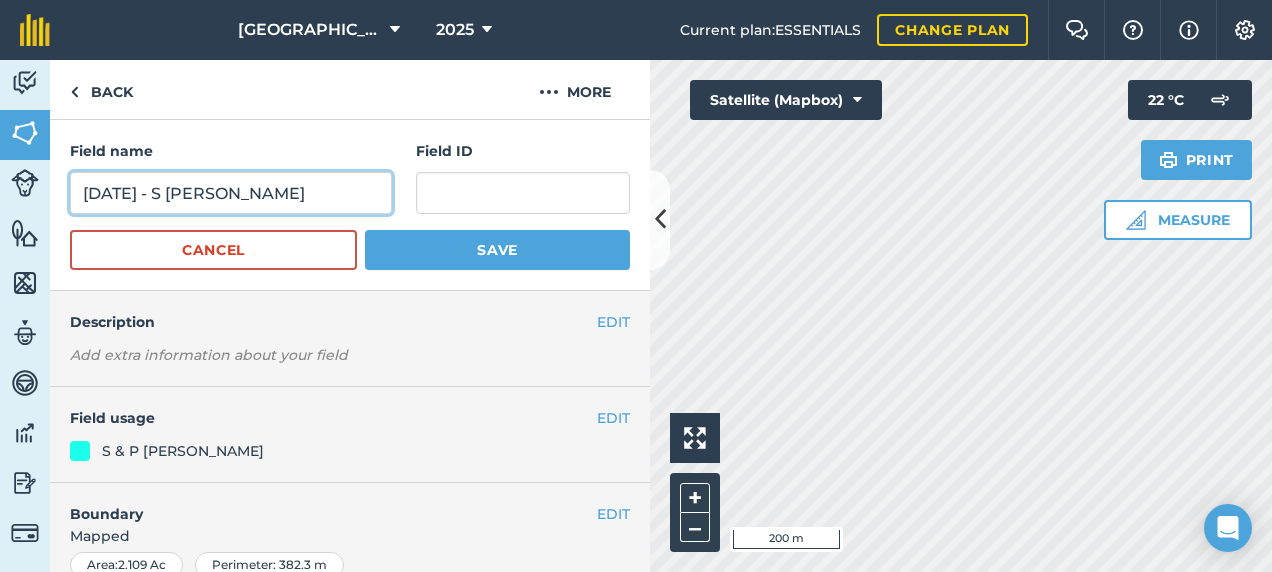 type on "[DATE] - S [PERSON_NAME]" 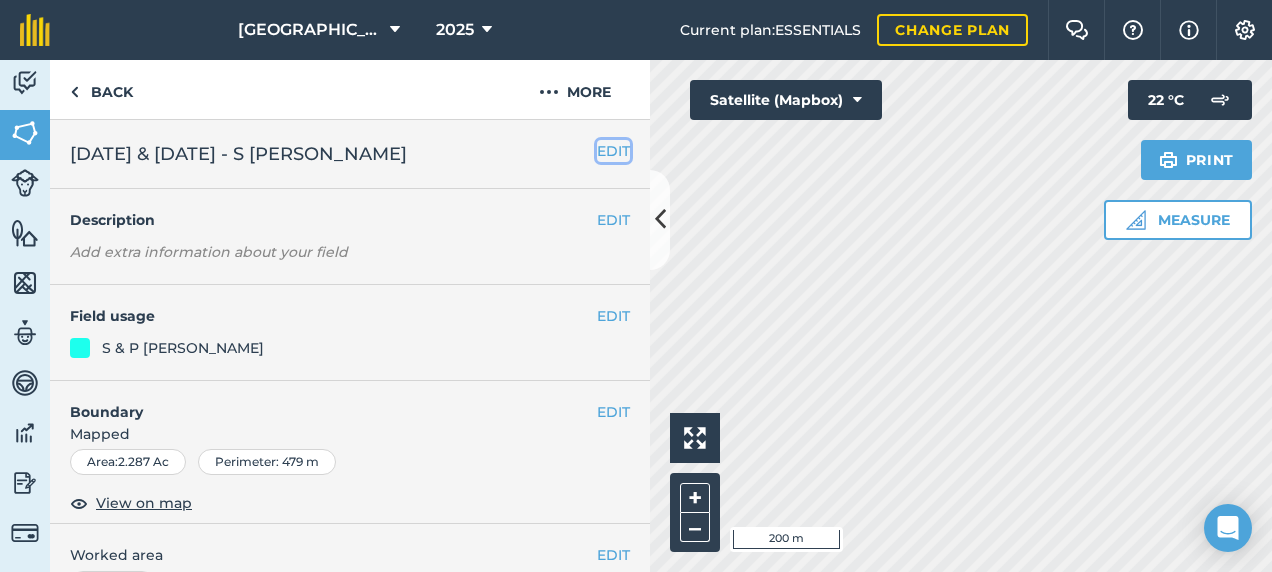 click on "EDIT" at bounding box center [613, 151] 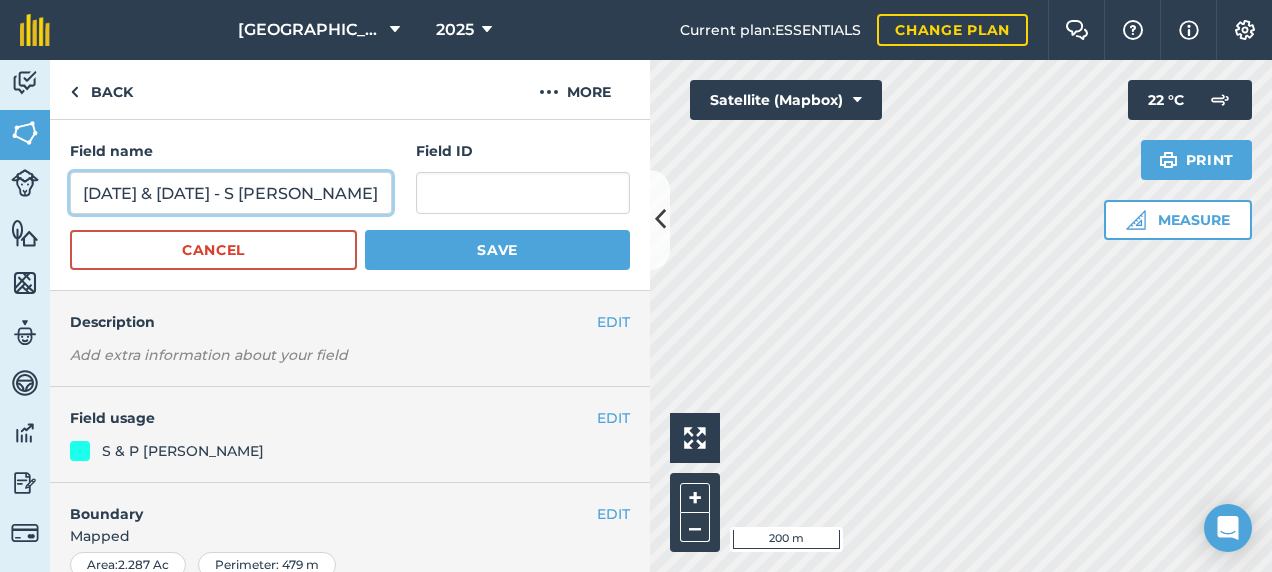 drag, startPoint x: 257, startPoint y: 191, endPoint x: -4, endPoint y: 179, distance: 261.27573 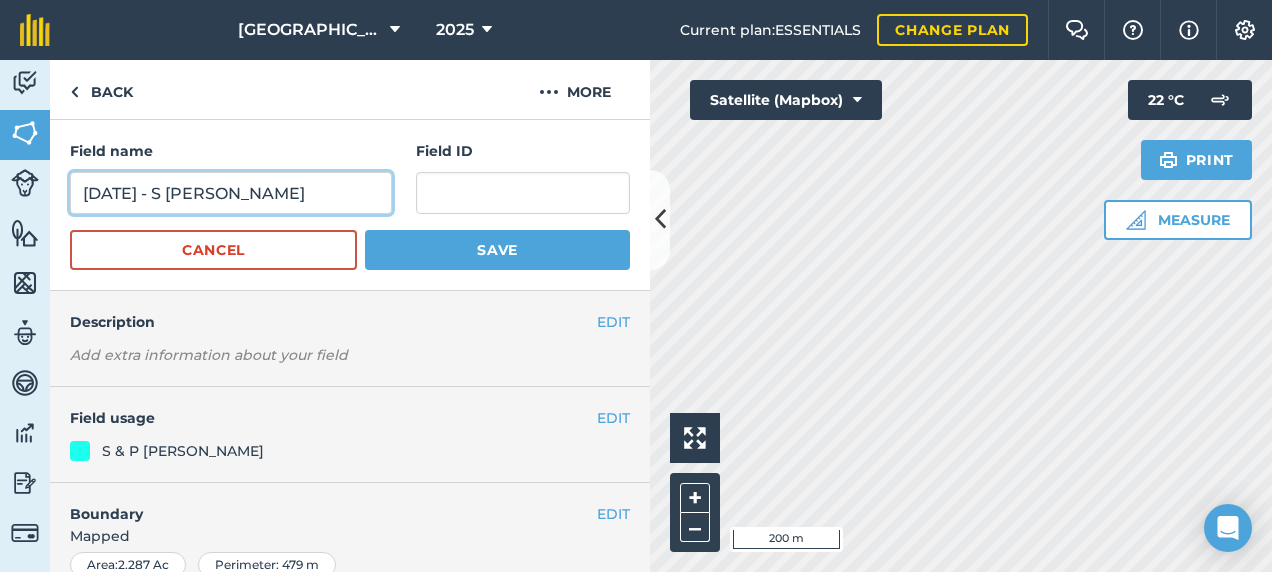 type on "[DATE] - S [PERSON_NAME]" 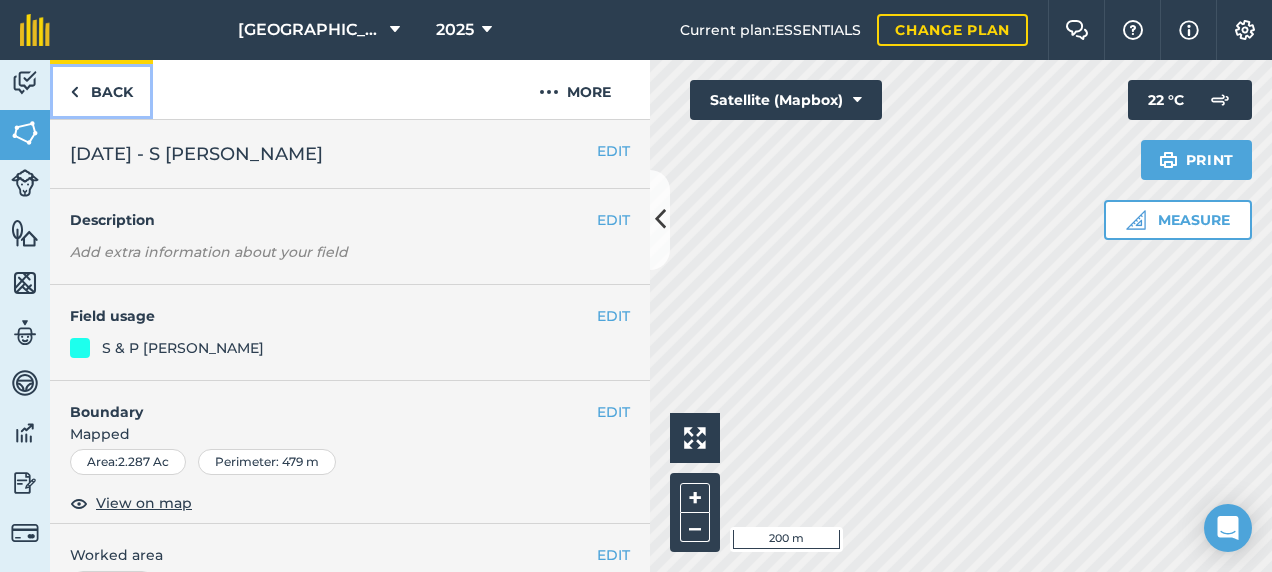 click on "Back" at bounding box center [101, 89] 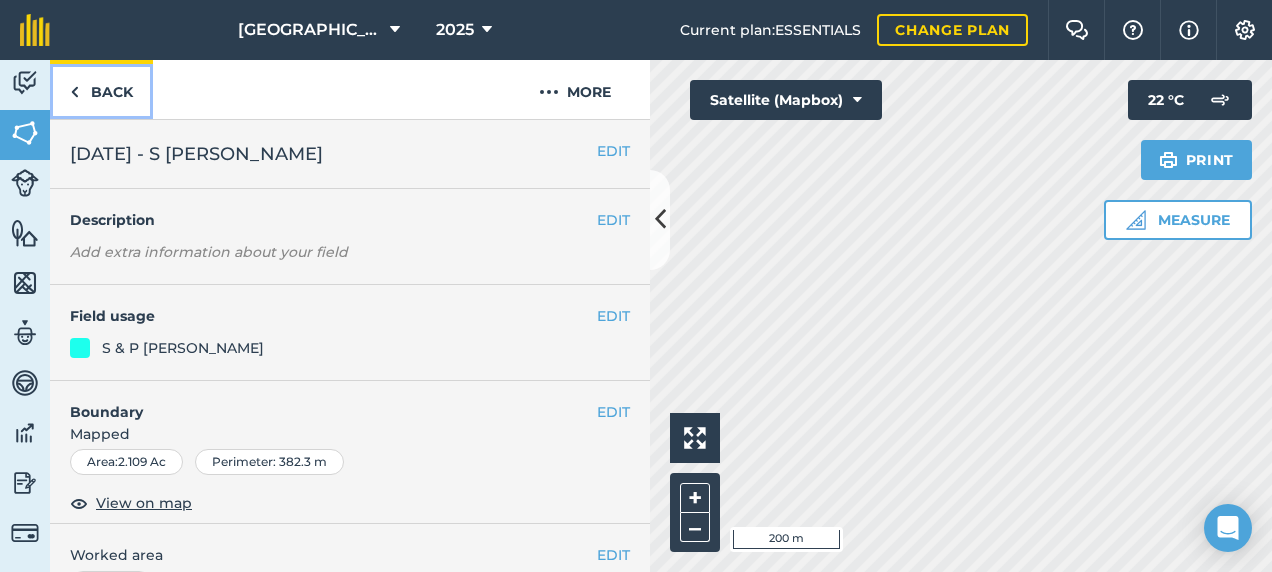 click on "Back" at bounding box center (101, 89) 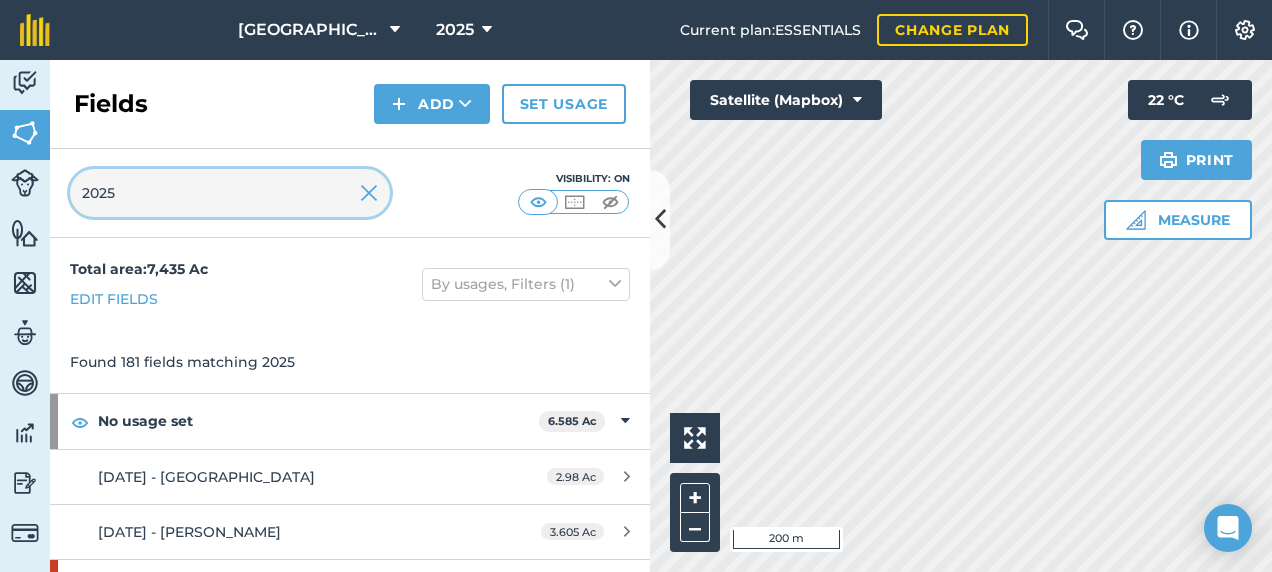 drag, startPoint x: 124, startPoint y: 191, endPoint x: 21, endPoint y: 186, distance: 103.121284 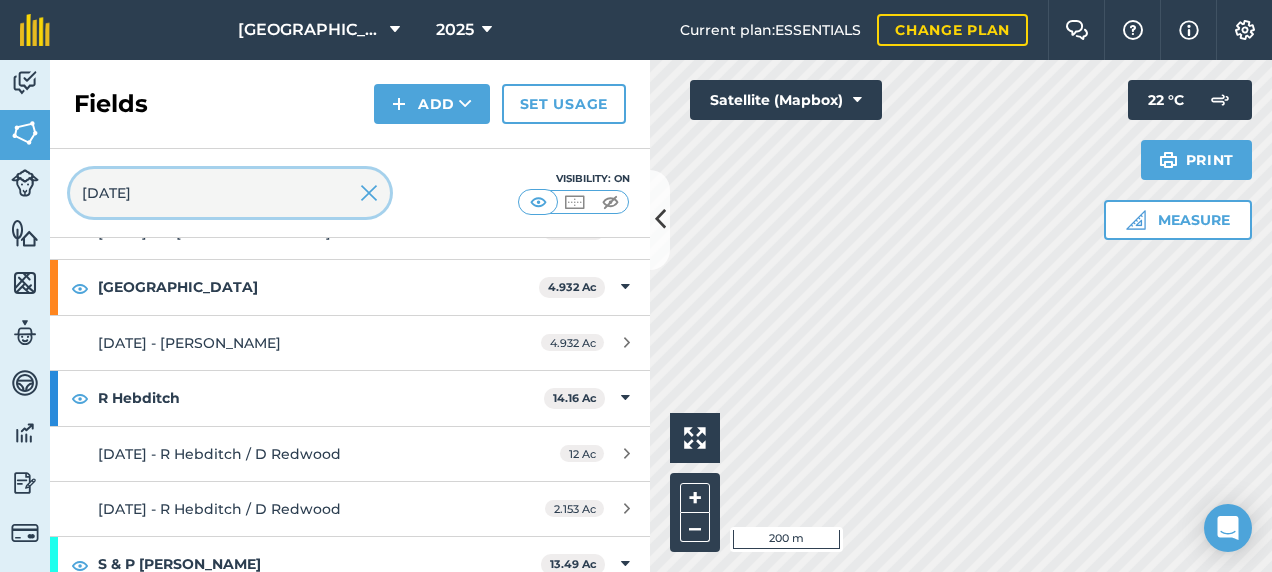 scroll, scrollTop: 500, scrollLeft: 0, axis: vertical 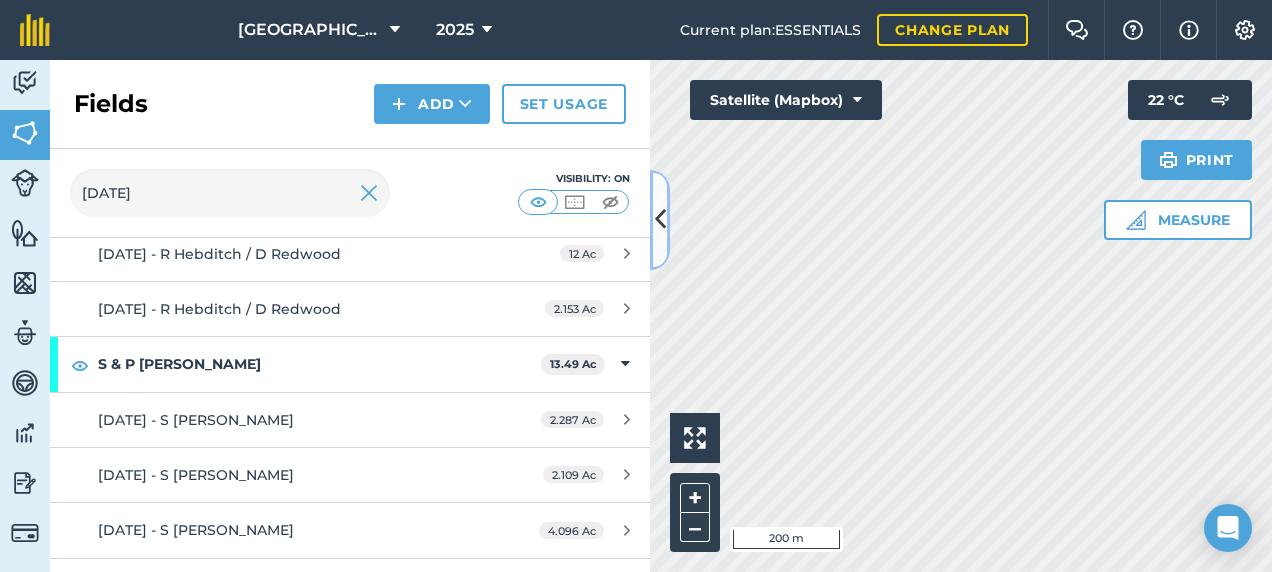 click at bounding box center (660, 220) 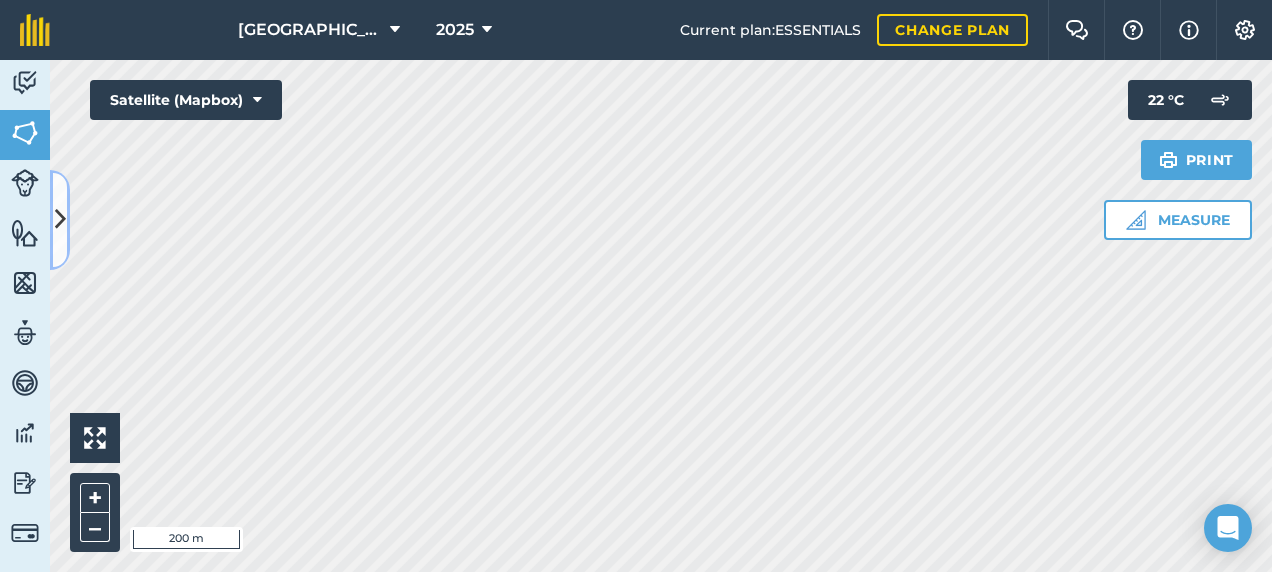click at bounding box center [60, 219] 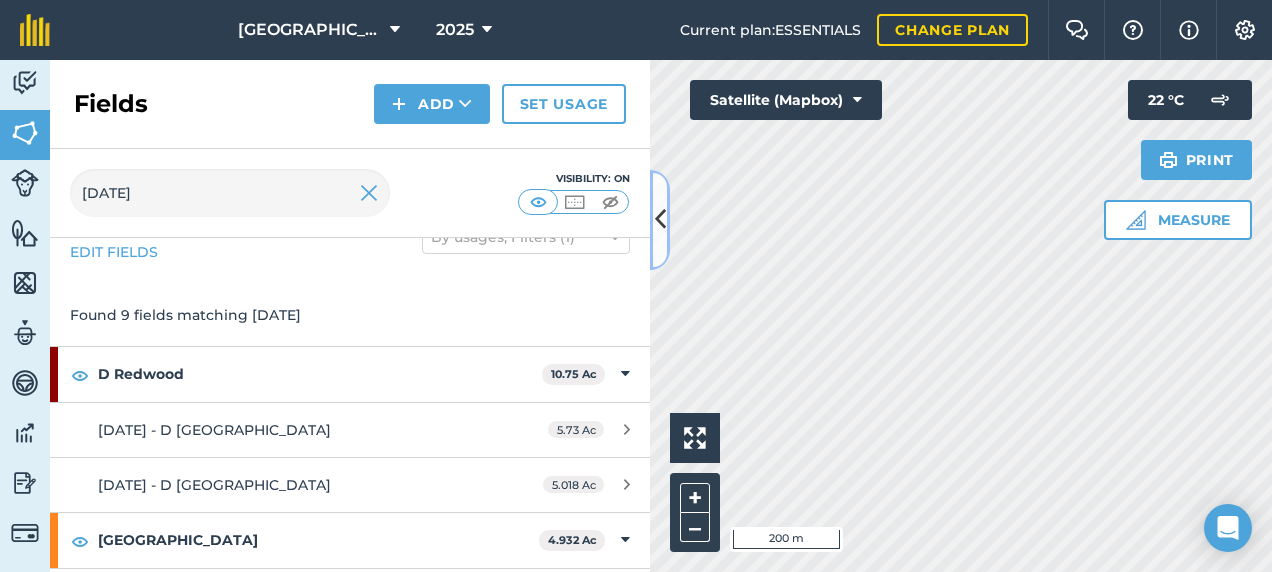 scroll, scrollTop: 0, scrollLeft: 0, axis: both 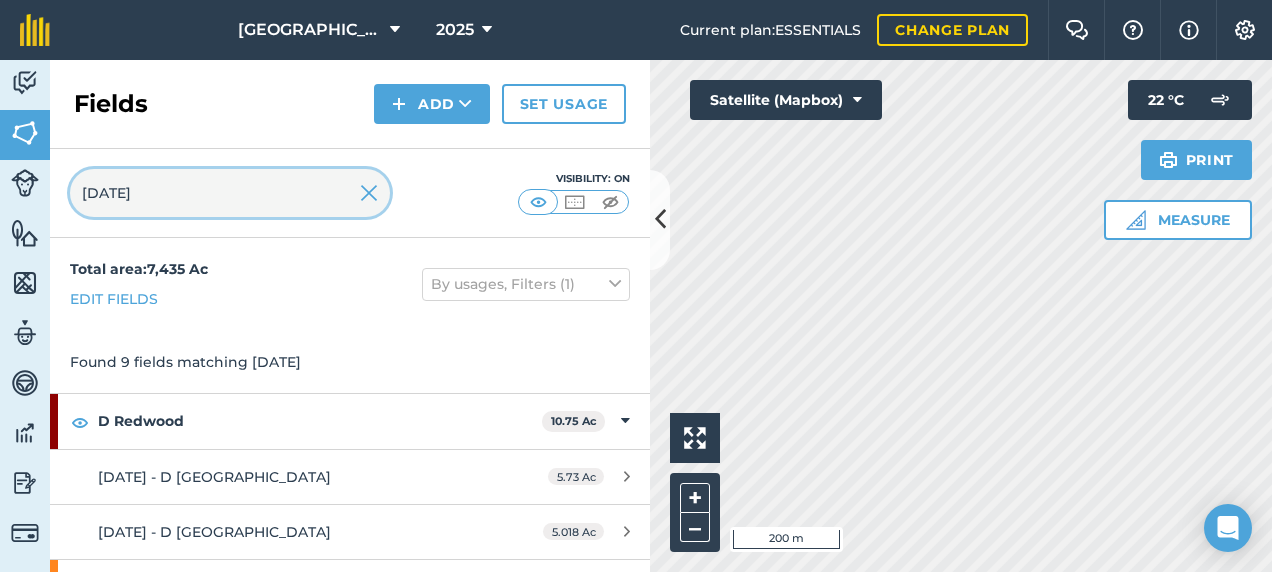 drag, startPoint x: 122, startPoint y: 187, endPoint x: 66, endPoint y: 179, distance: 56.568542 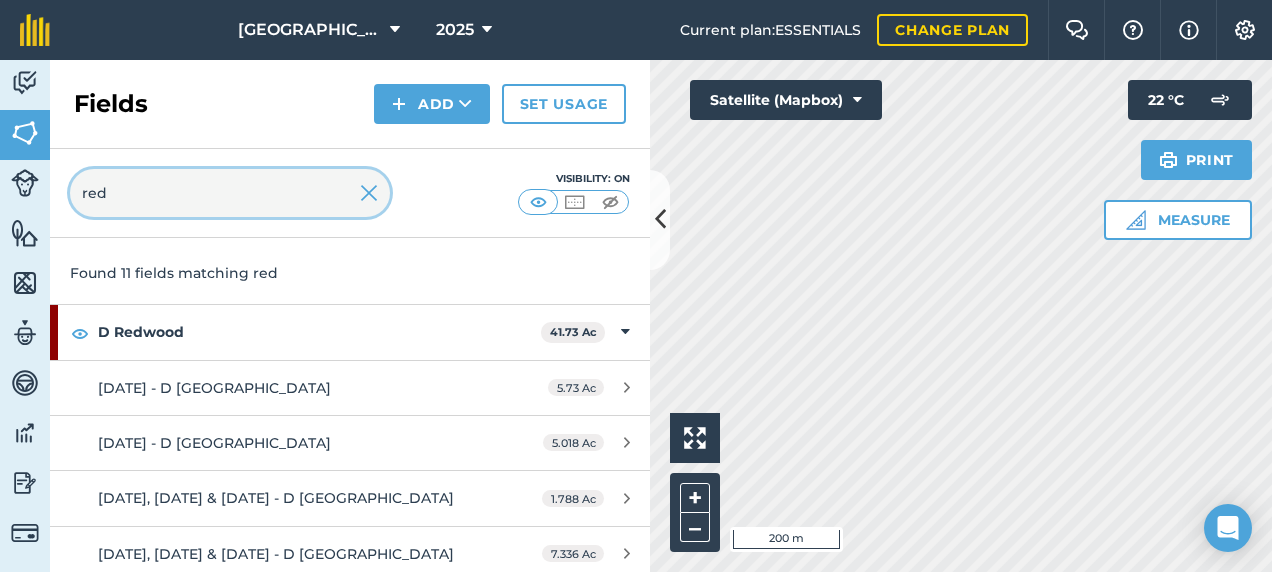 scroll, scrollTop: 200, scrollLeft: 0, axis: vertical 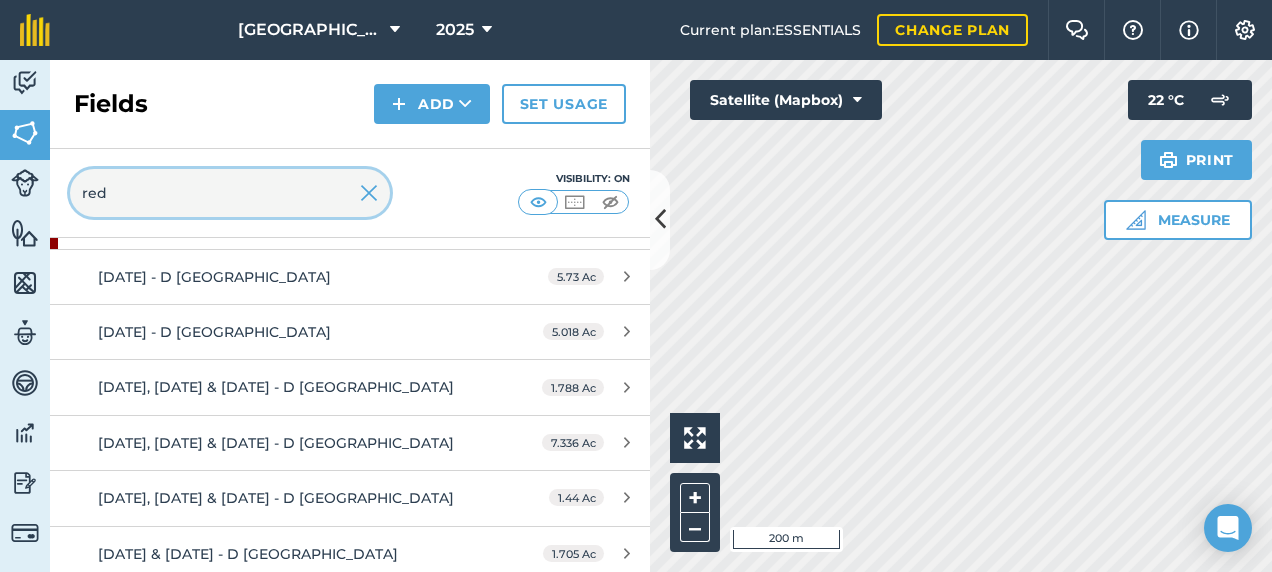 type on "red" 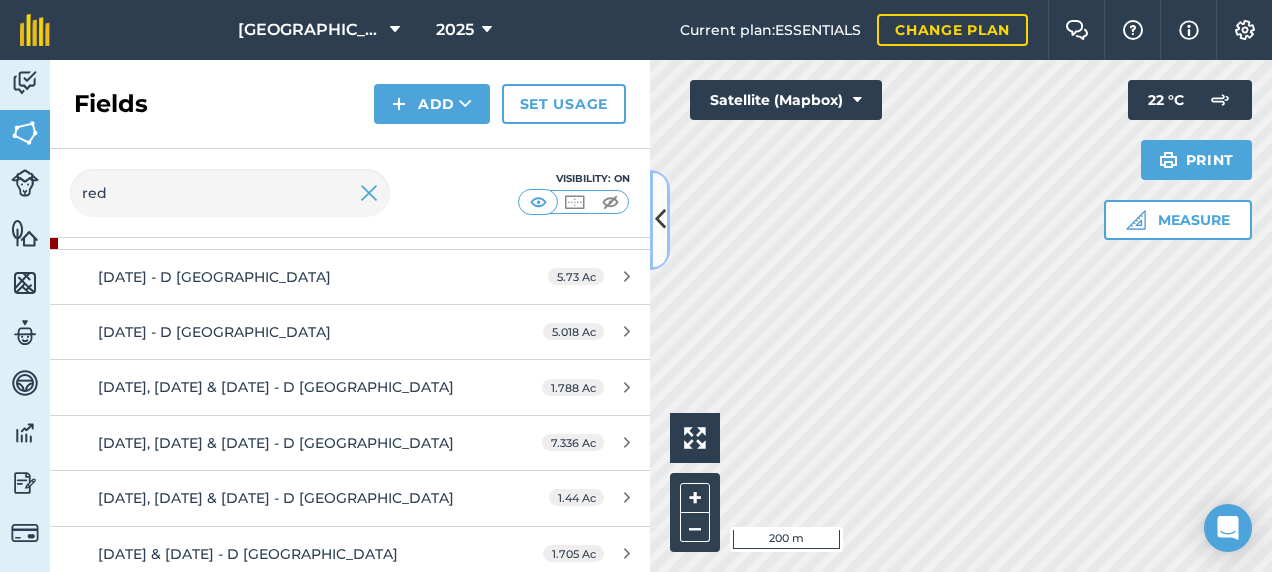 click at bounding box center (660, 220) 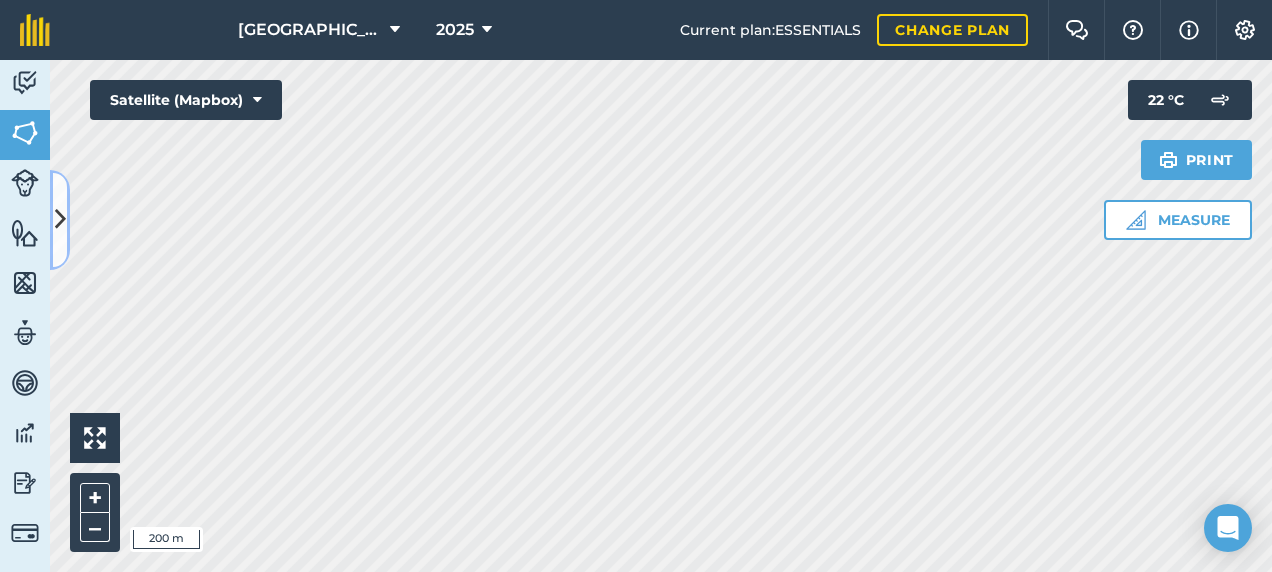 click at bounding box center [60, 219] 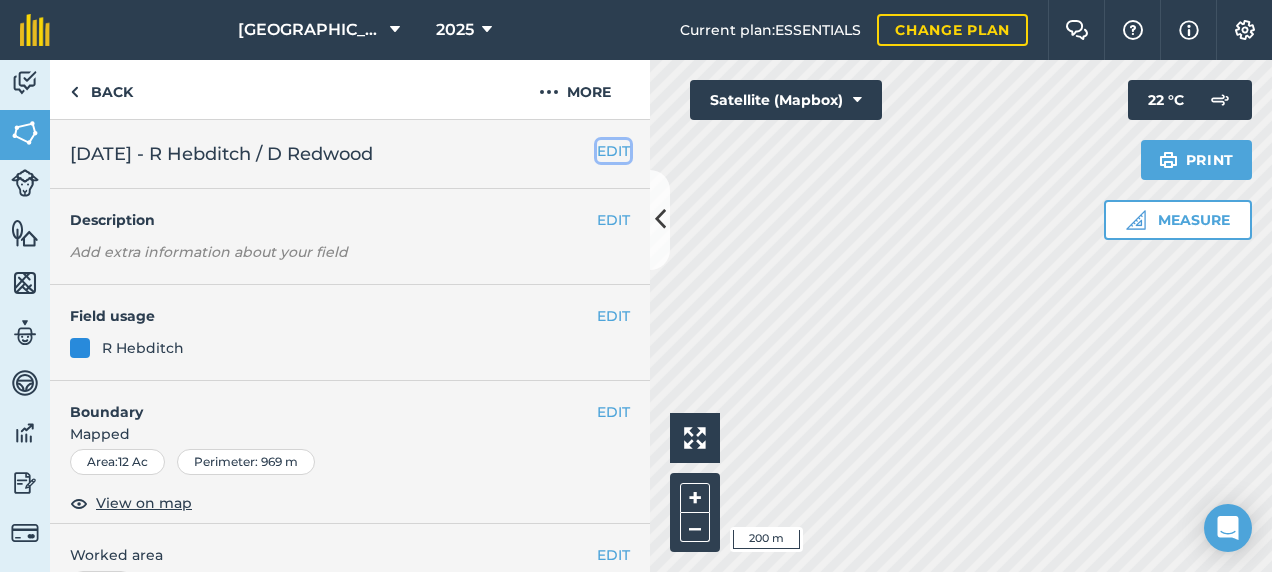 click on "EDIT" at bounding box center [613, 151] 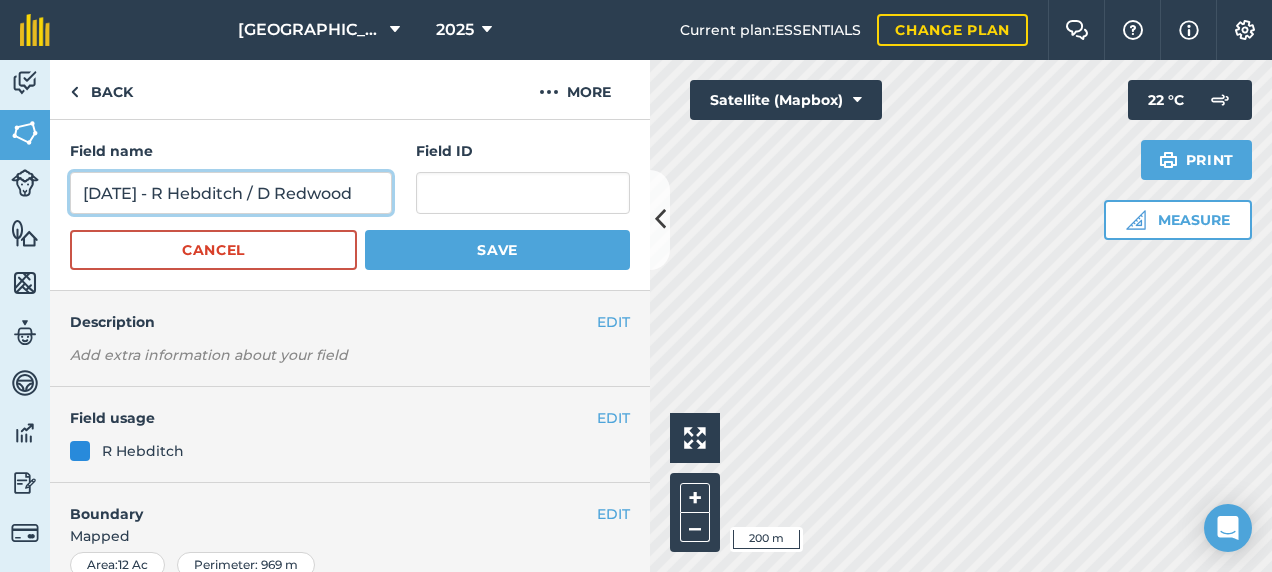 click on "[DATE] - R Hebditch / D Redwood" at bounding box center (231, 193) 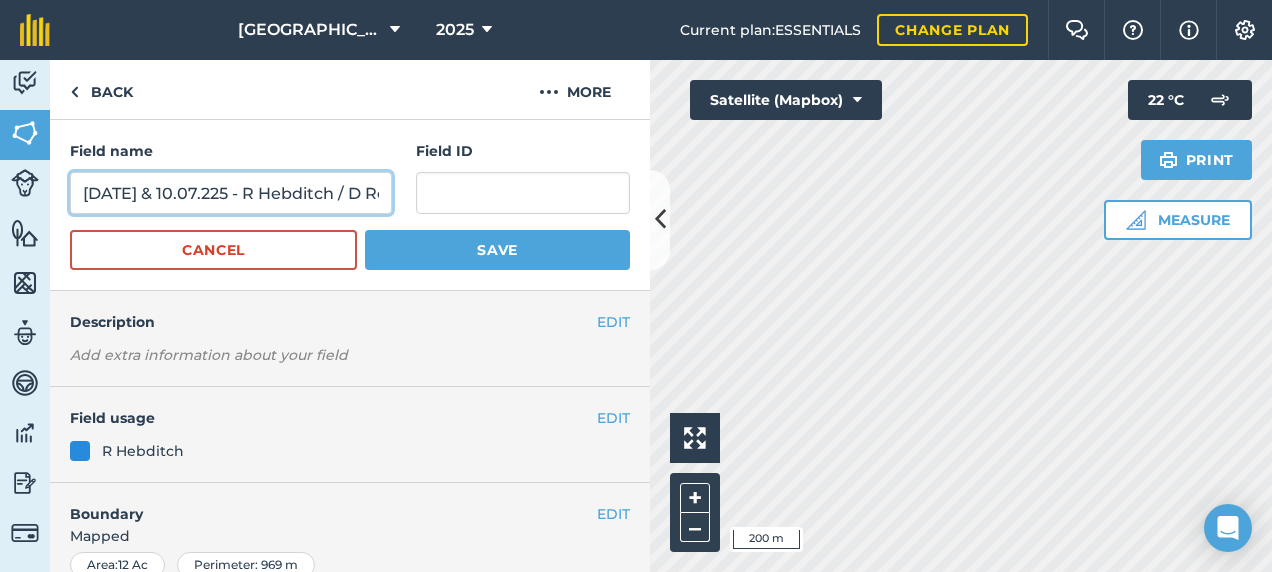 type on "[DATE] & 10.07.225 - R Hebditch / D Redwood" 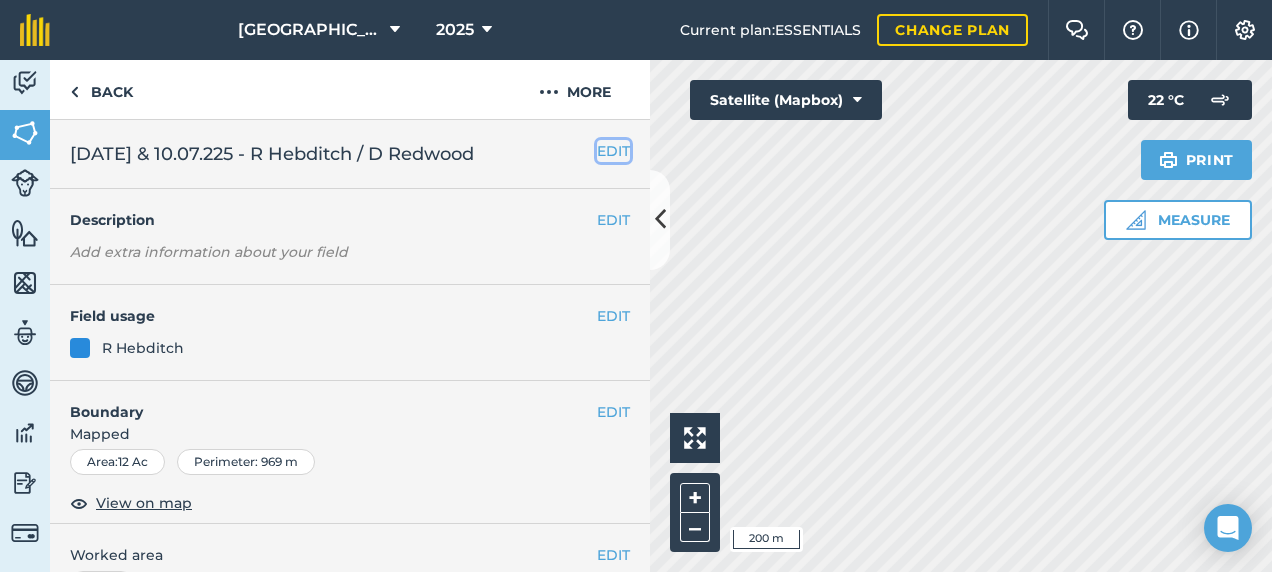 click on "EDIT" at bounding box center [613, 151] 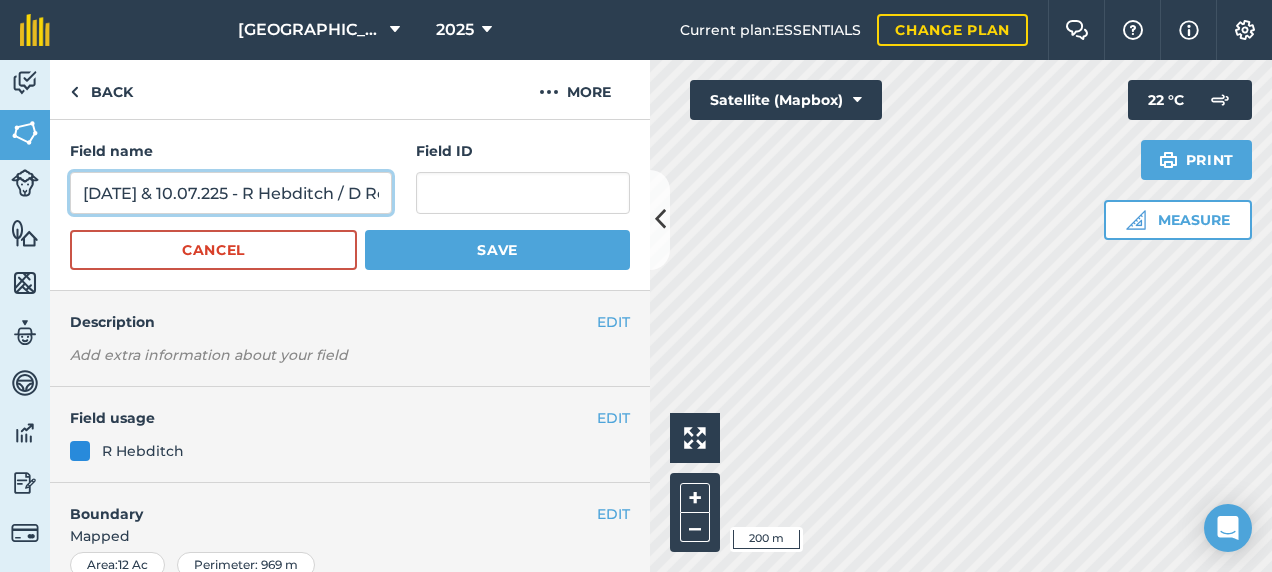 click on "[DATE] & 10.07.225 - R Hebditch / D Redwood" at bounding box center [231, 193] 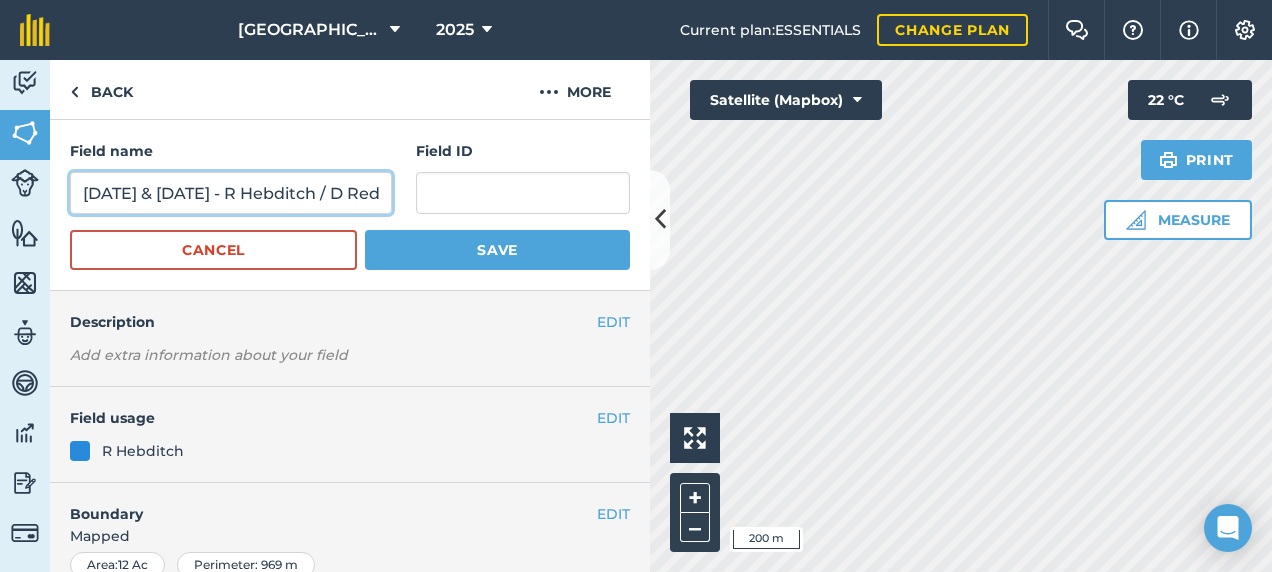 type on "[DATE] & [DATE] - R Hebditch / D Redwood" 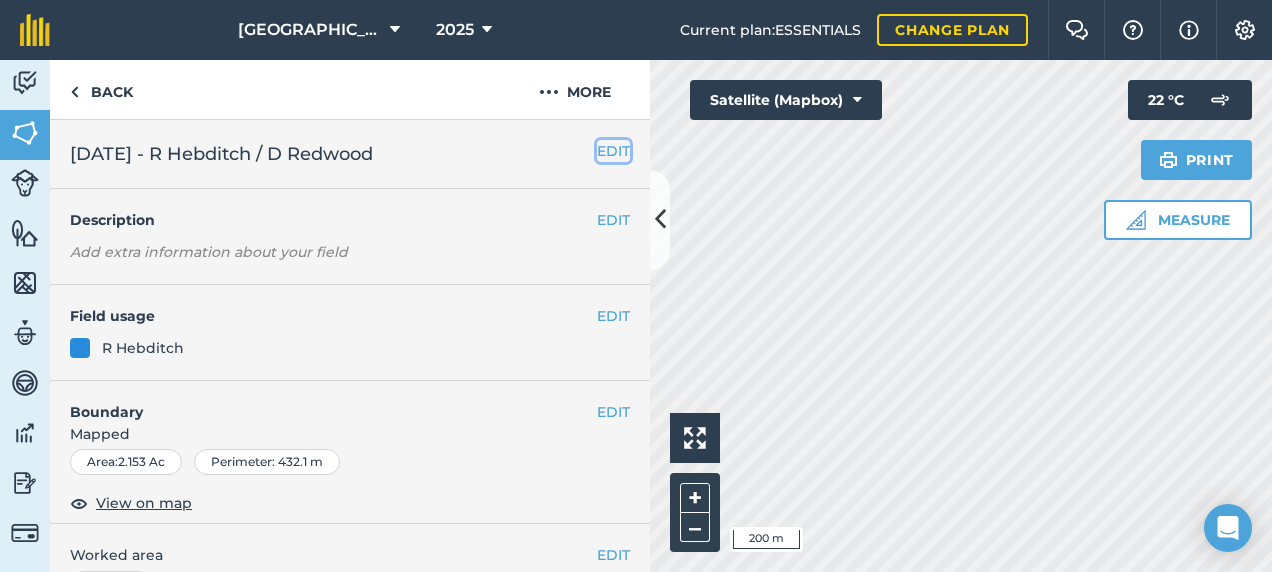 click on "EDIT" at bounding box center [613, 151] 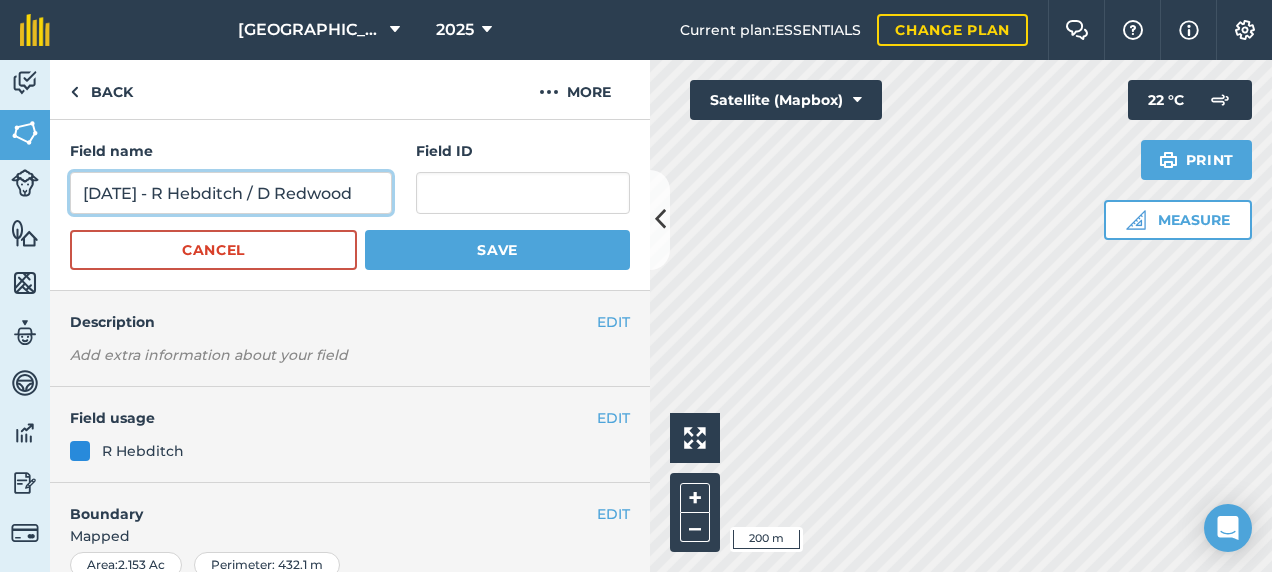 drag, startPoint x: 168, startPoint y: 191, endPoint x: 162, endPoint y: 212, distance: 21.84033 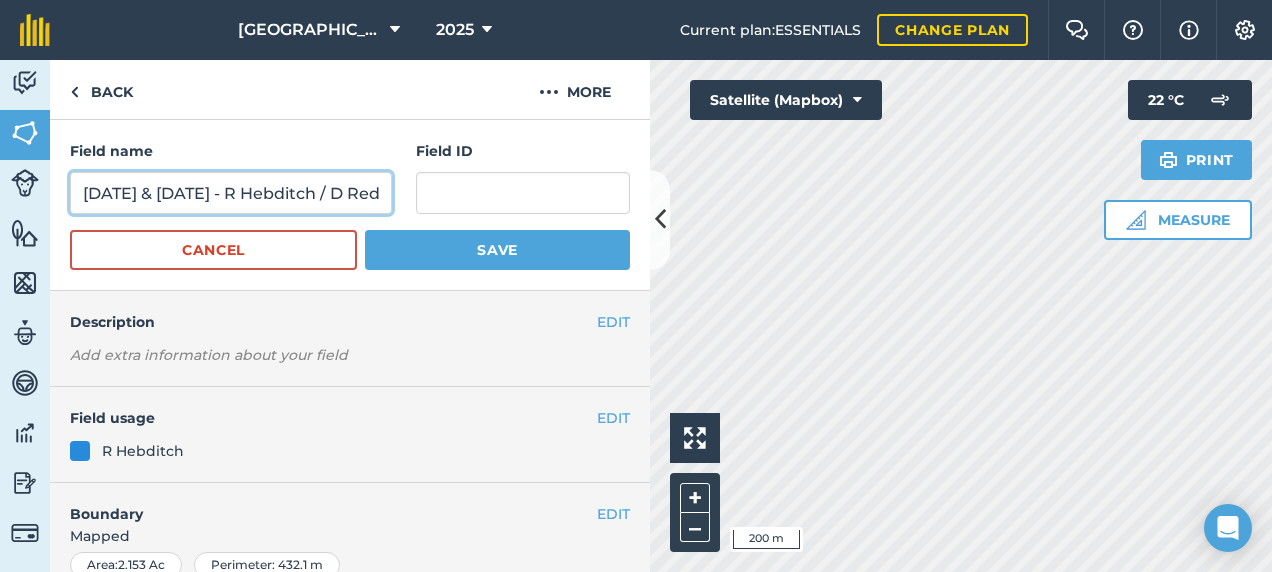 type on "[DATE] & [DATE] - R Hebditch / D Redwood" 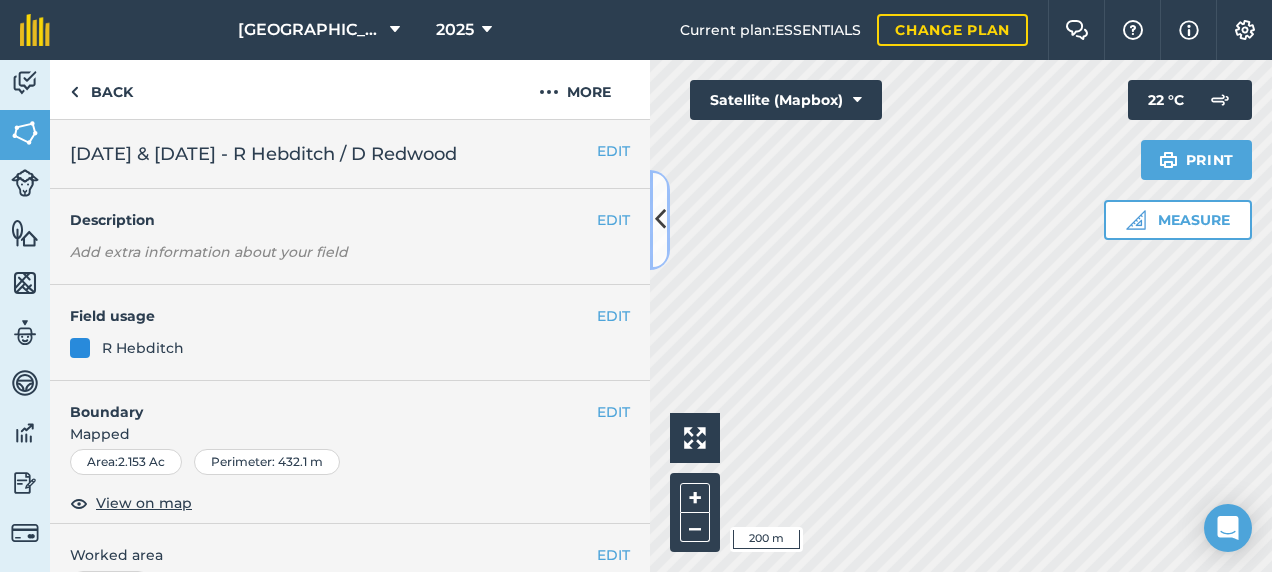 click at bounding box center (660, 219) 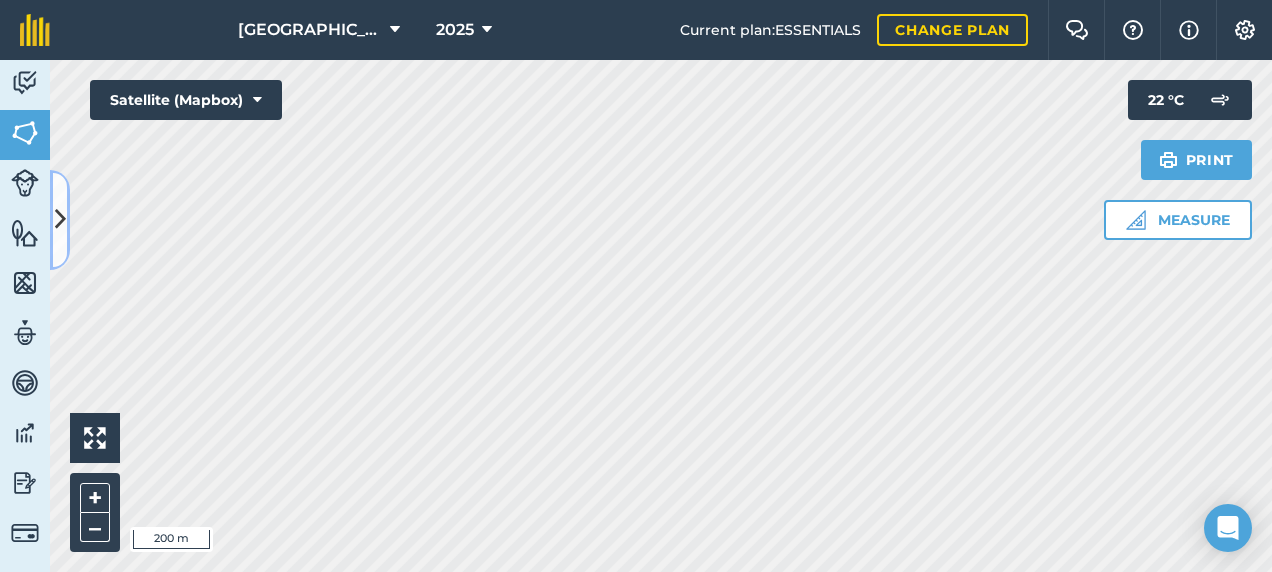 click at bounding box center [60, 220] 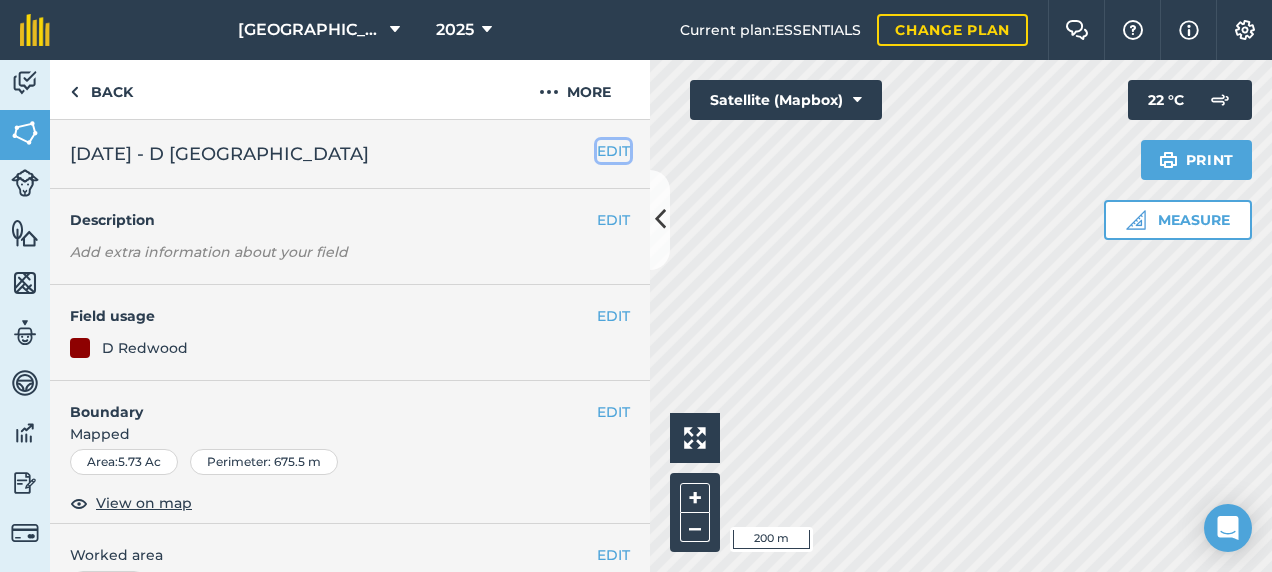 click on "EDIT" at bounding box center [613, 151] 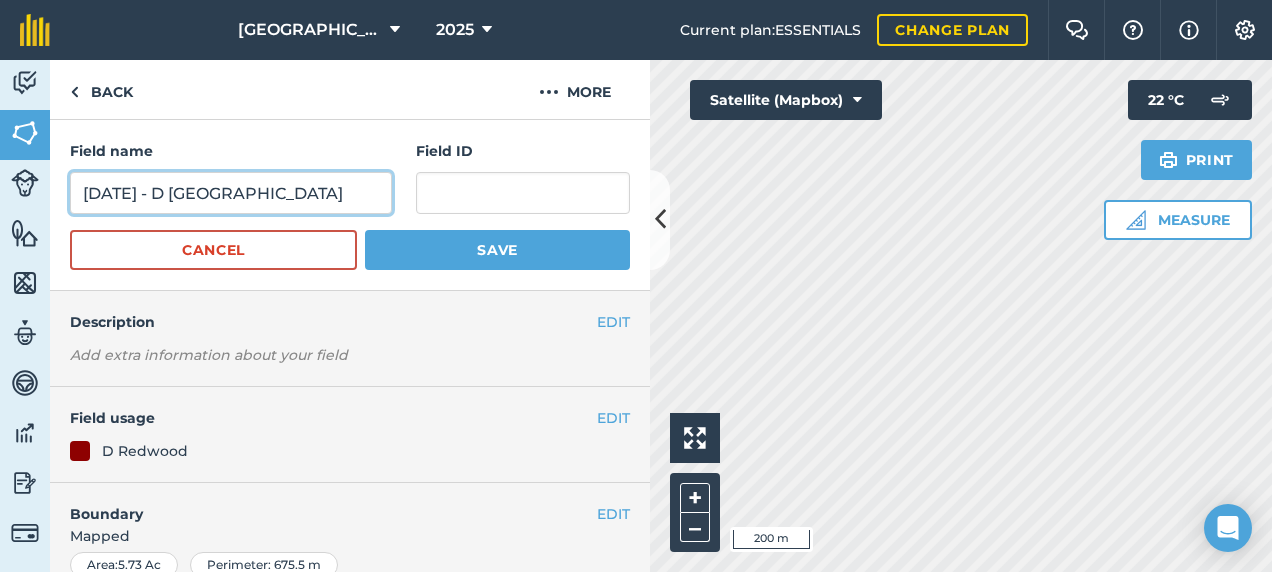 click on "[DATE] - D [GEOGRAPHIC_DATA]" at bounding box center [231, 193] 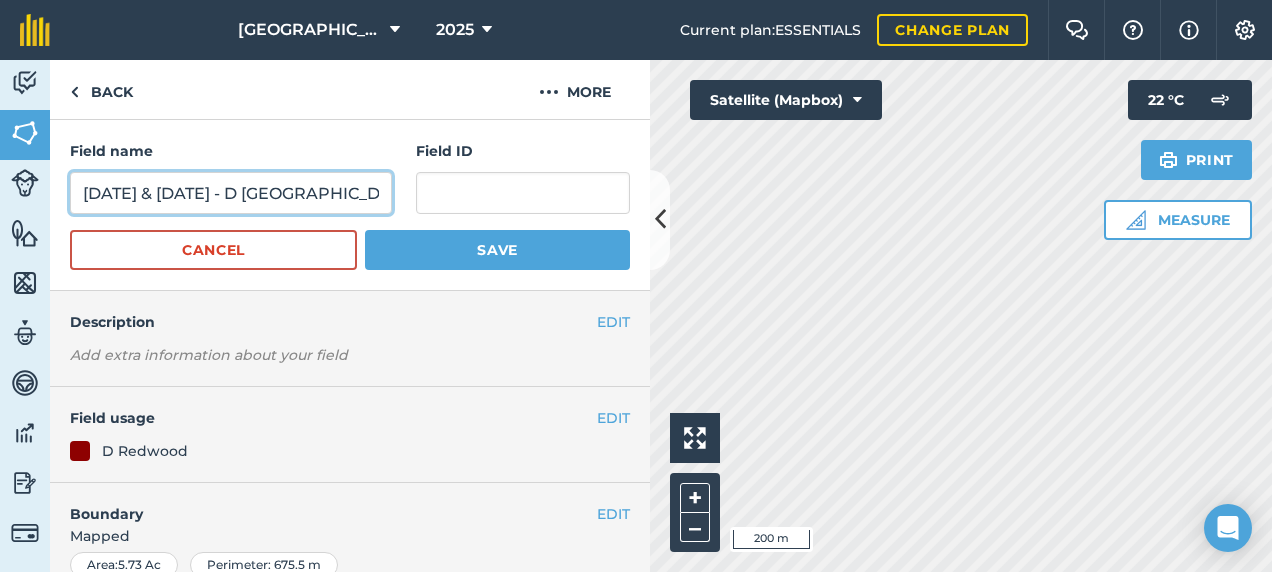 type on "[DATE] & [DATE] - D [GEOGRAPHIC_DATA]" 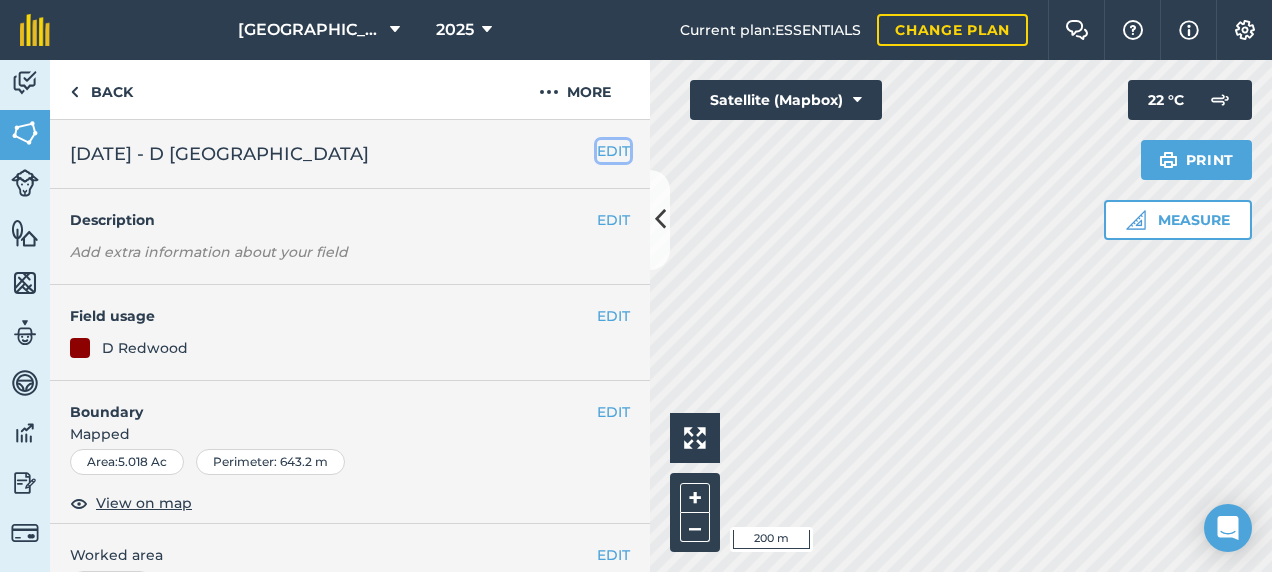 click on "EDIT" at bounding box center [613, 151] 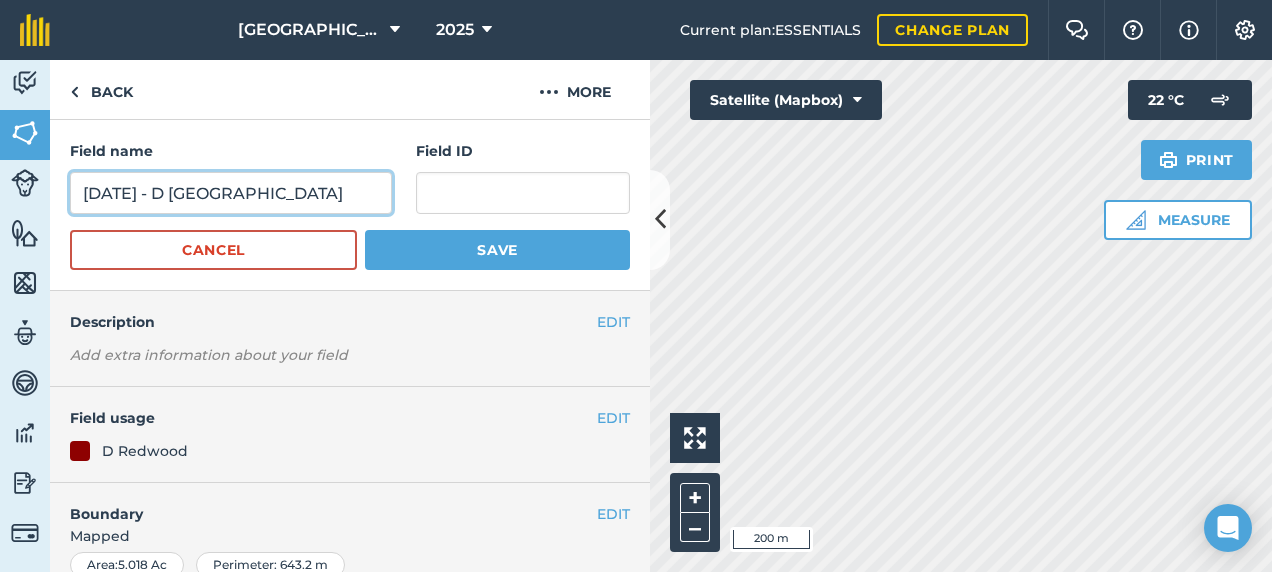 click on "[DATE] - D [GEOGRAPHIC_DATA]" at bounding box center (231, 193) 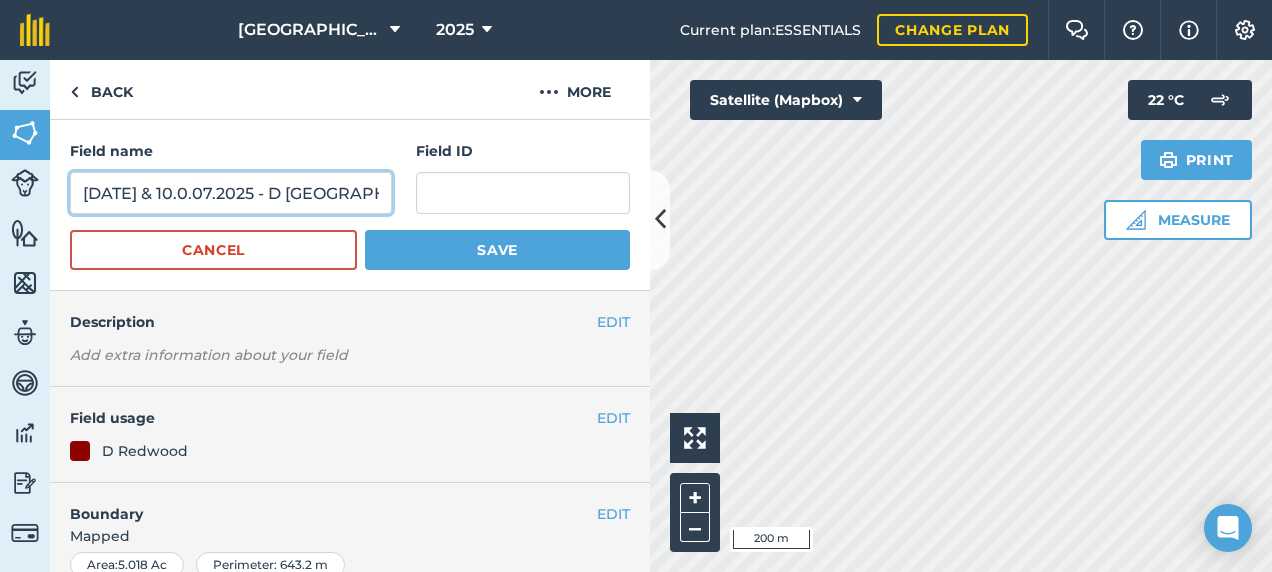 type on "[DATE] & 10.0.07.2025 - D [GEOGRAPHIC_DATA]" 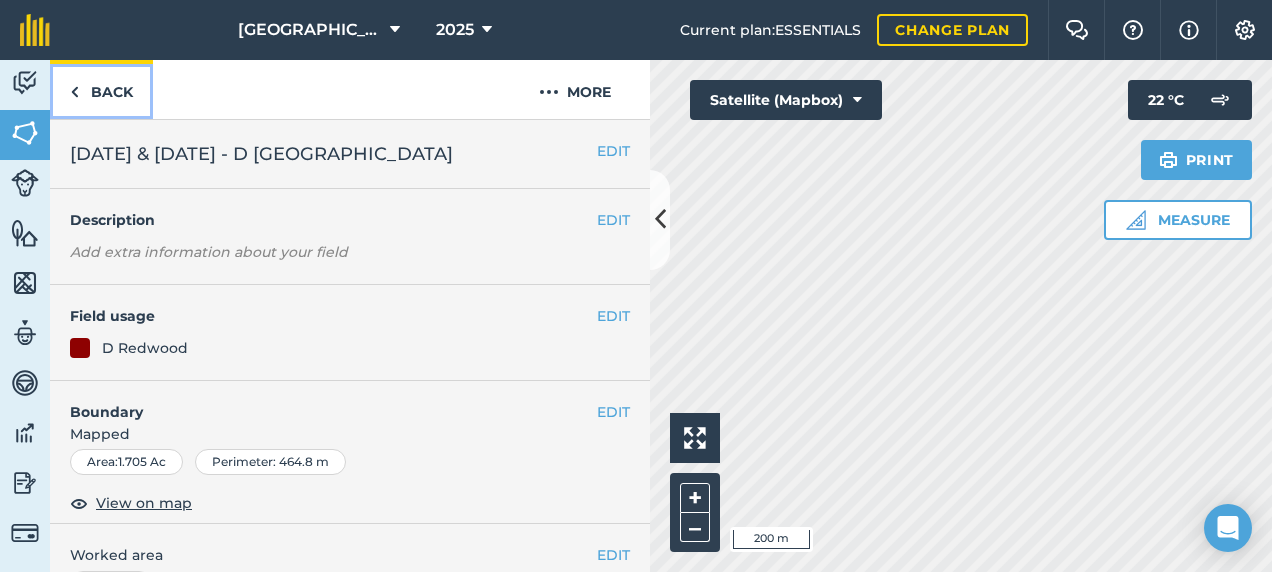 click on "Back" at bounding box center (101, 89) 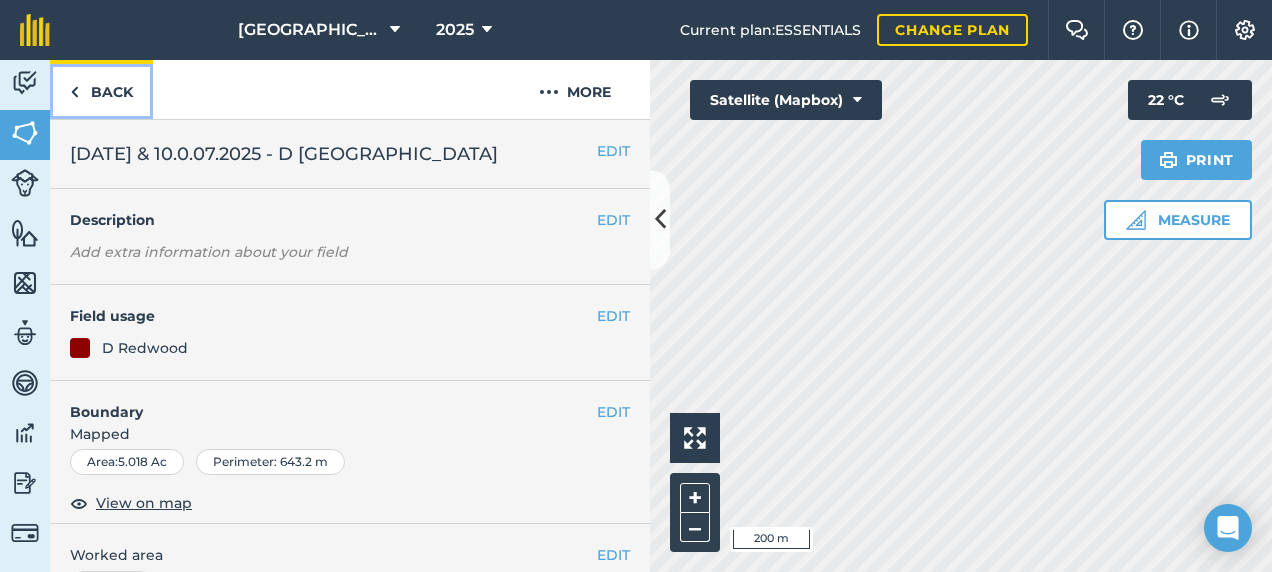 click on "Back" at bounding box center (101, 89) 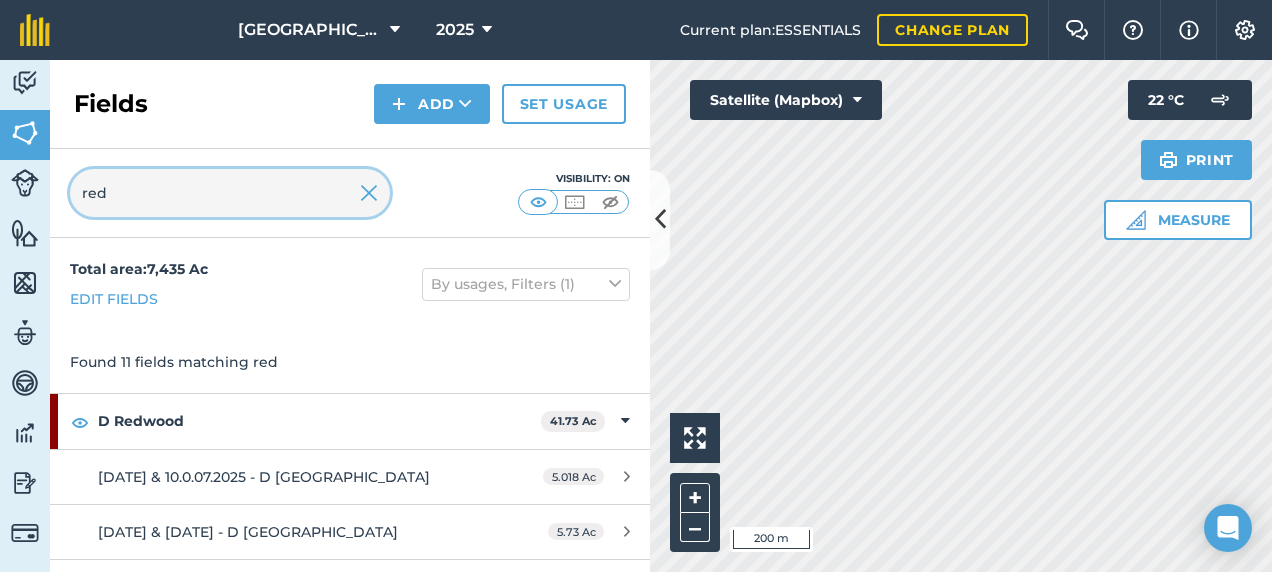 drag, startPoint x: 132, startPoint y: 192, endPoint x: 47, endPoint y: 206, distance: 86.145226 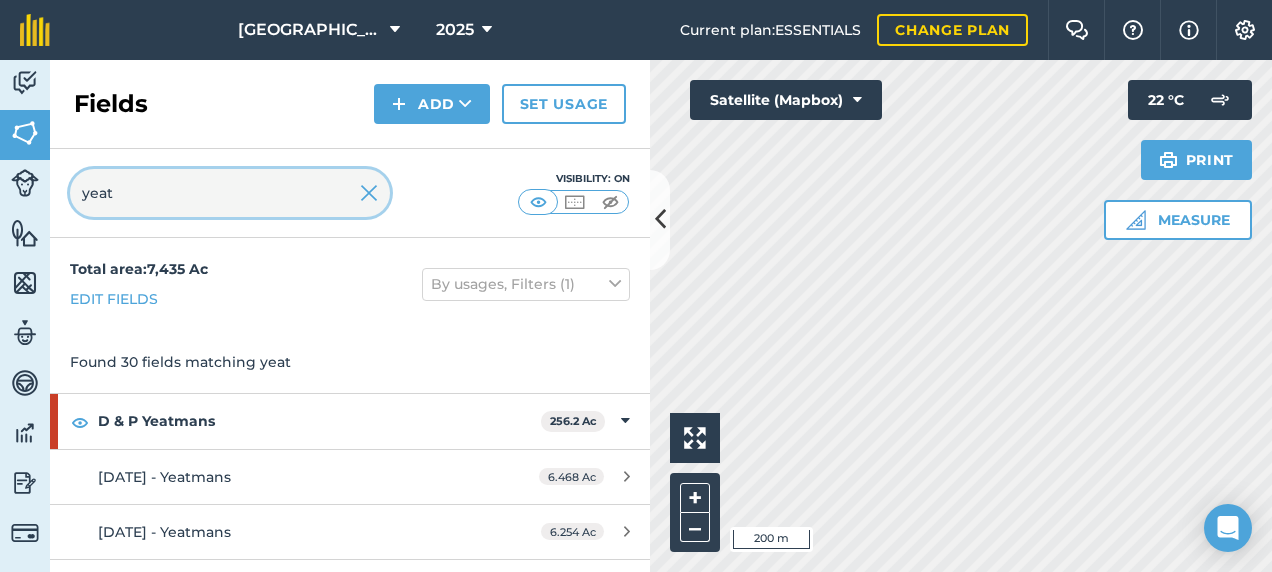 type on "yeat" 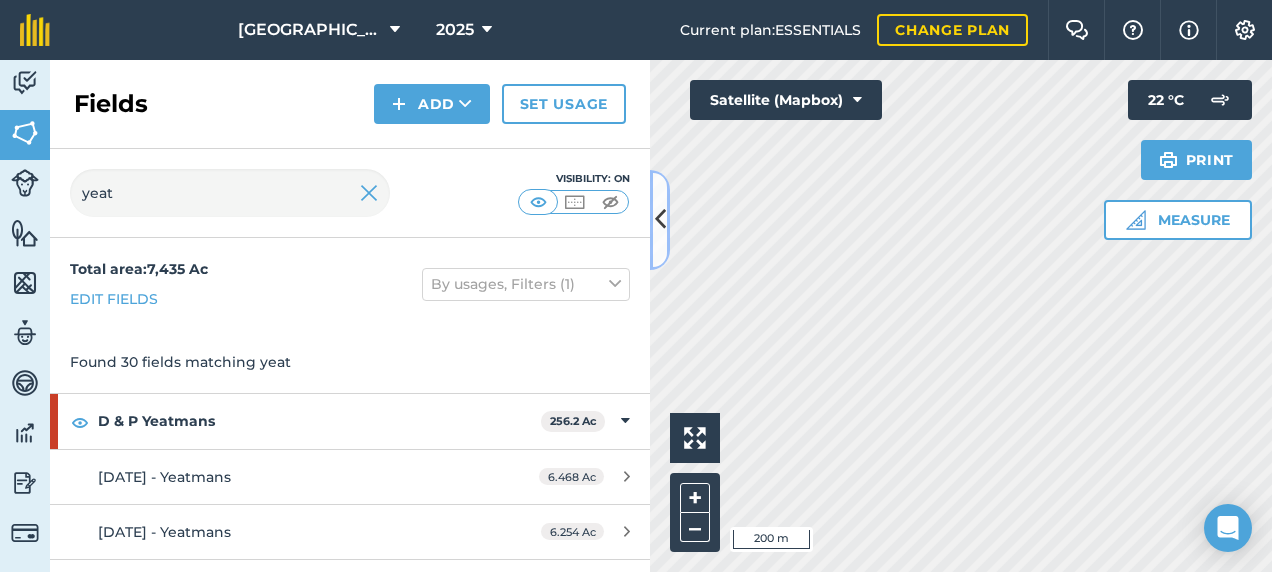 click at bounding box center [660, 219] 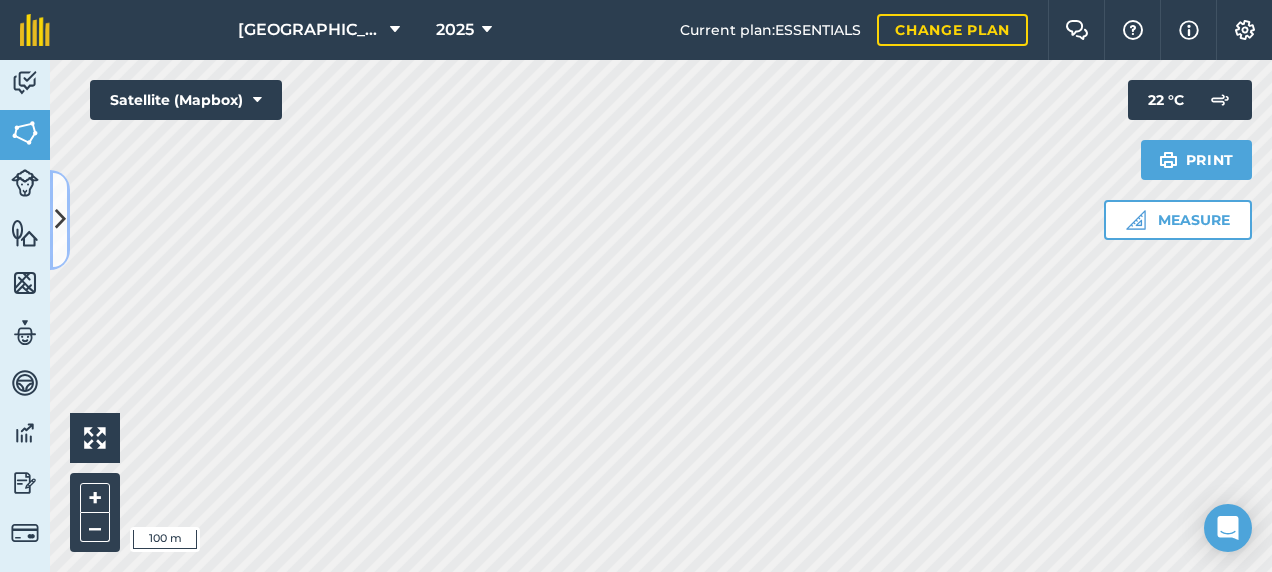 click at bounding box center (60, 219) 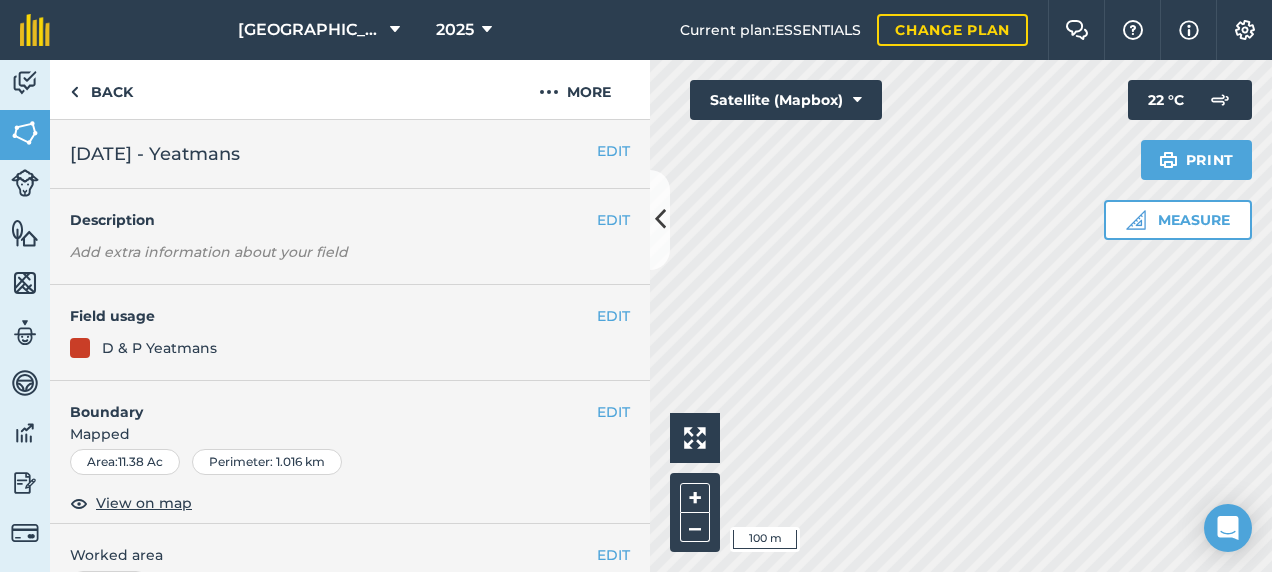 click on "EDIT [DATE] - Yeatmans" at bounding box center (350, 154) 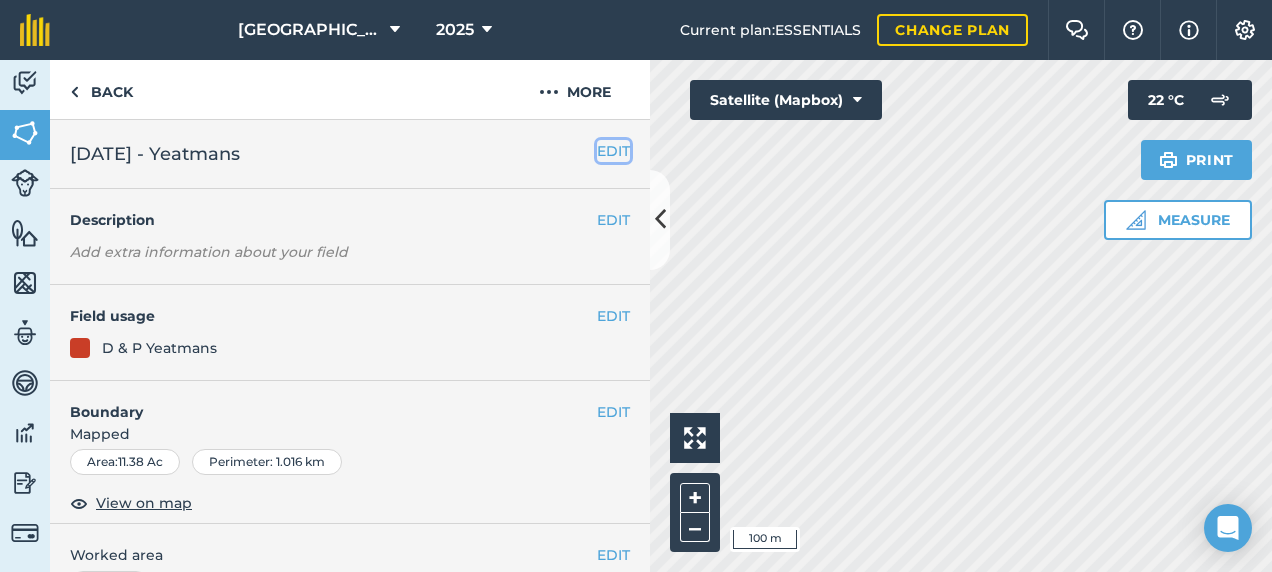 click on "EDIT" at bounding box center (613, 151) 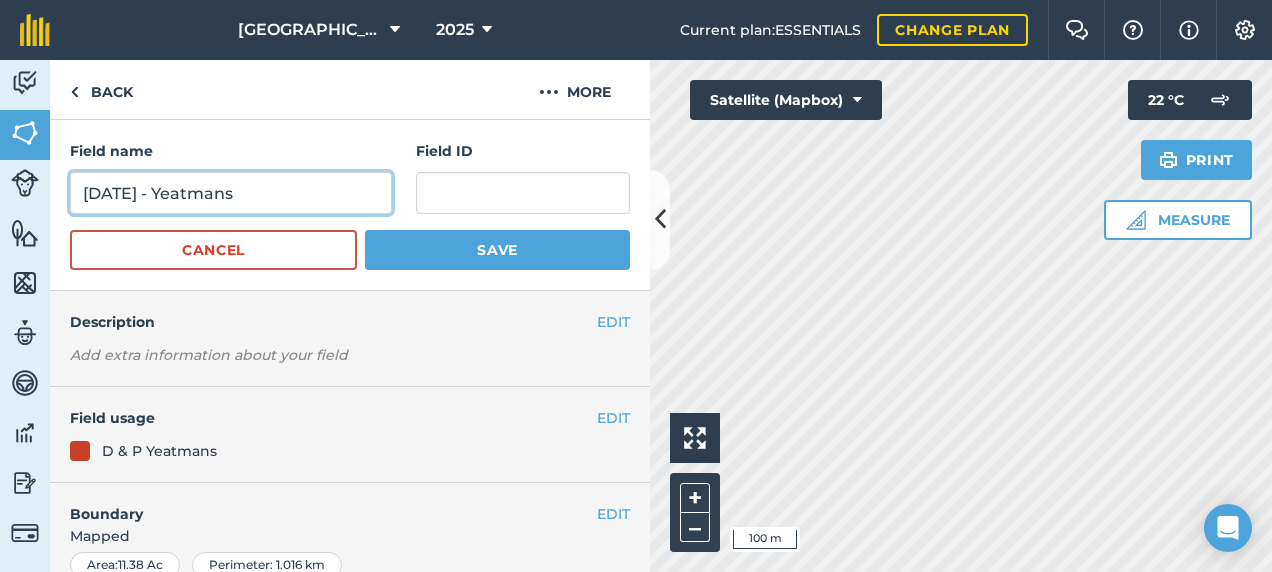 drag, startPoint x: 166, startPoint y: 196, endPoint x: 43, endPoint y: 187, distance: 123.32883 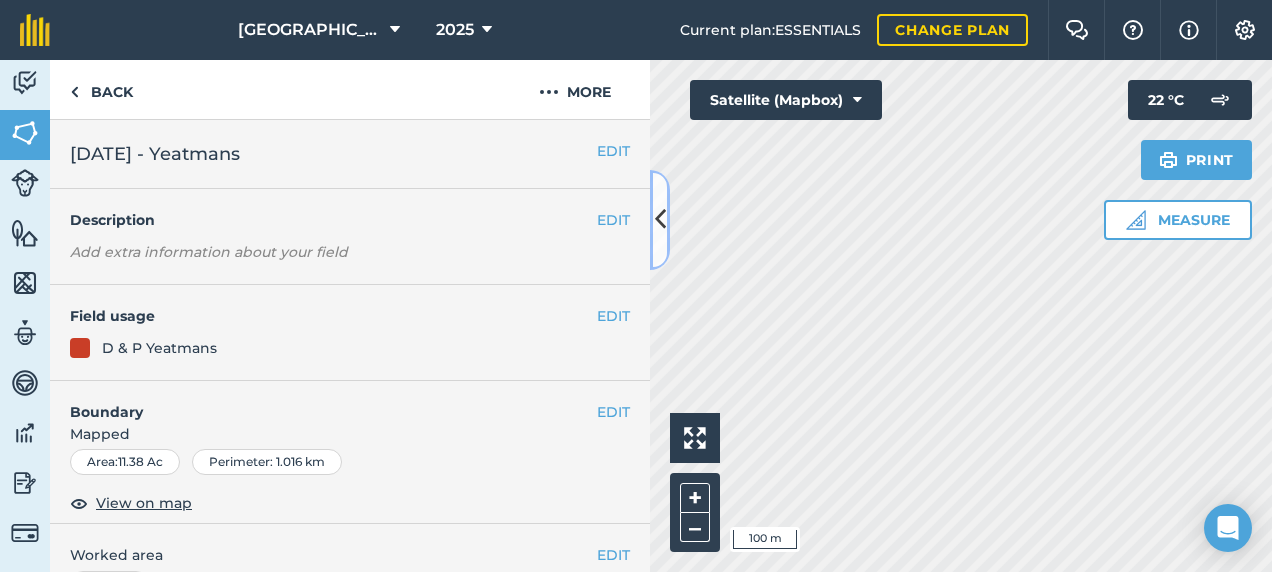 click at bounding box center [660, 219] 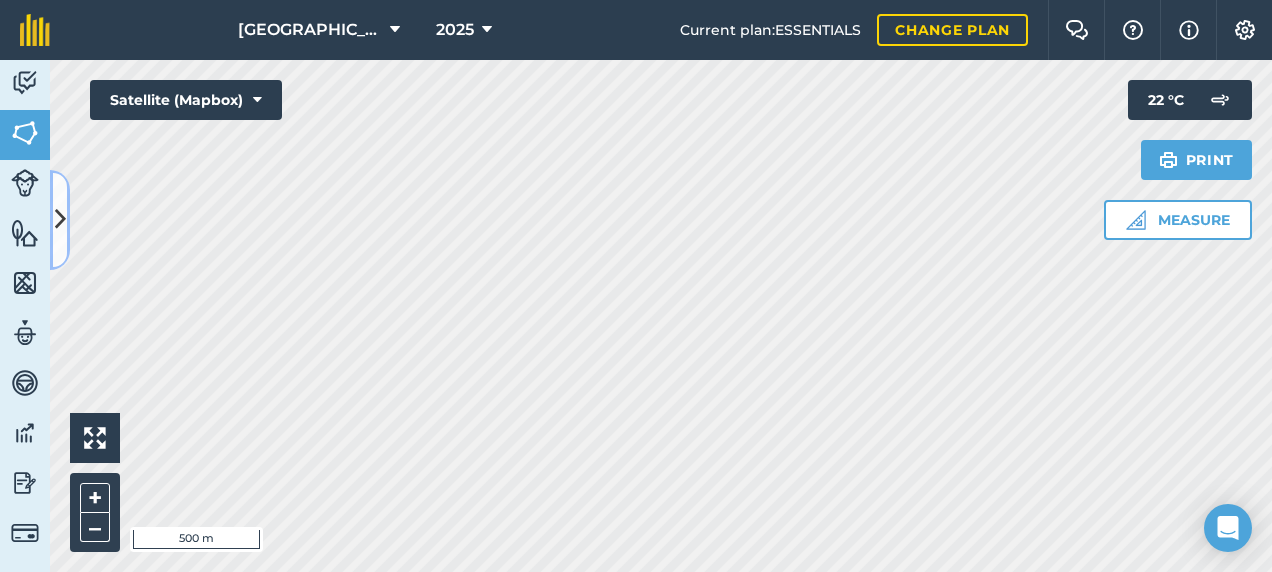 click at bounding box center (60, 219) 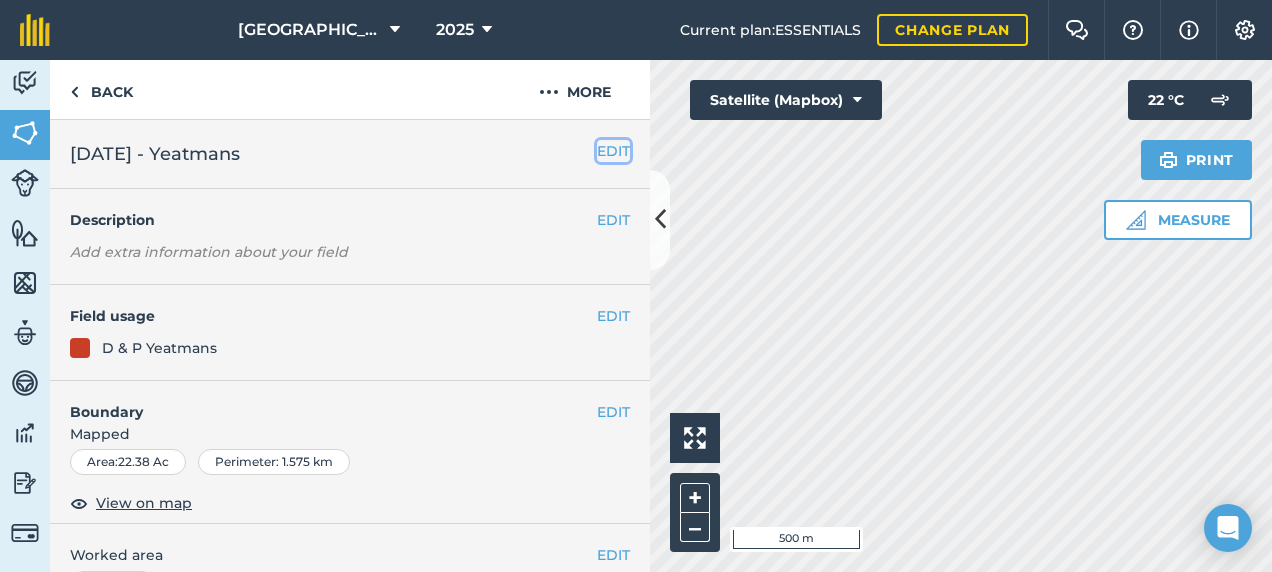 click on "EDIT" at bounding box center [613, 151] 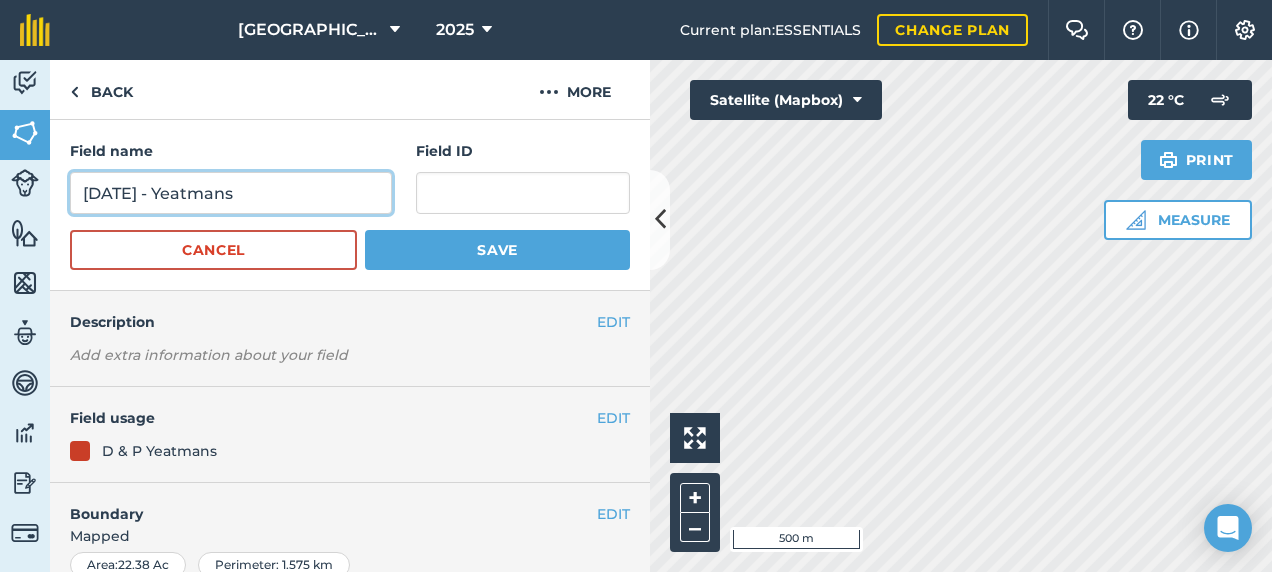 drag, startPoint x: 160, startPoint y: 194, endPoint x: 3, endPoint y: 200, distance: 157.11461 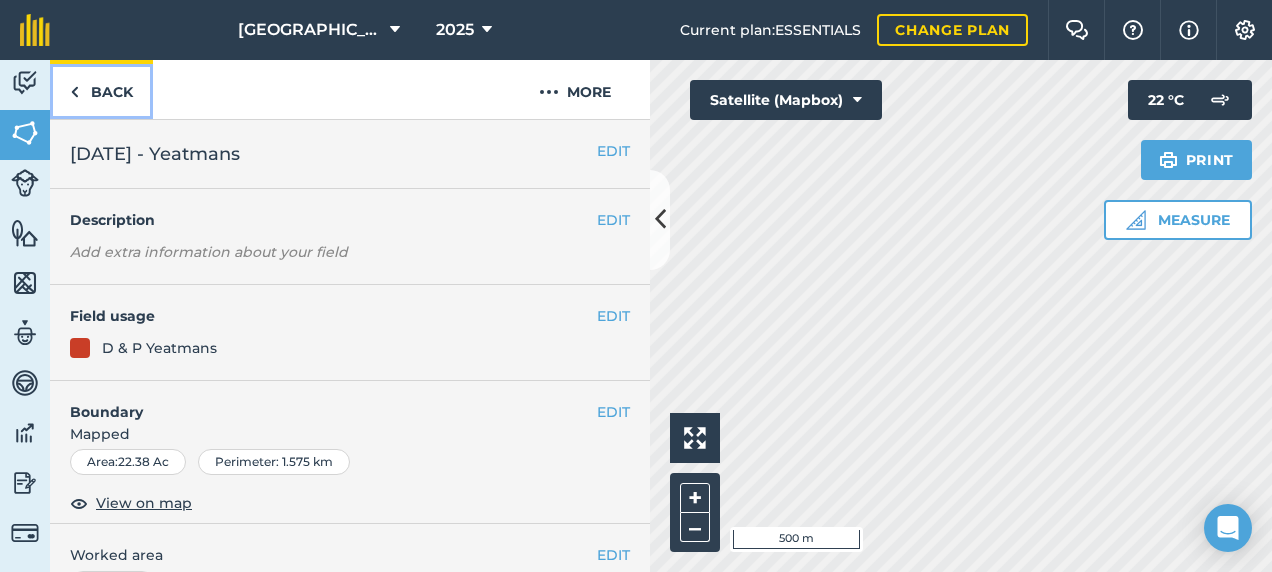 click on "Back" at bounding box center [101, 89] 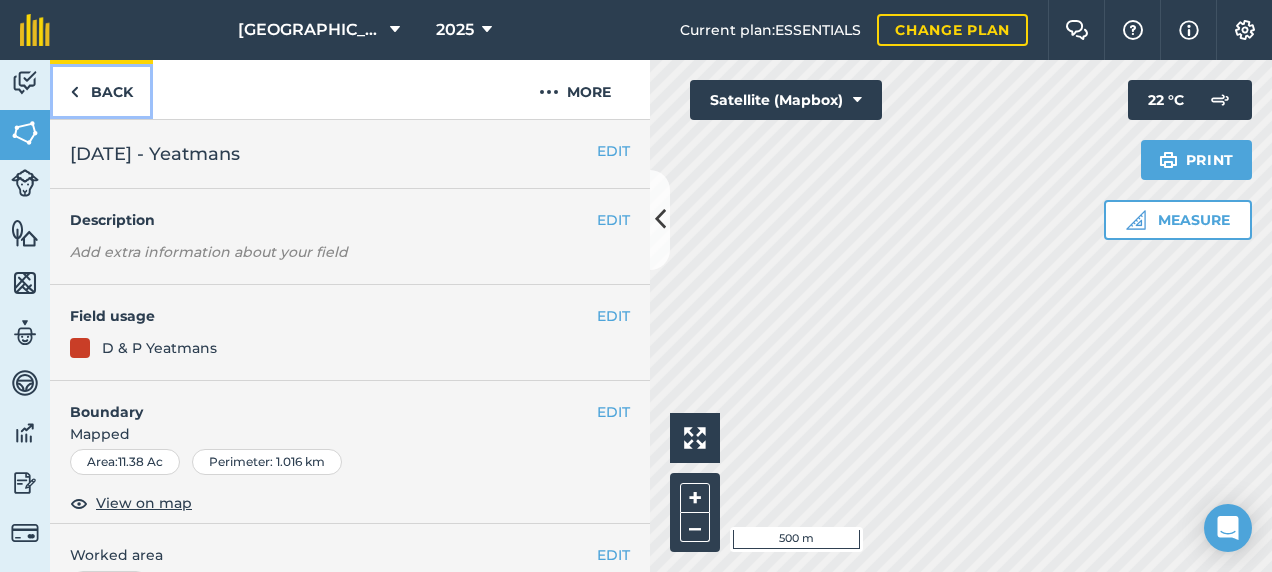 click on "Back" at bounding box center (101, 89) 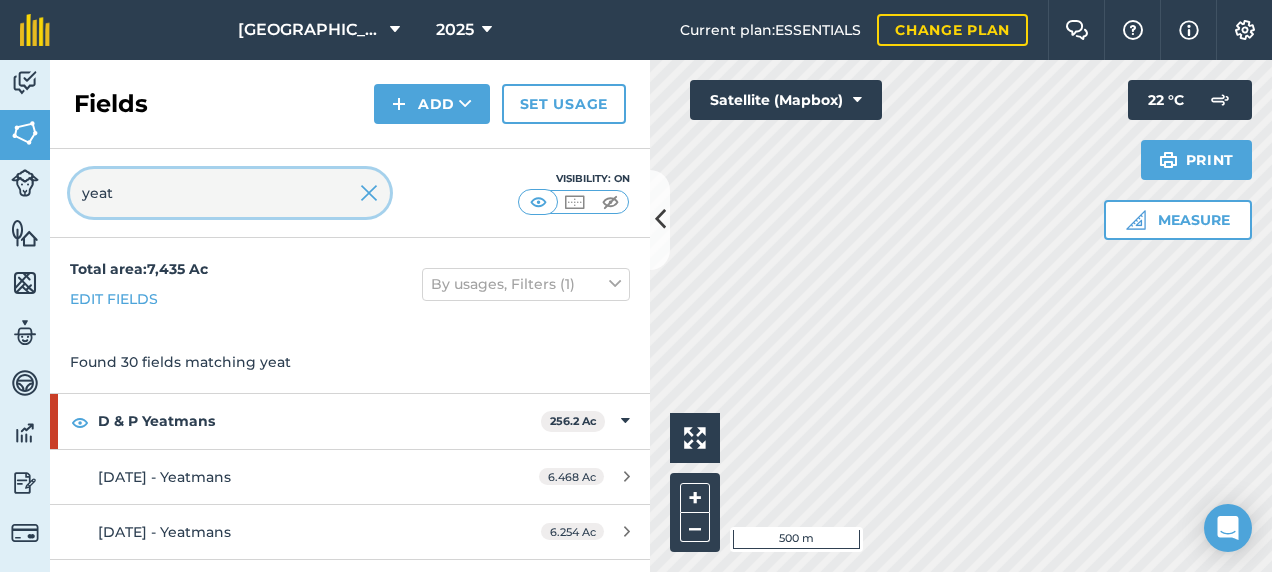 drag, startPoint x: 117, startPoint y: 189, endPoint x: 26, endPoint y: 188, distance: 91.00549 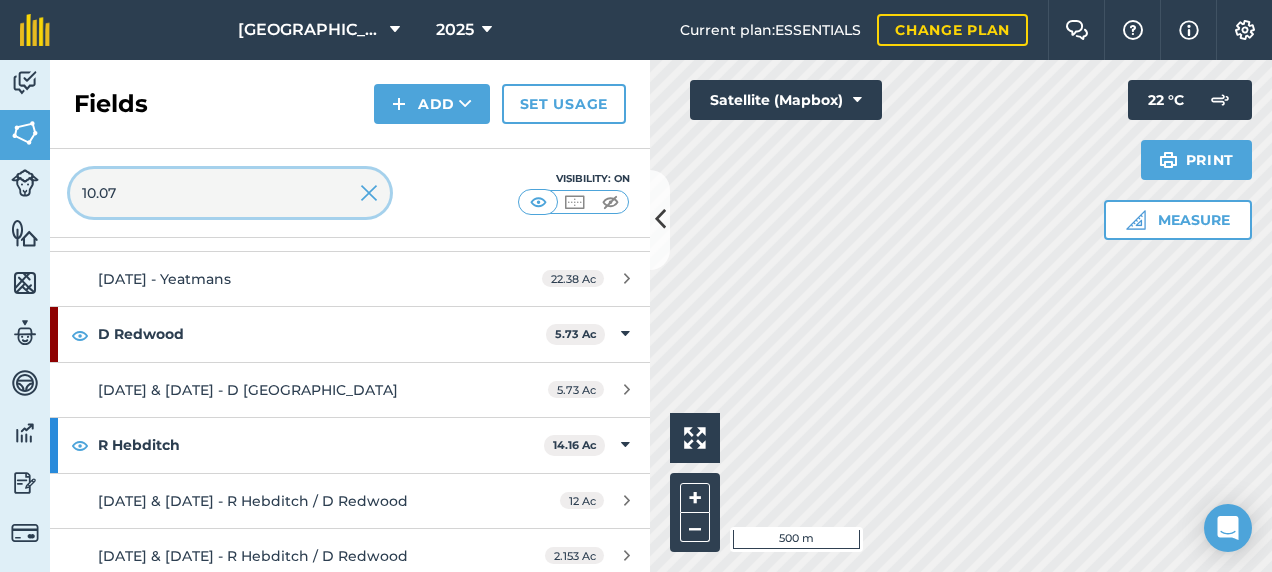 scroll, scrollTop: 261, scrollLeft: 0, axis: vertical 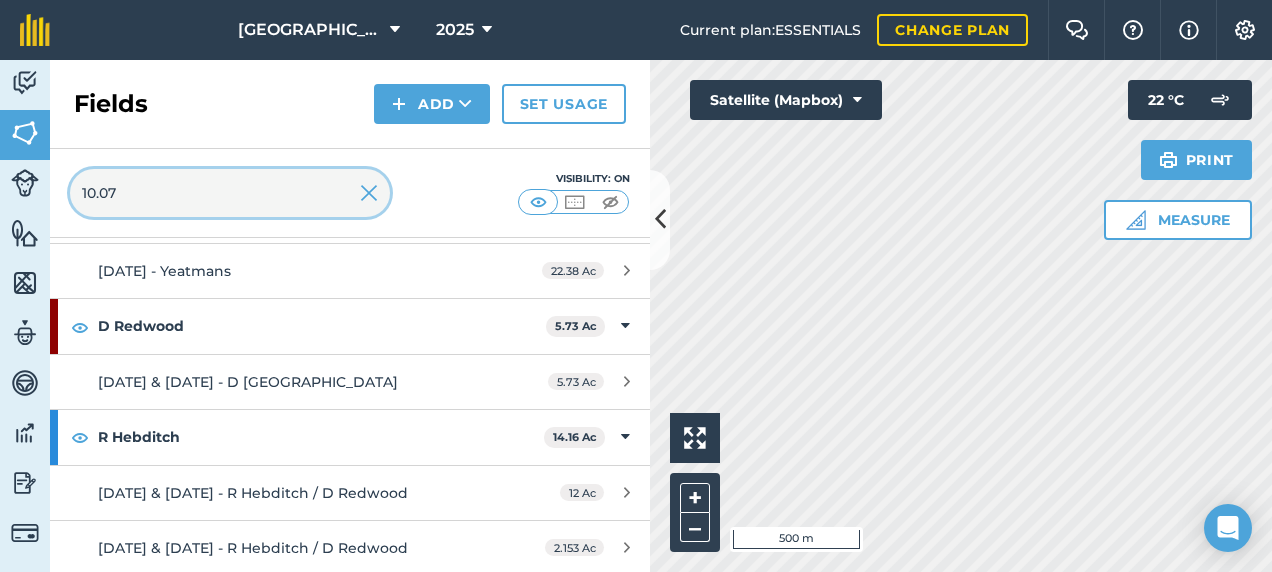 type on "10.07" 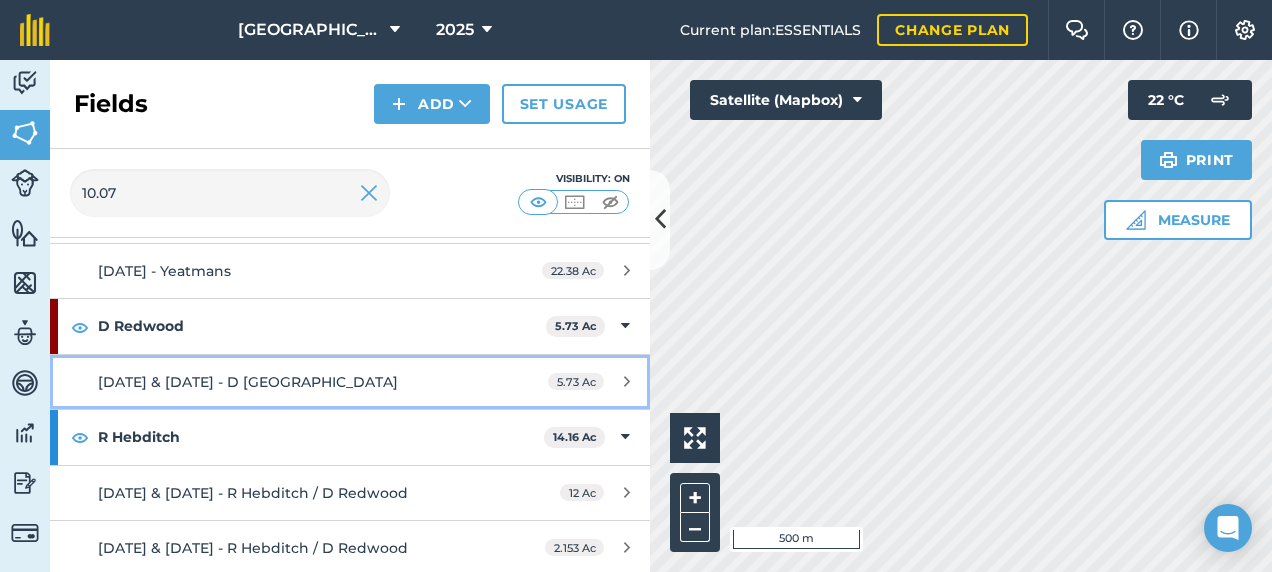click on "[DATE] & [DATE] - D [GEOGRAPHIC_DATA]" at bounding box center (248, 382) 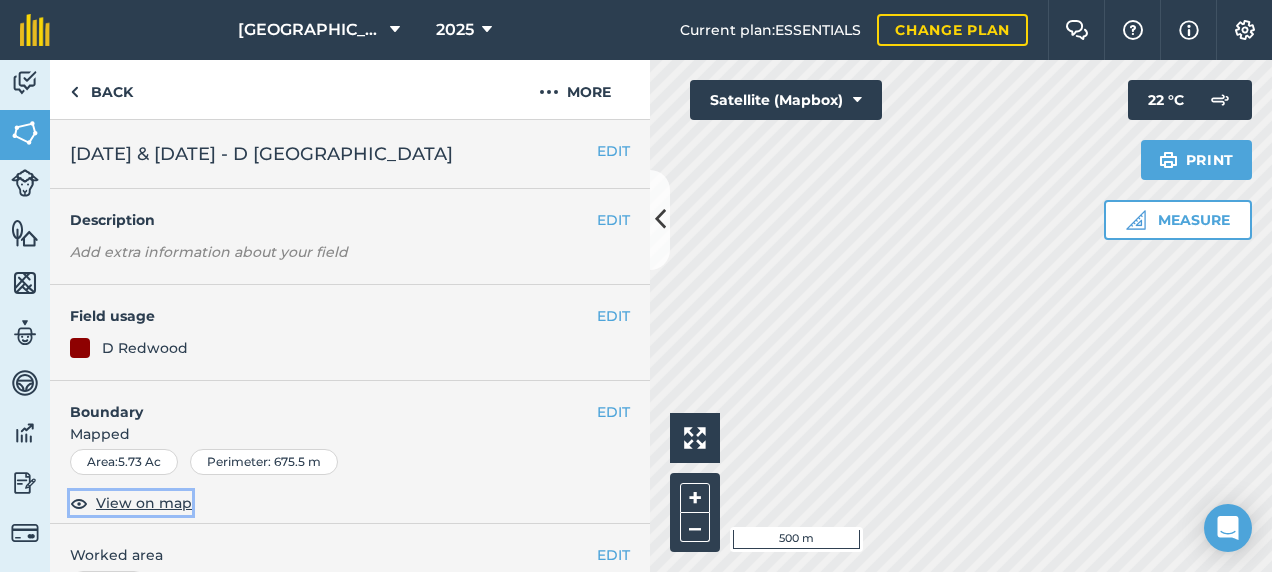 drag, startPoint x: 147, startPoint y: 502, endPoint x: 199, endPoint y: 489, distance: 53.600372 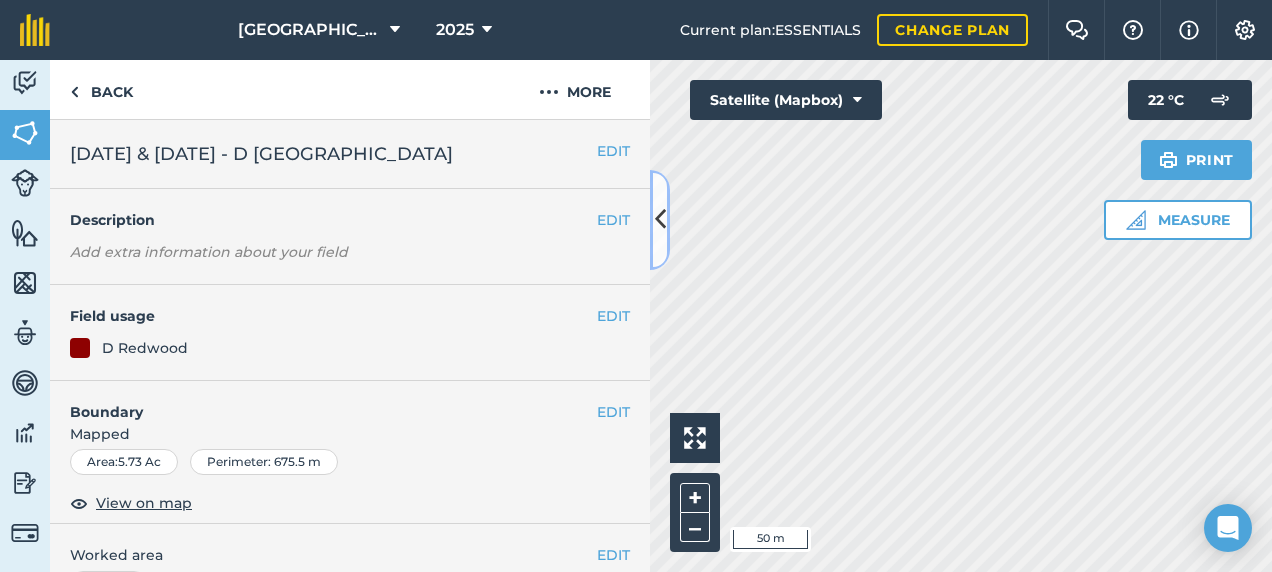 click at bounding box center (660, 220) 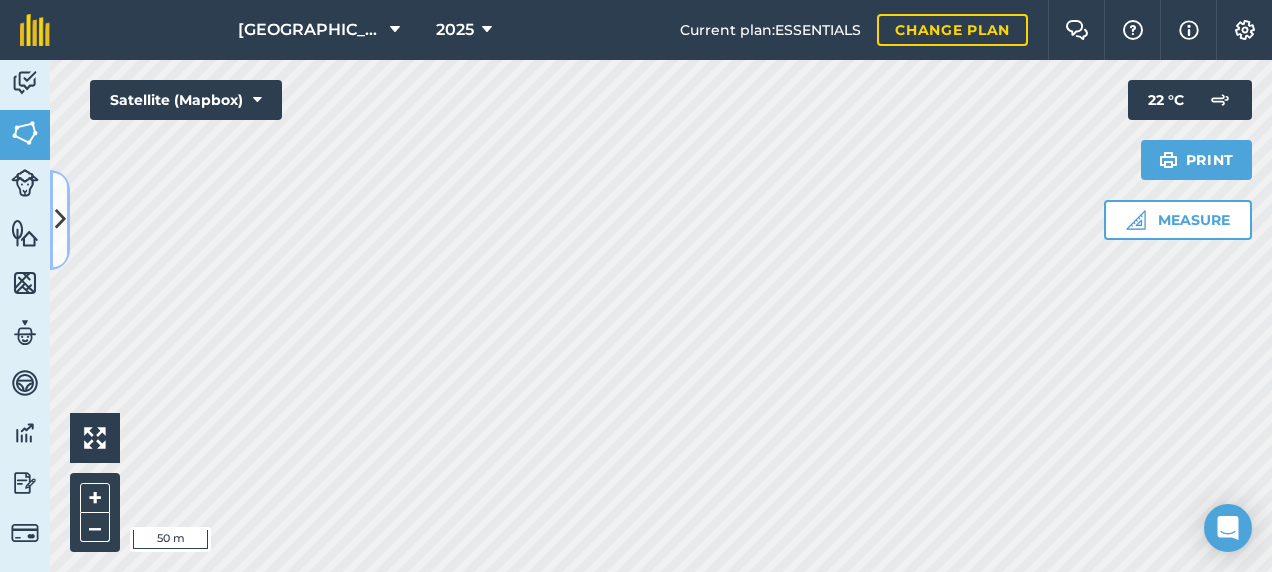click at bounding box center (60, 219) 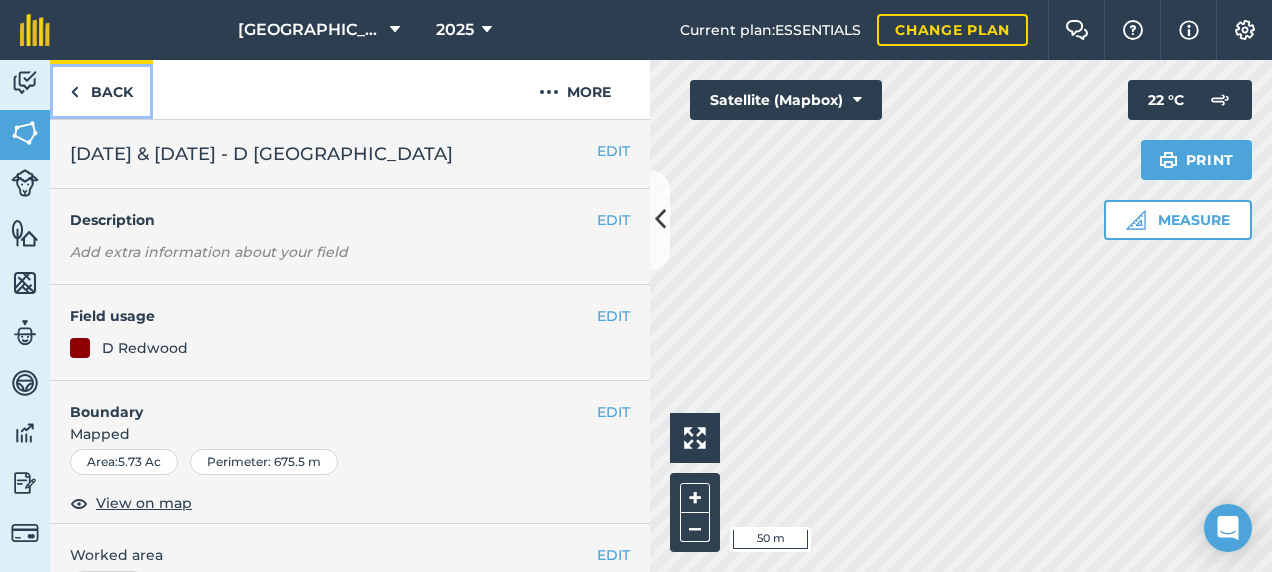 click on "Back" at bounding box center [101, 89] 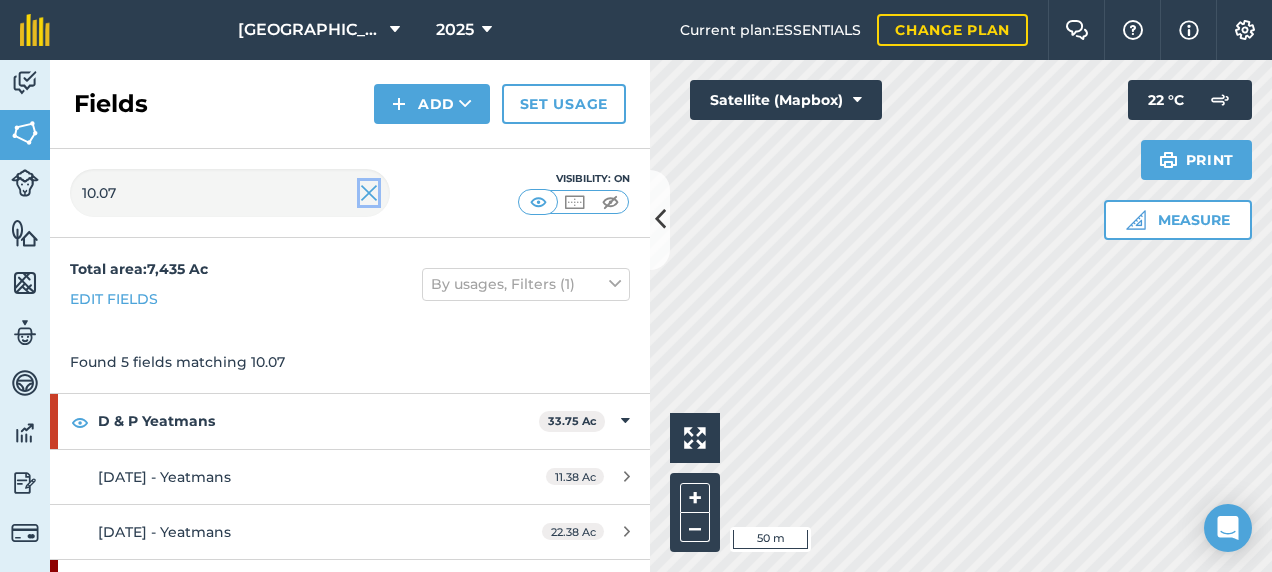 click at bounding box center [369, 193] 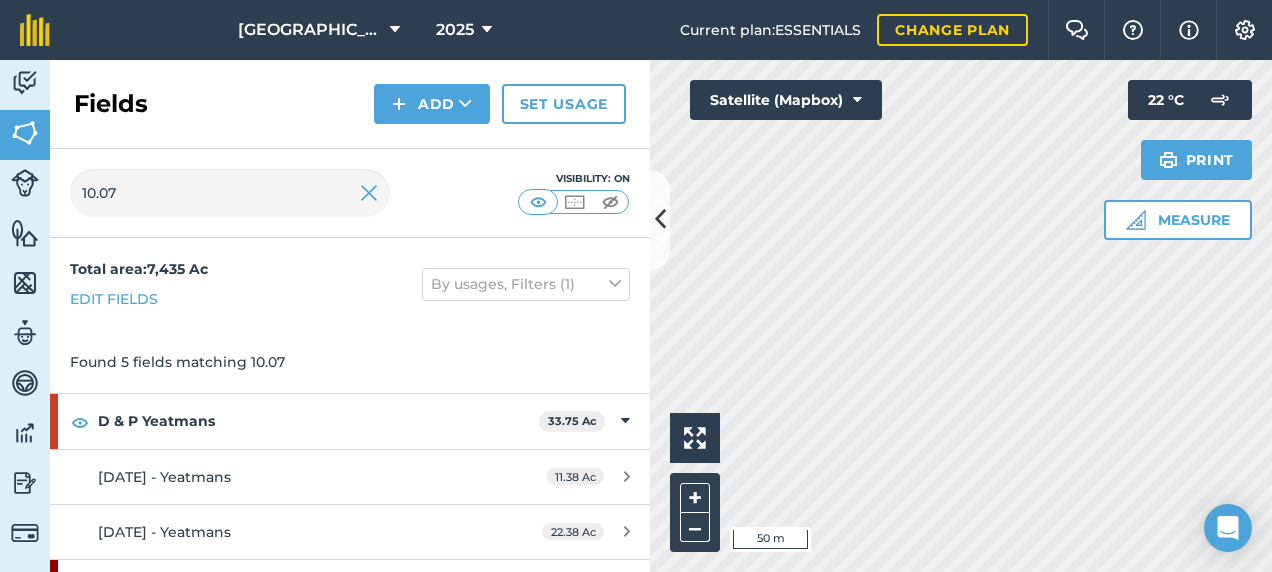 type 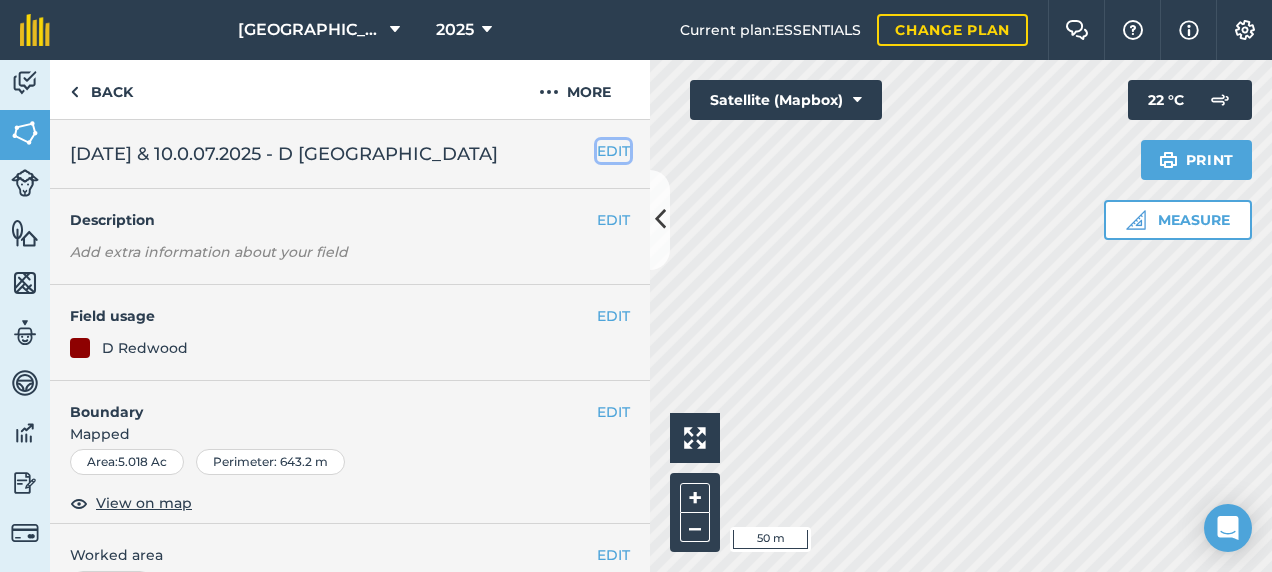 click on "EDIT" at bounding box center [613, 151] 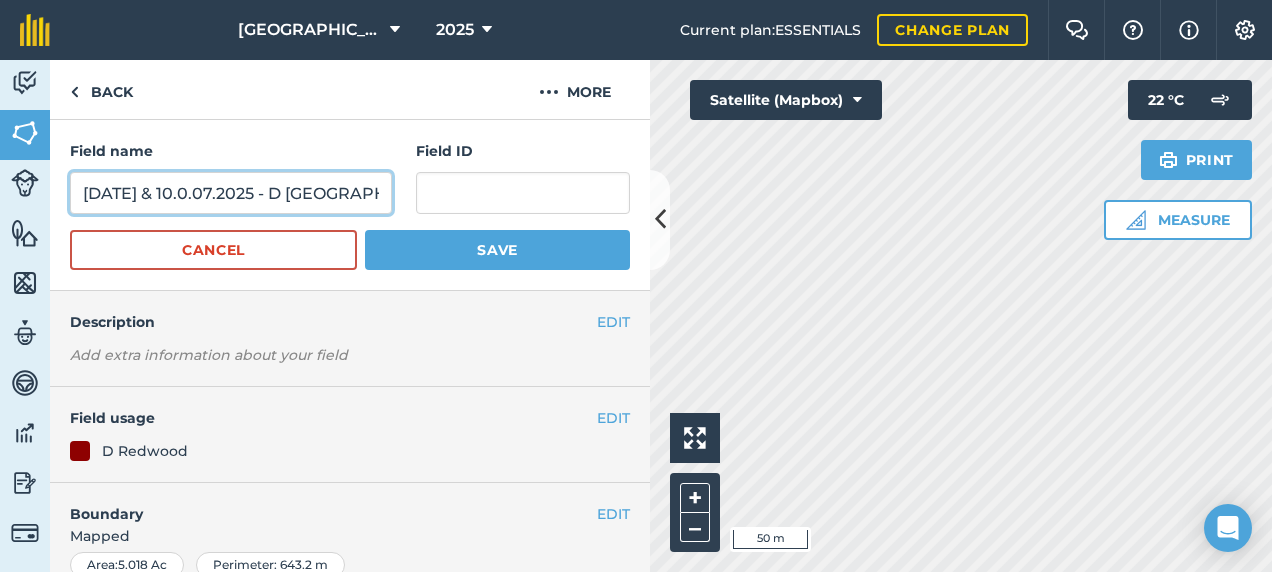 click on "[DATE] & 10.0.07.2025 - D [GEOGRAPHIC_DATA]" at bounding box center (231, 193) 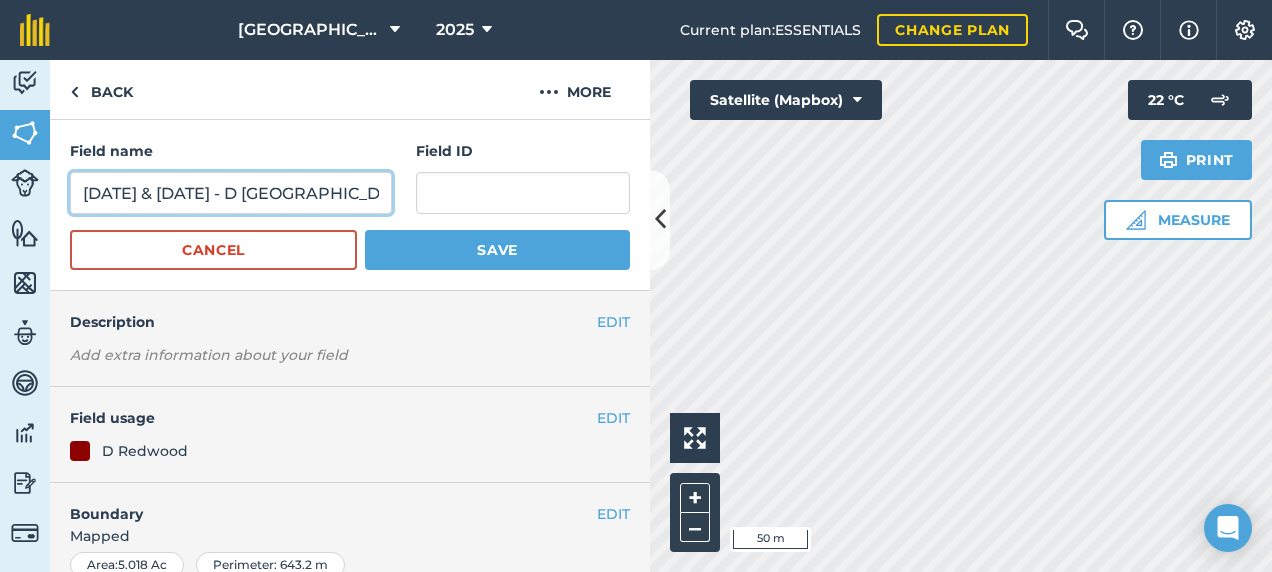 type on "[DATE] & [DATE] - D [GEOGRAPHIC_DATA]" 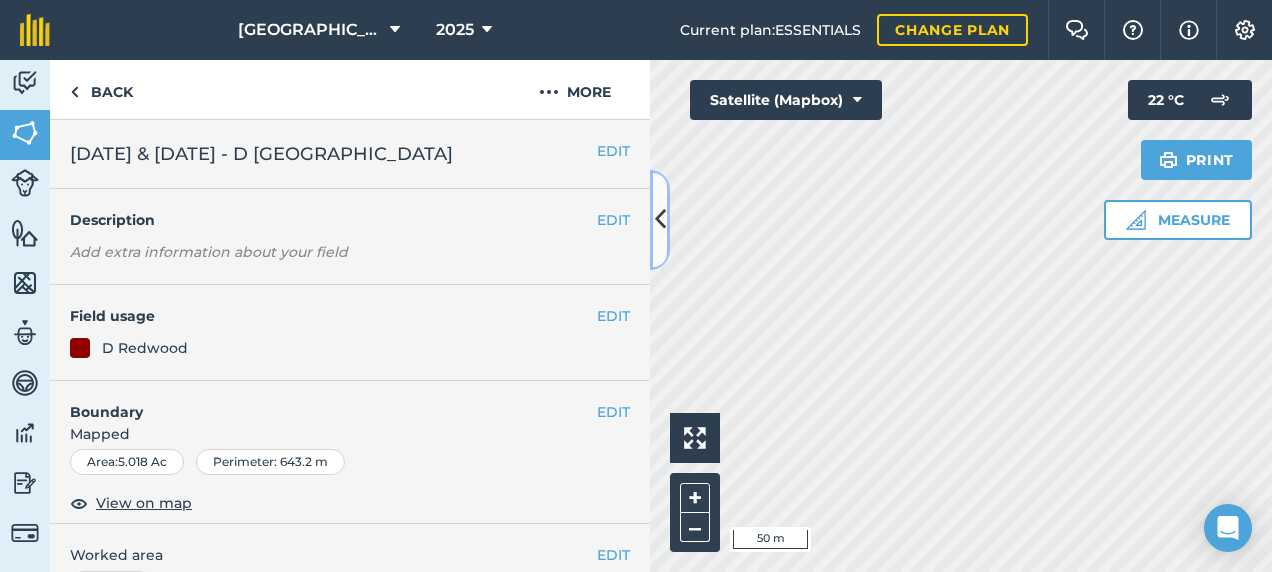click at bounding box center [660, 219] 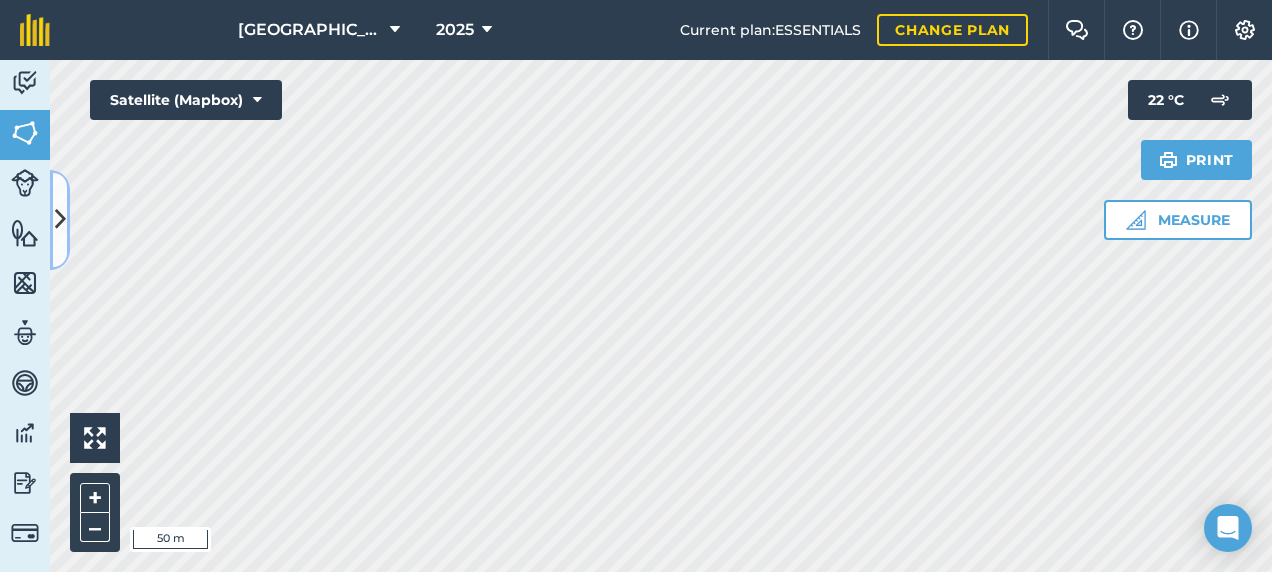 click at bounding box center (60, 219) 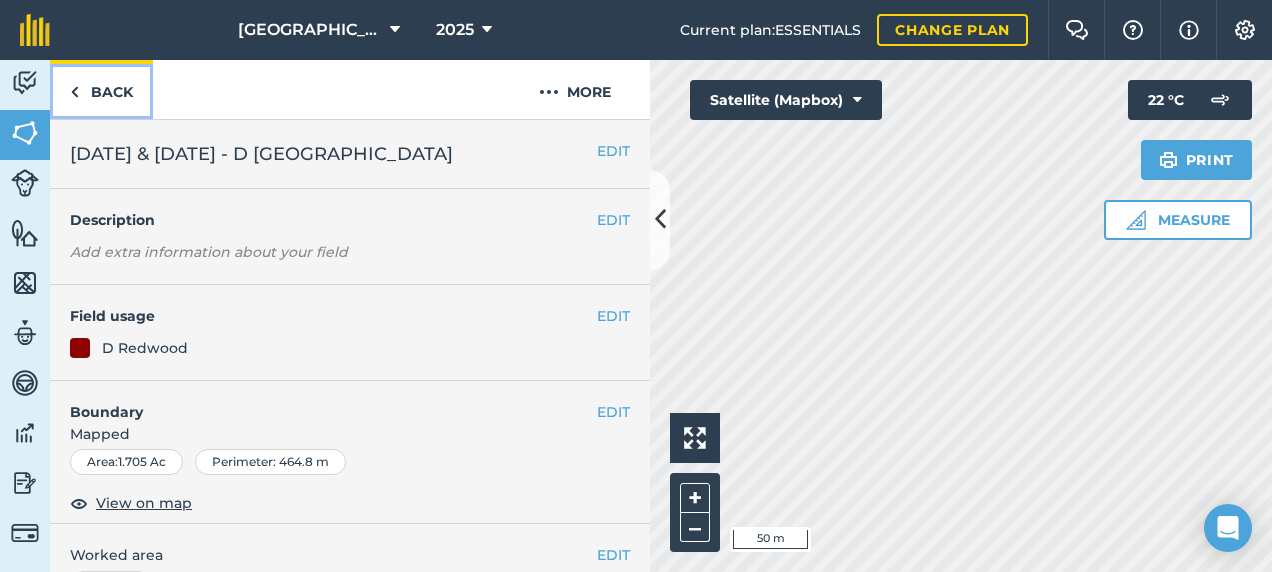 click on "Back" at bounding box center [101, 89] 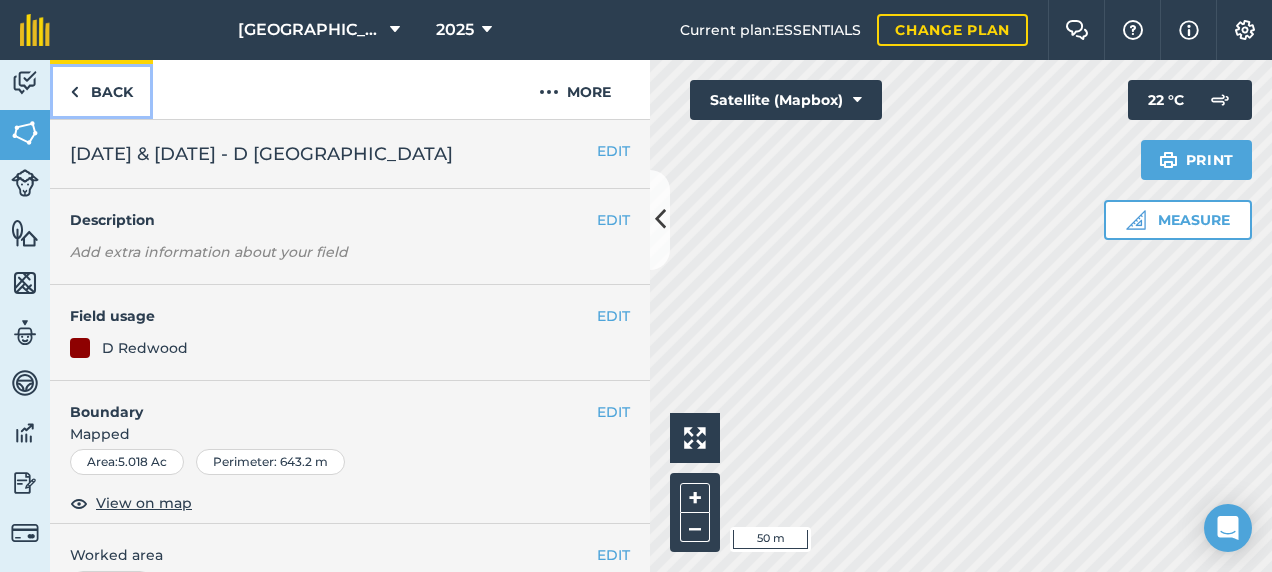 click on "Back" at bounding box center [101, 89] 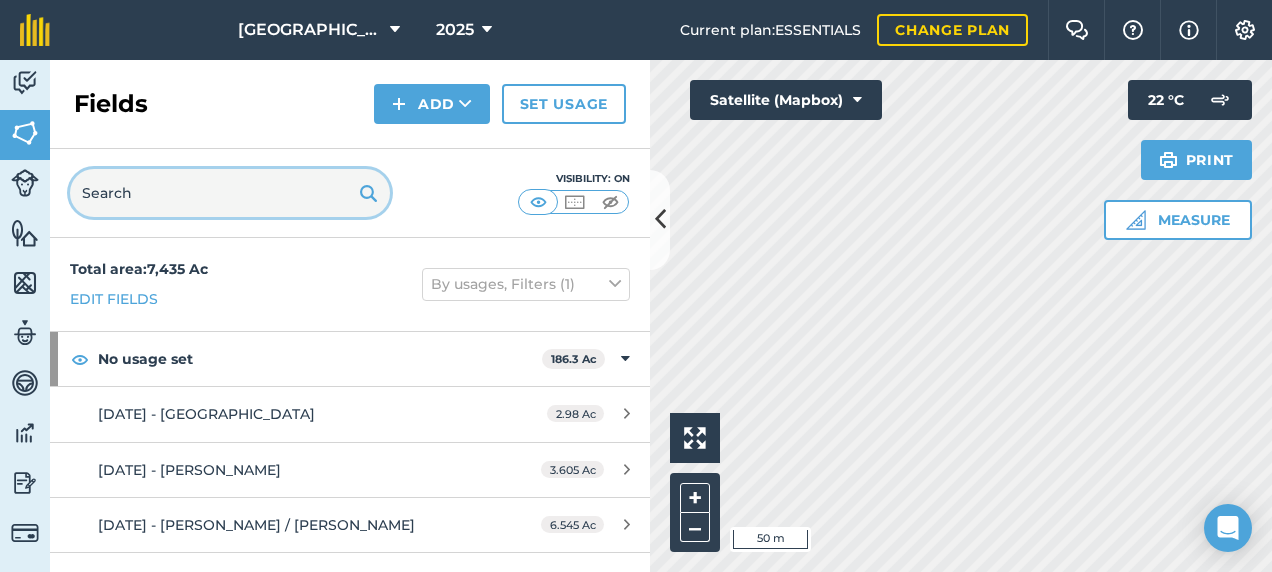 drag, startPoint x: 132, startPoint y: 186, endPoint x: 93, endPoint y: 211, distance: 46.32494 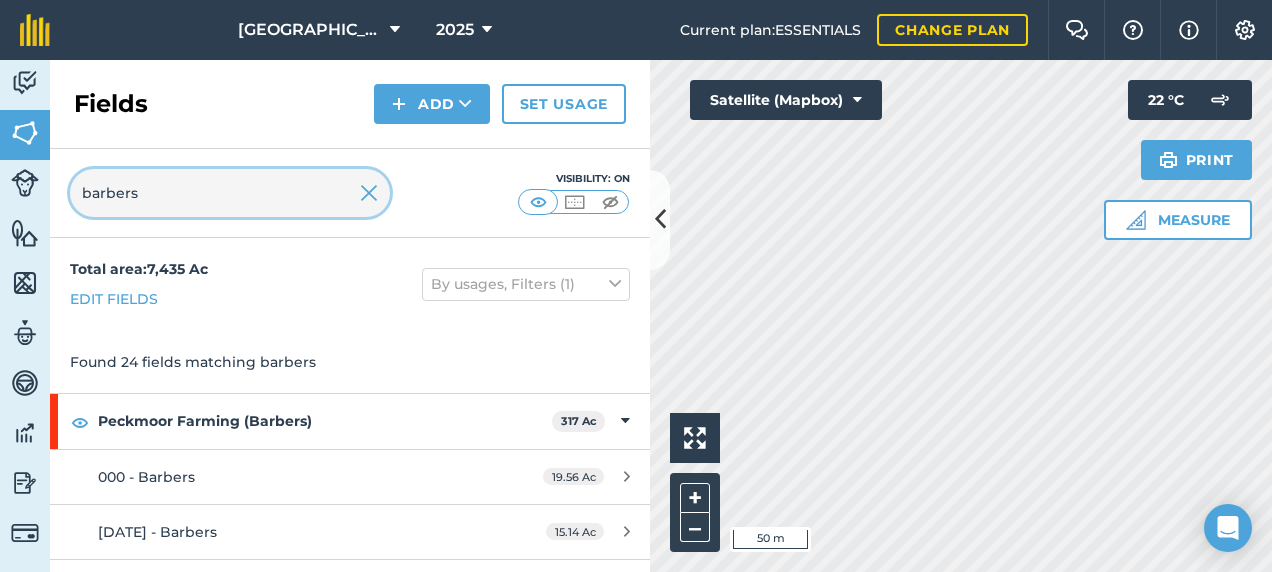 type on "barbers" 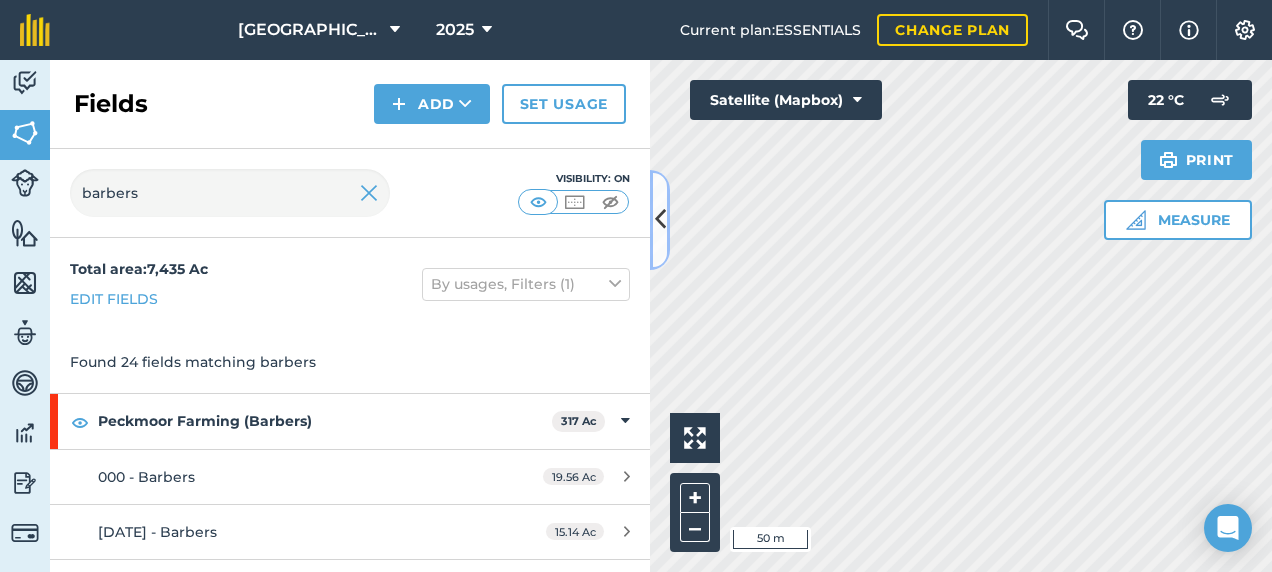 click at bounding box center (660, 219) 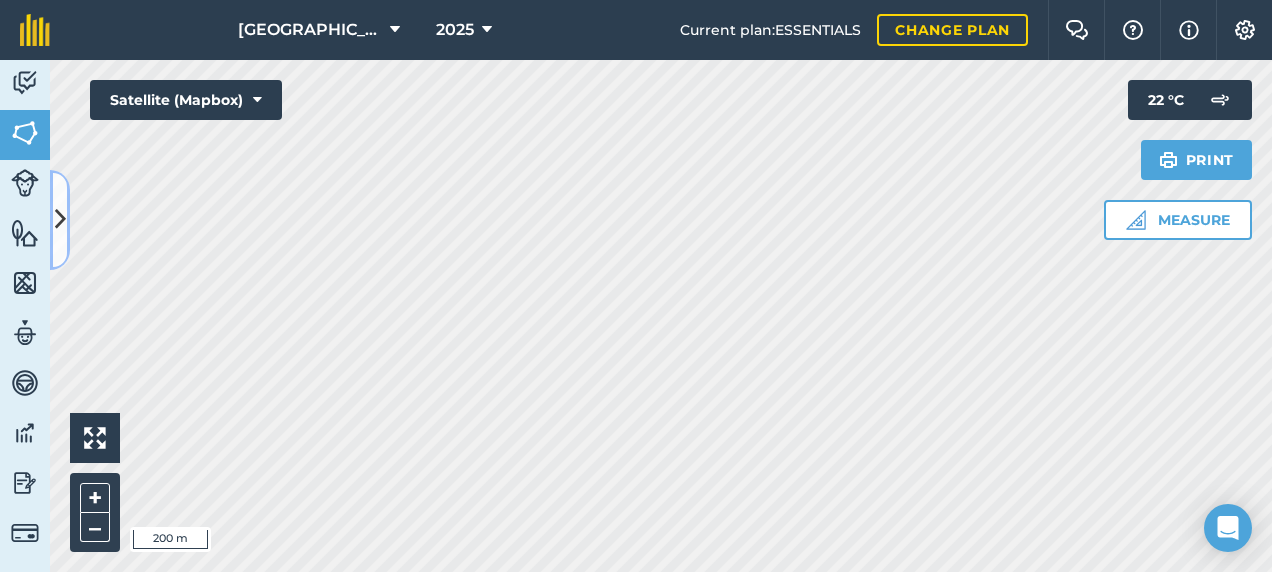 click at bounding box center [60, 219] 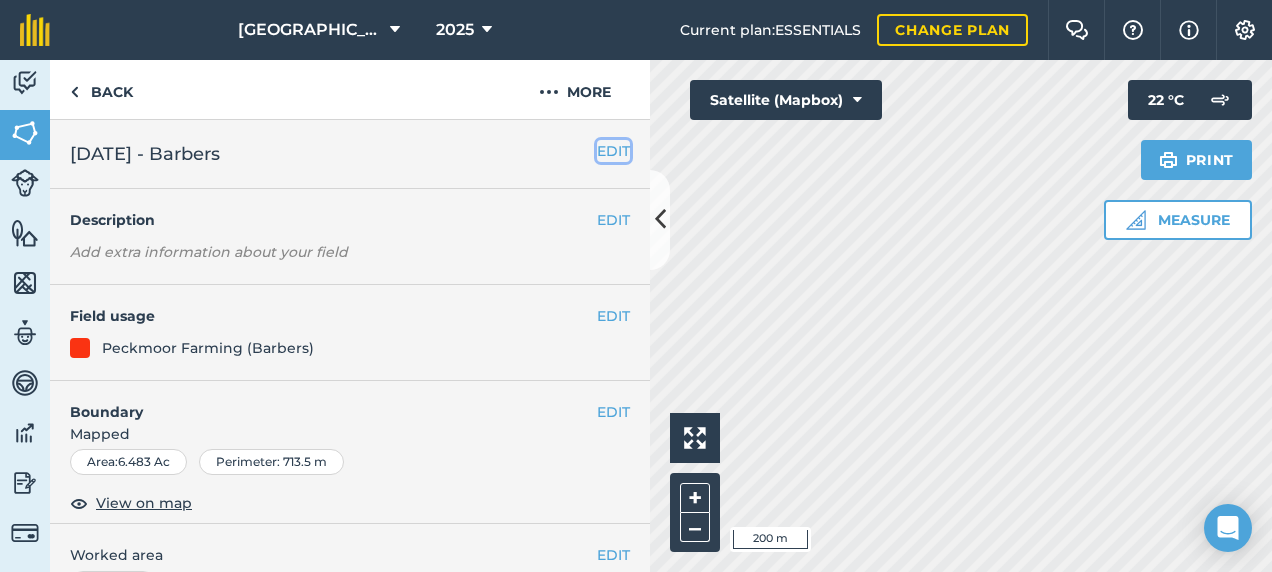 click on "EDIT" at bounding box center [613, 151] 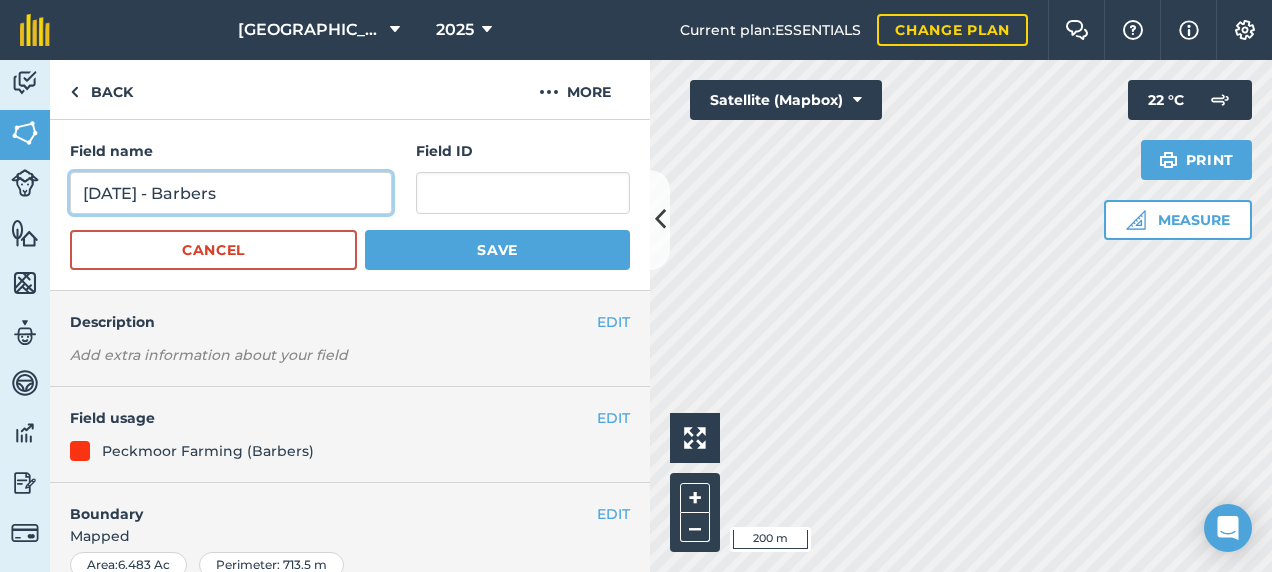 drag, startPoint x: 170, startPoint y: 190, endPoint x: 202, endPoint y: 219, distance: 43.185646 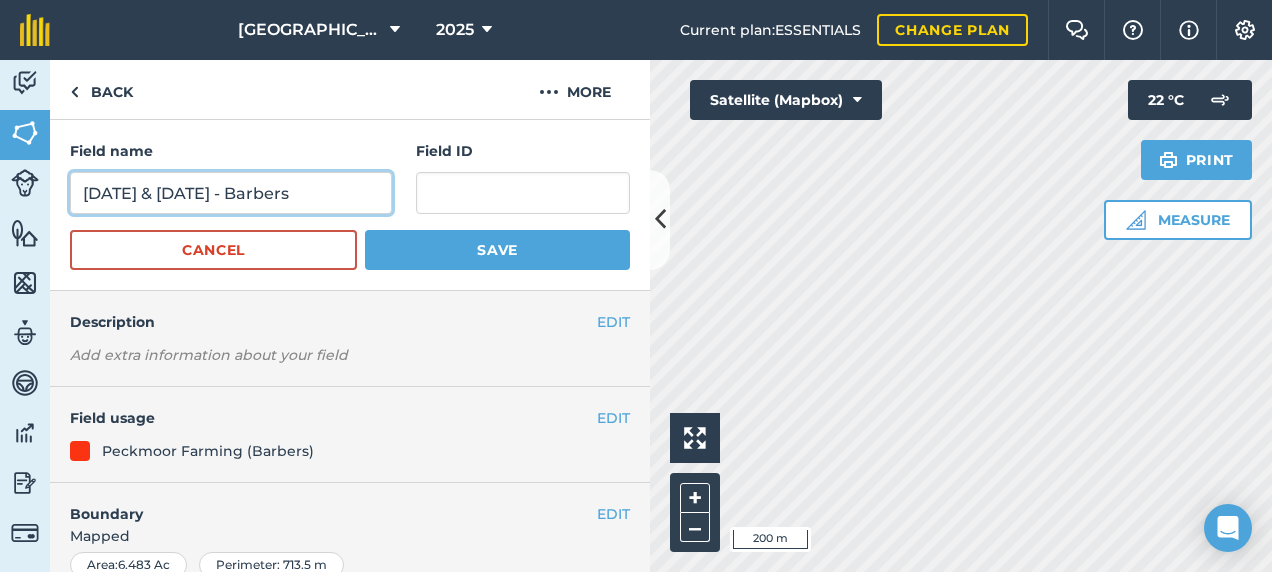 type on "[DATE] & [DATE] - Barbers" 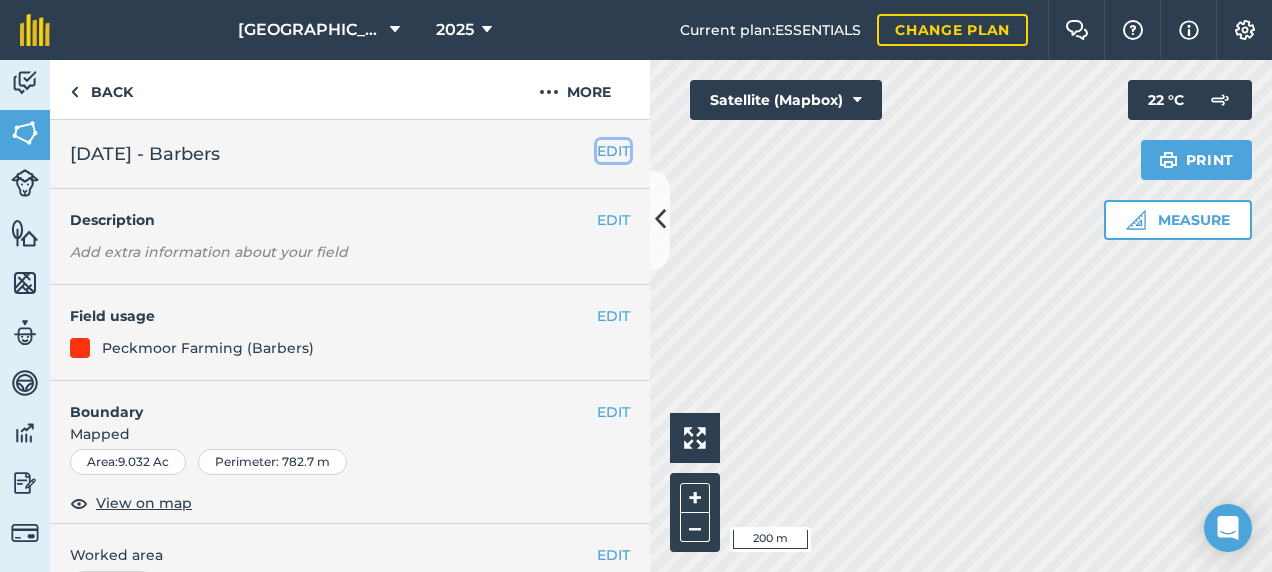 click on "EDIT" at bounding box center (613, 151) 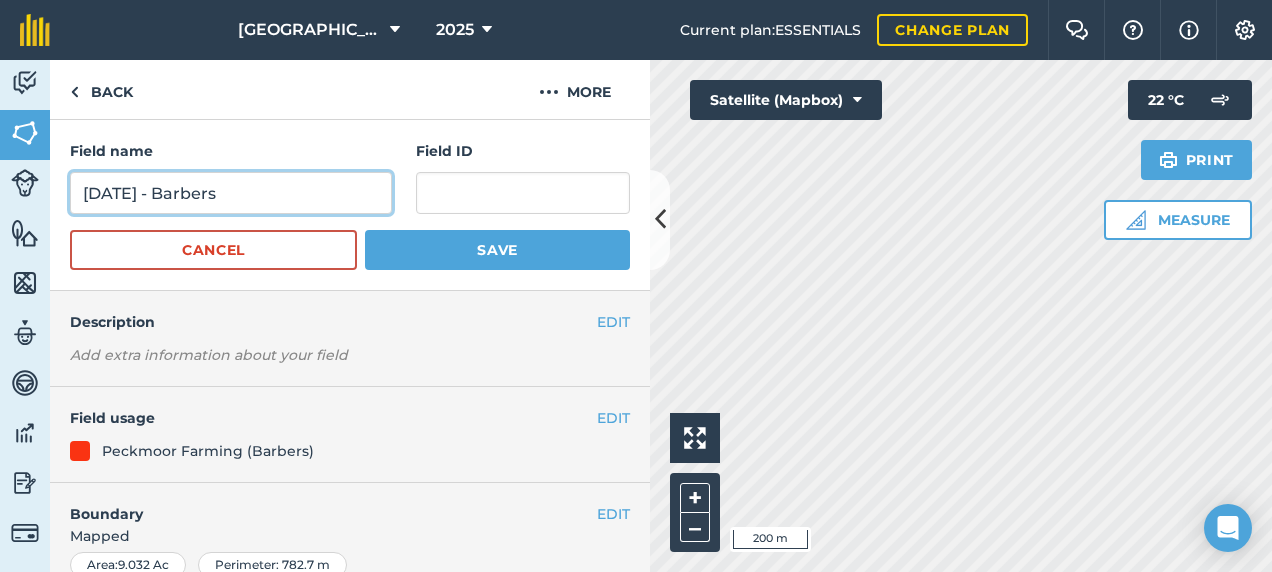 click on "[DATE] - Barbers" at bounding box center (231, 193) 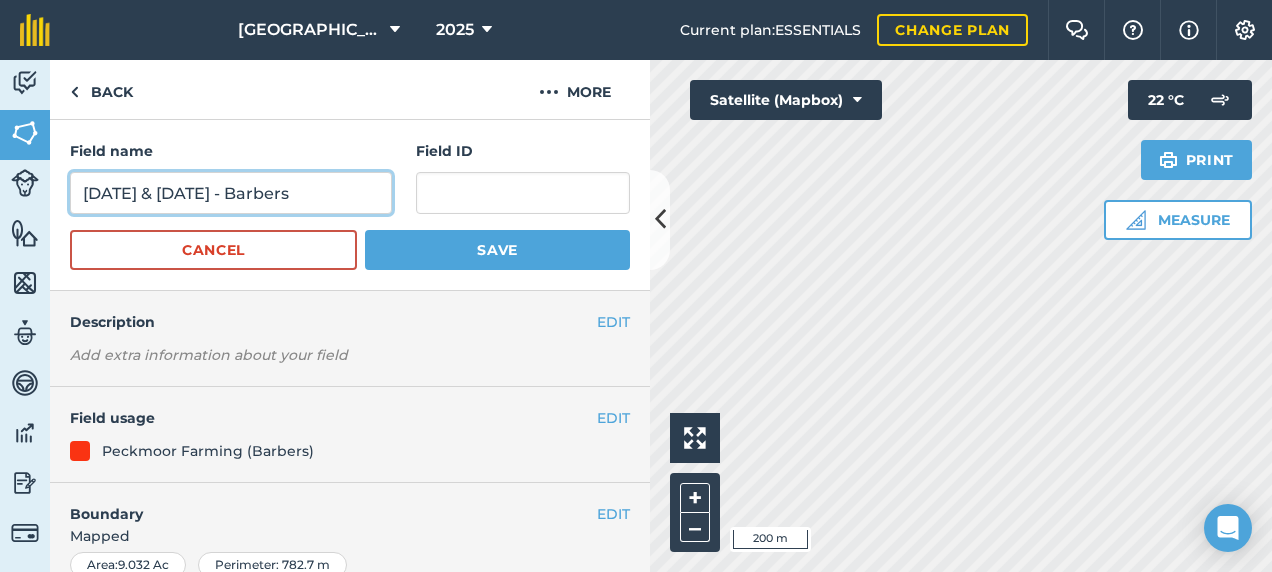 type on "[DATE] & [DATE] - Barbers" 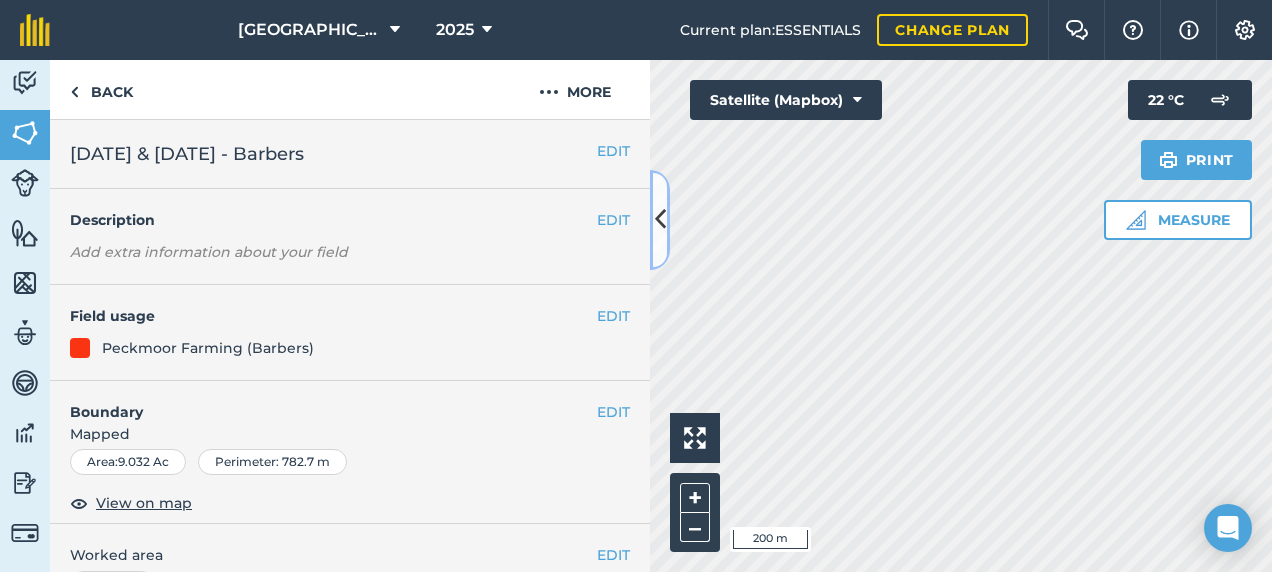 click at bounding box center [660, 219] 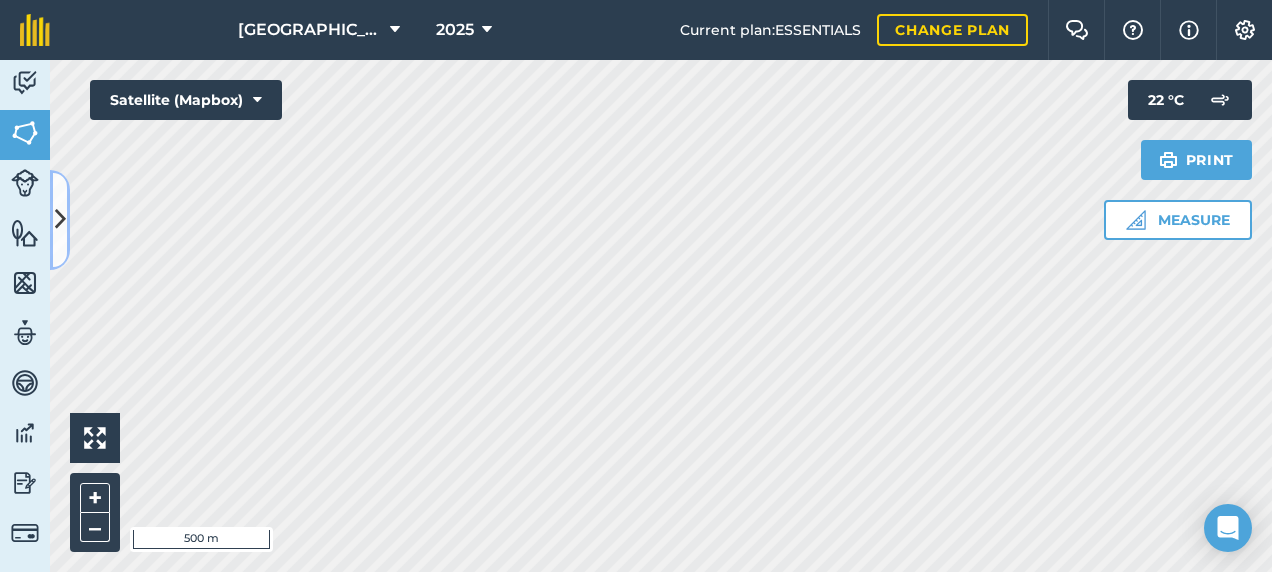 click at bounding box center (60, 219) 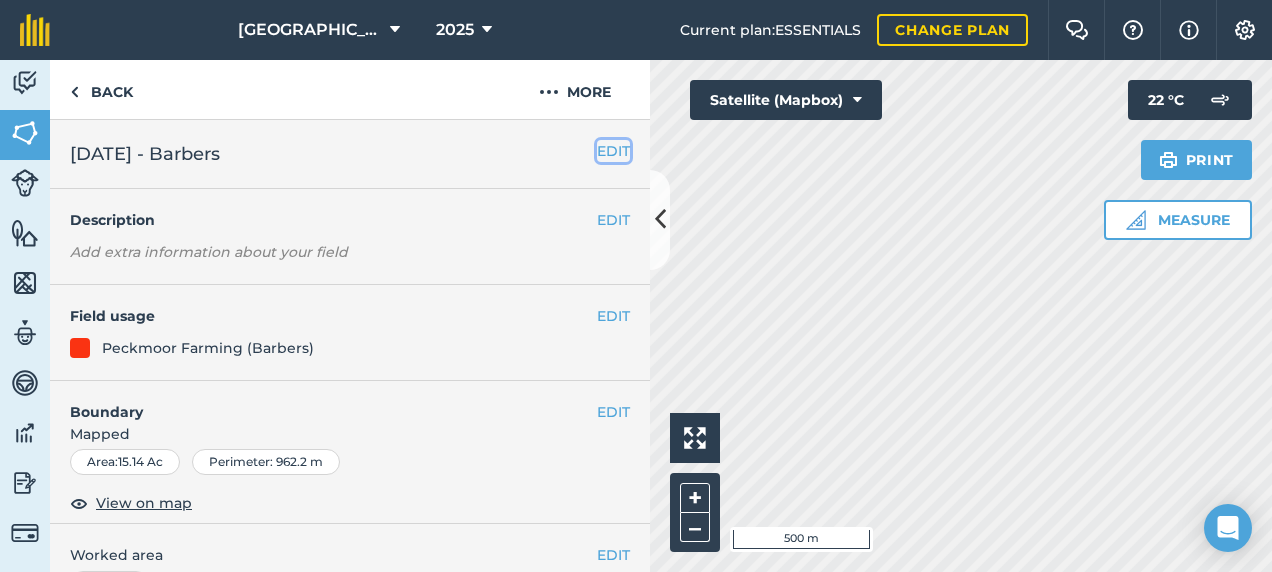 click on "EDIT" at bounding box center (613, 151) 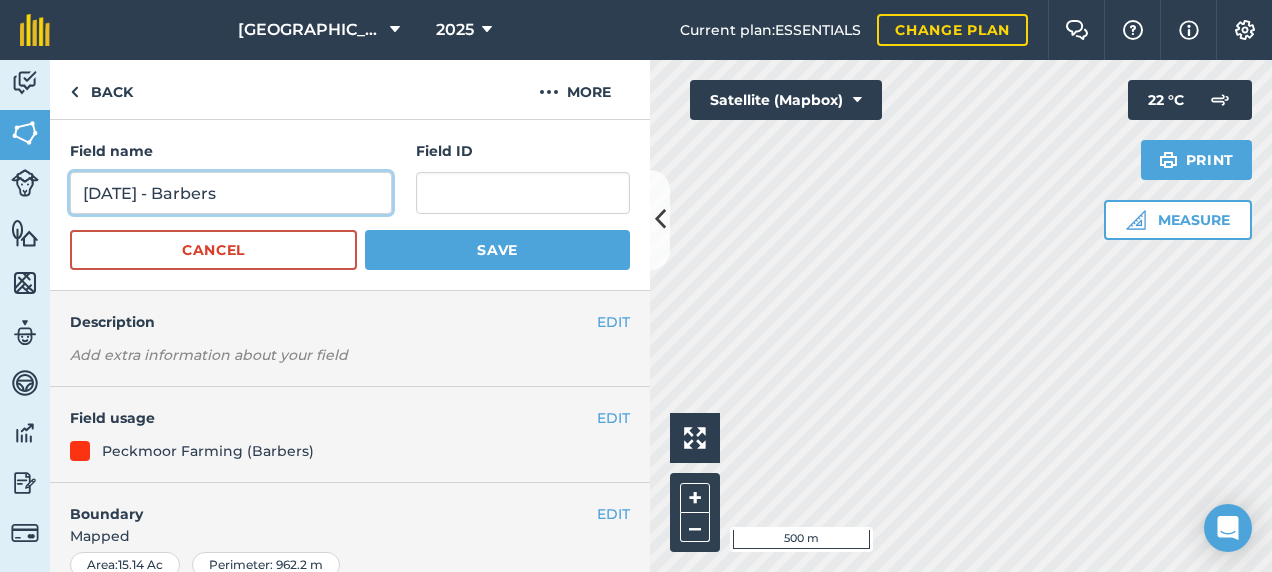 click on "[DATE] - Barbers" at bounding box center (231, 193) 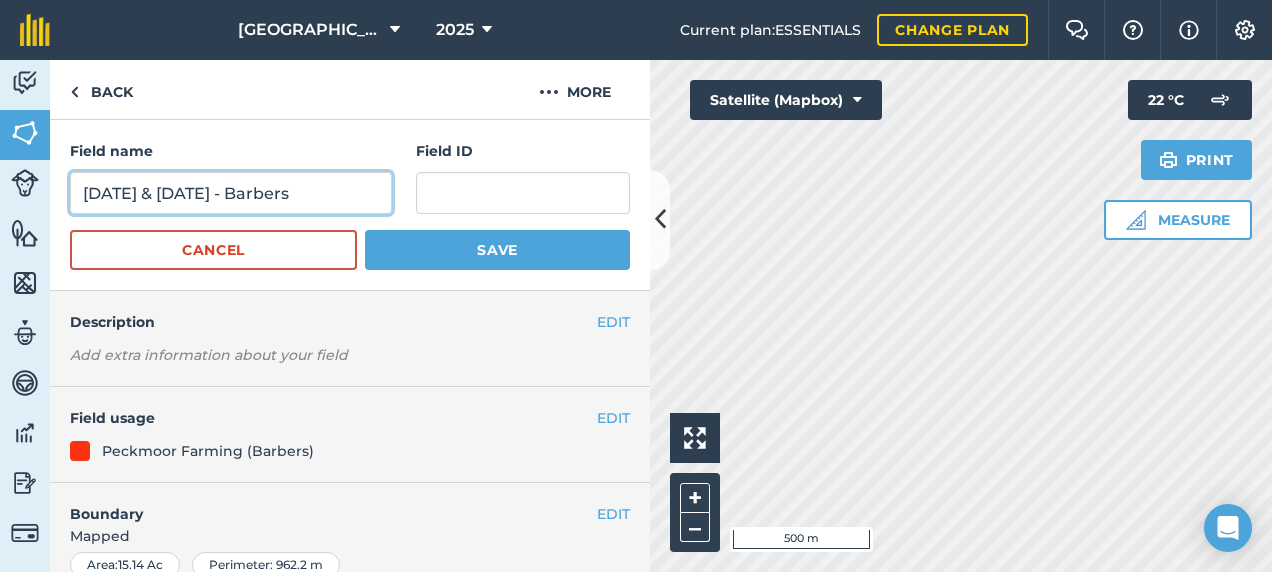 type on "[DATE] & [DATE] - Barbers" 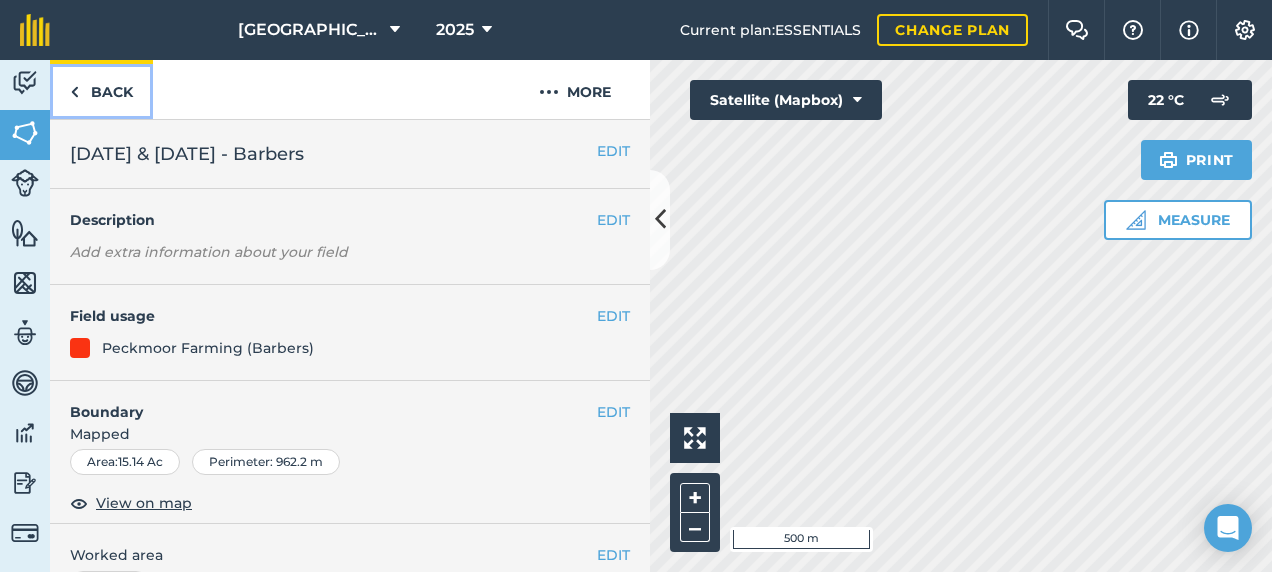 click on "Back" at bounding box center (101, 89) 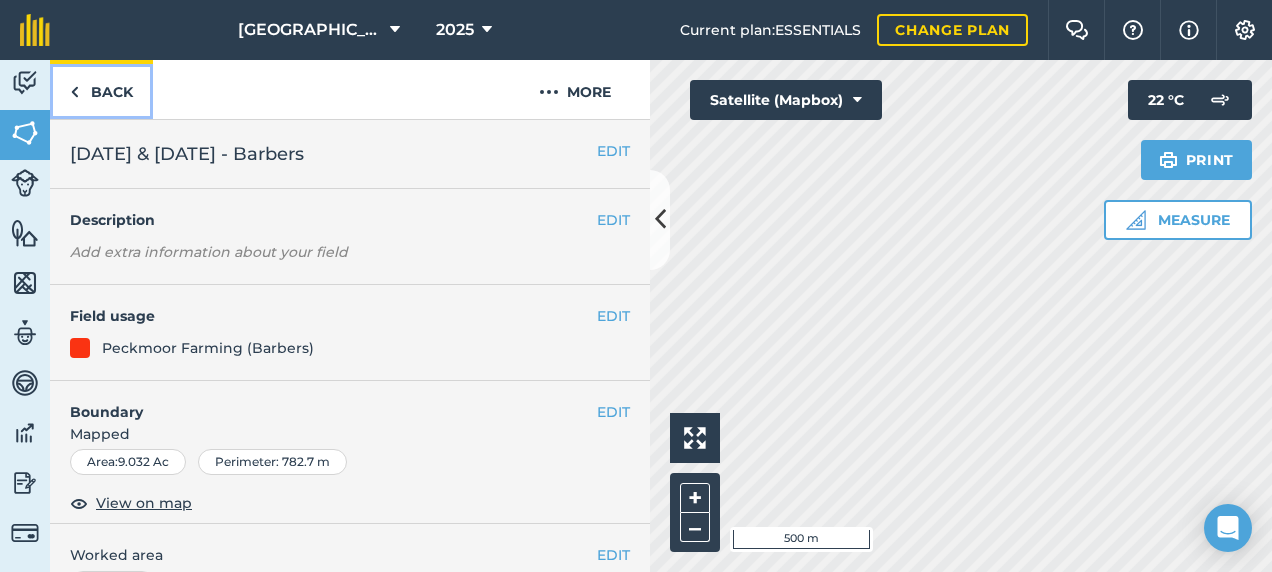 click on "Back" at bounding box center (101, 89) 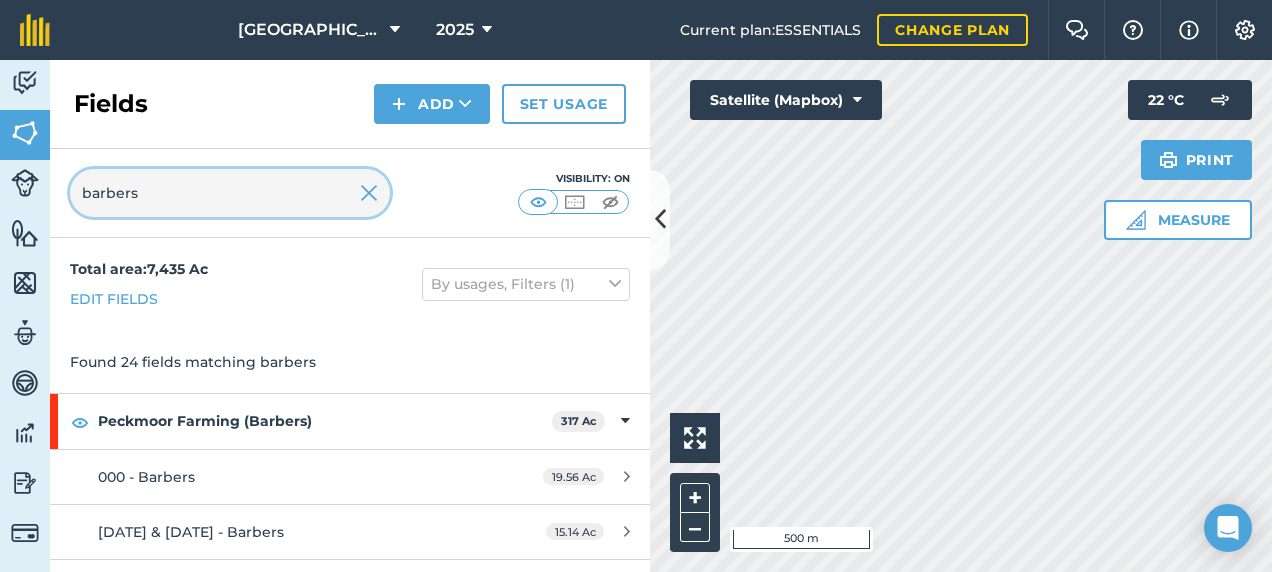 click on "barbers" at bounding box center (230, 193) 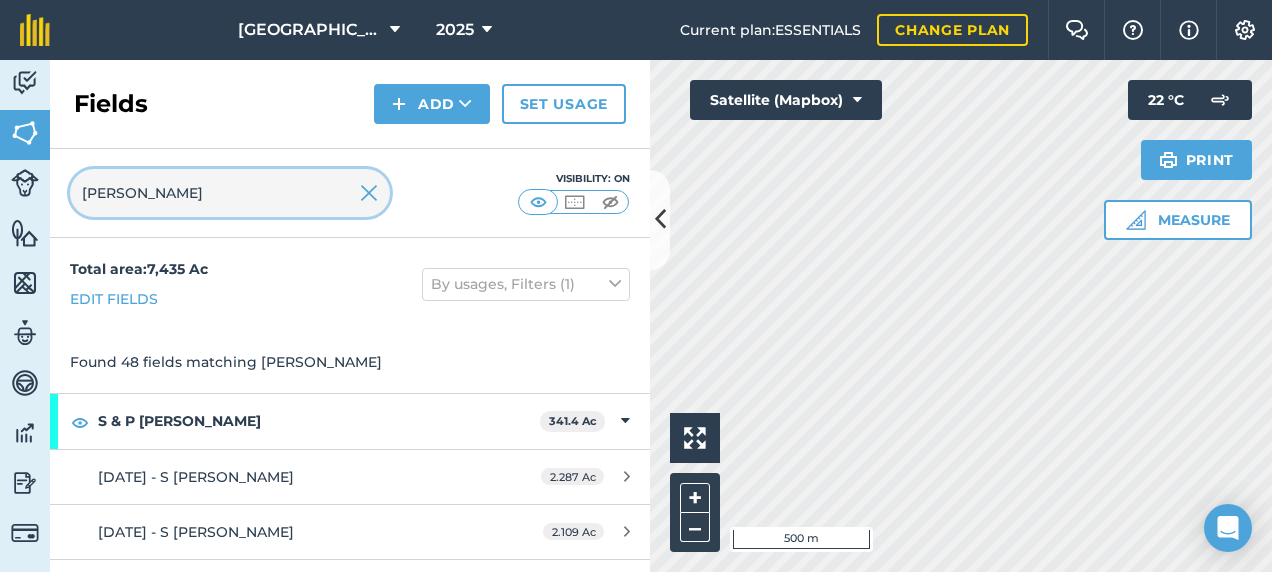 type on "[PERSON_NAME]" 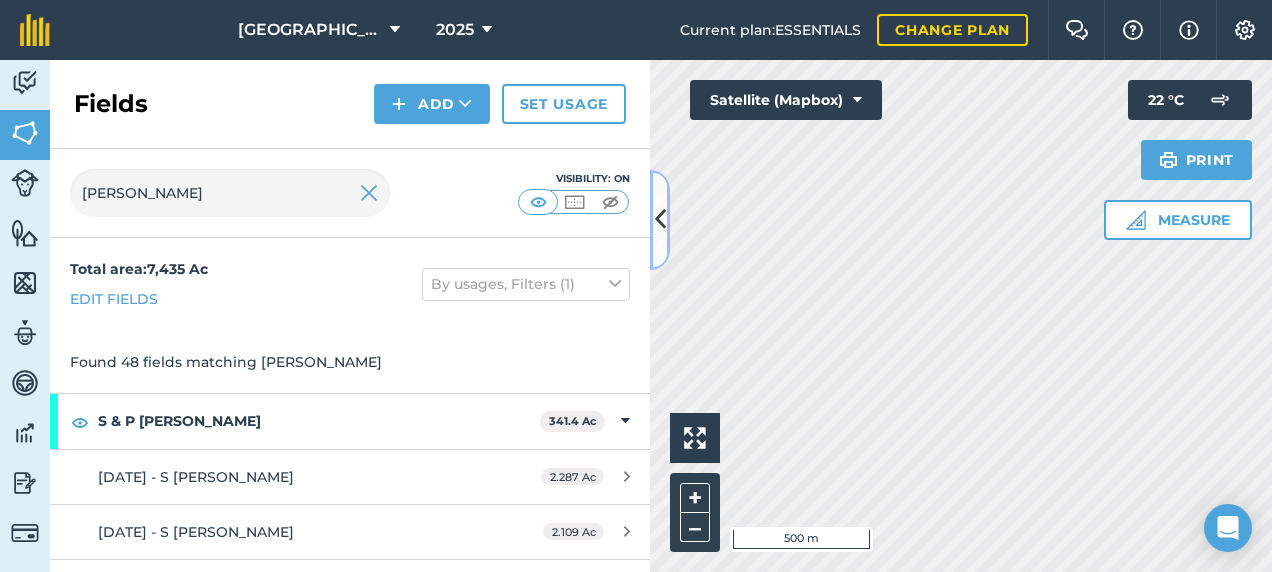 click at bounding box center (660, 219) 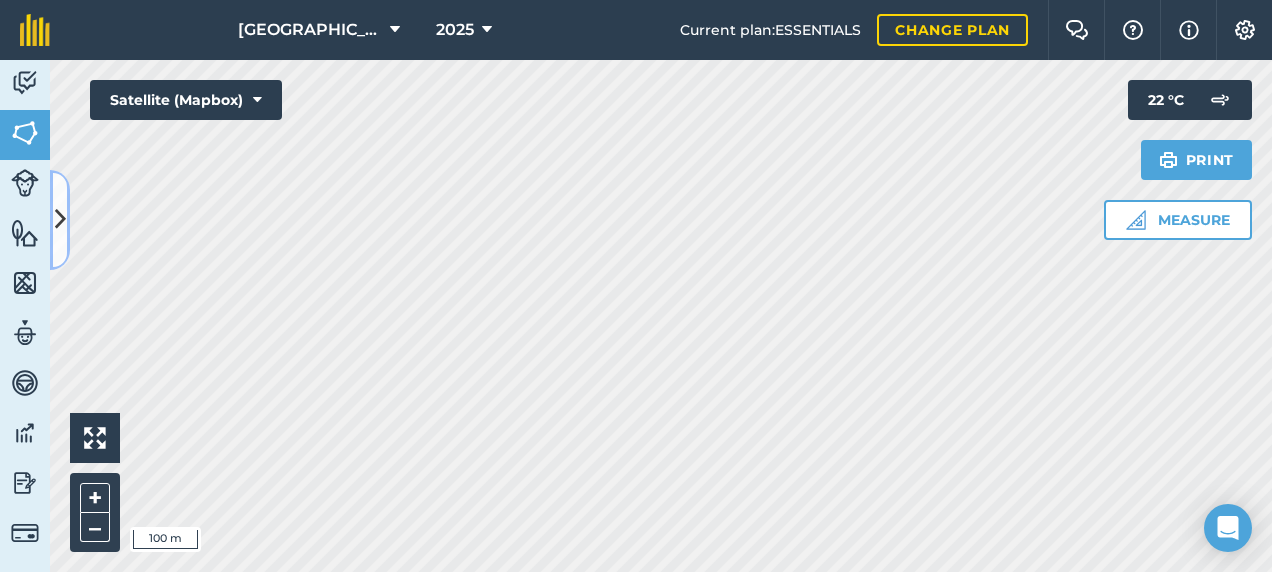 click at bounding box center [60, 219] 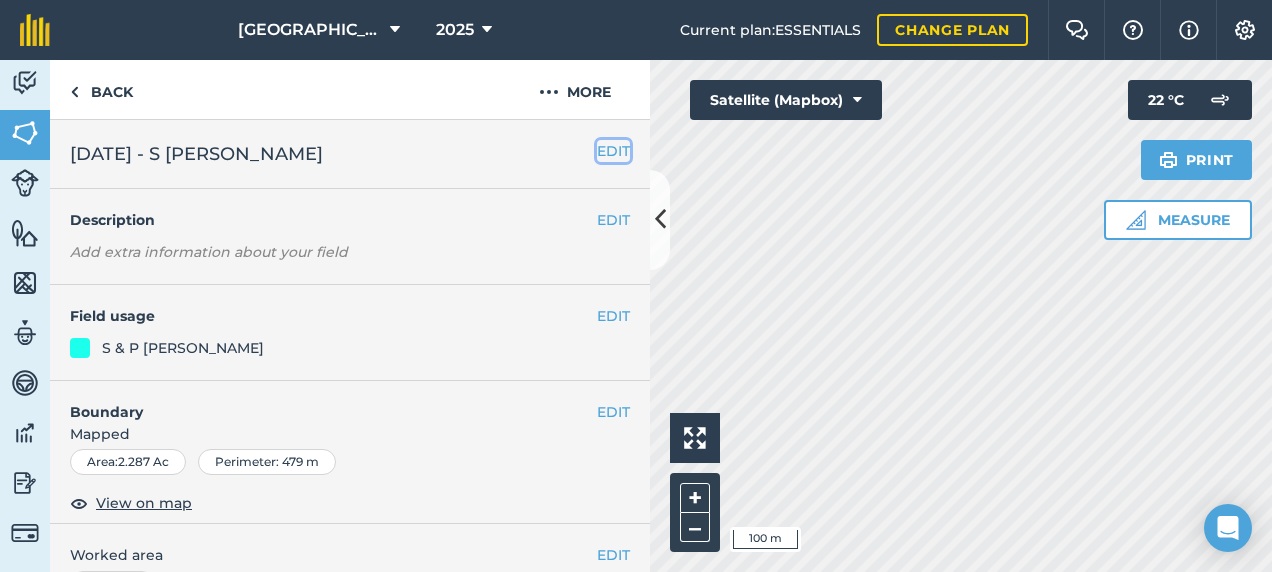 click on "EDIT" at bounding box center (613, 151) 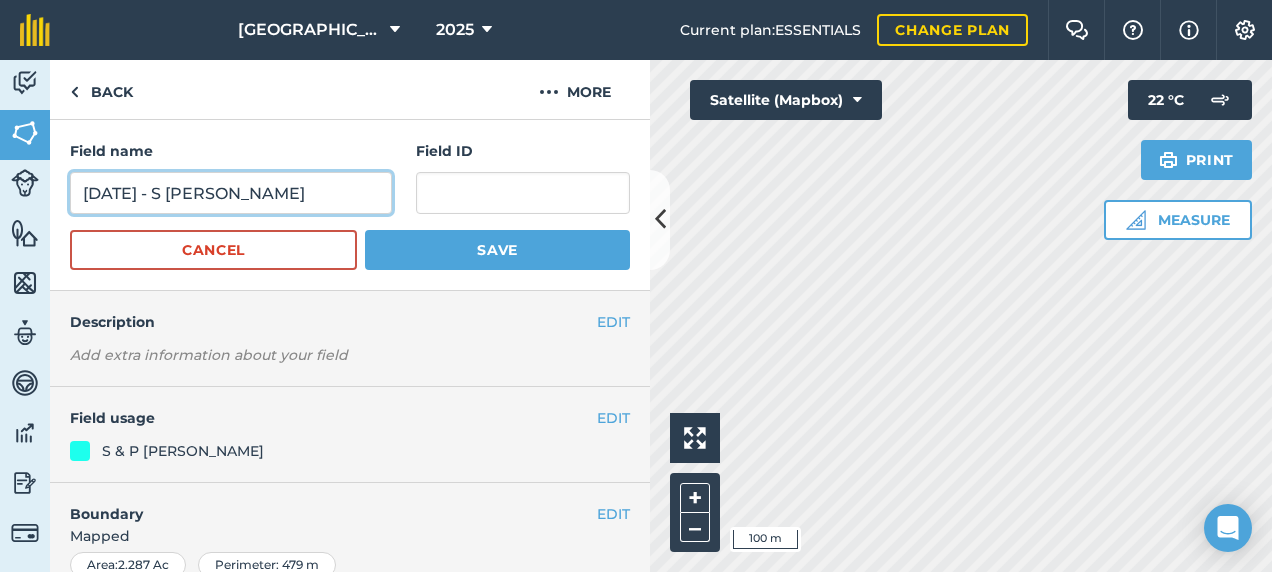 click on "[DATE] - S [PERSON_NAME]" at bounding box center (231, 193) 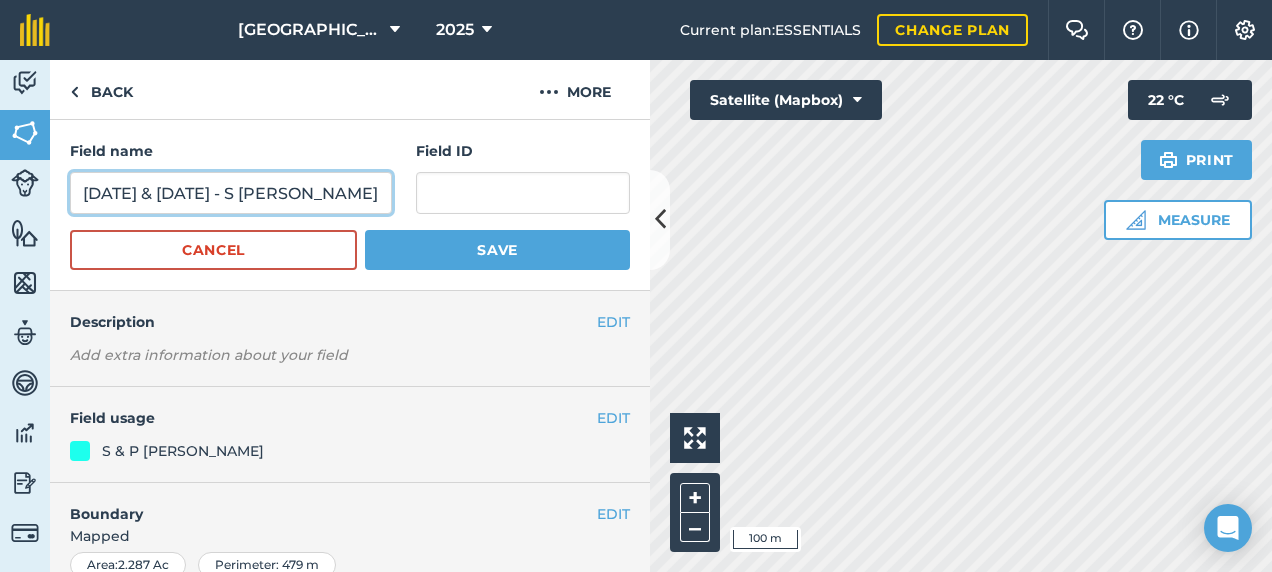 type on "[DATE] & [DATE] - S [PERSON_NAME]" 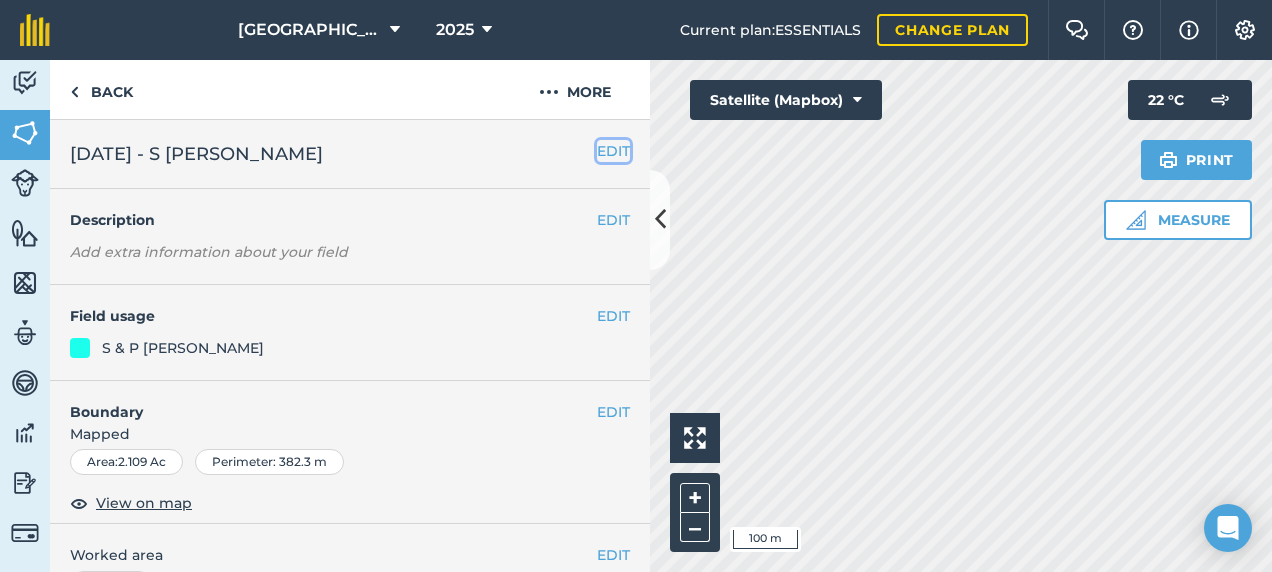 click on "EDIT" at bounding box center (613, 151) 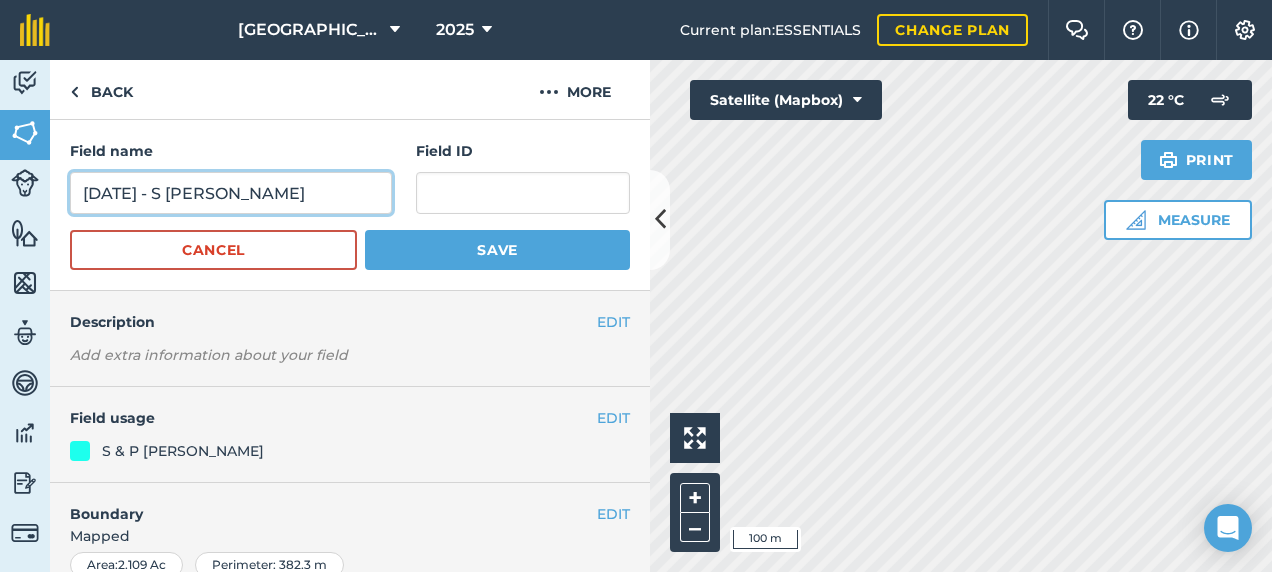 click on "[DATE] - S [PERSON_NAME]" at bounding box center [231, 193] 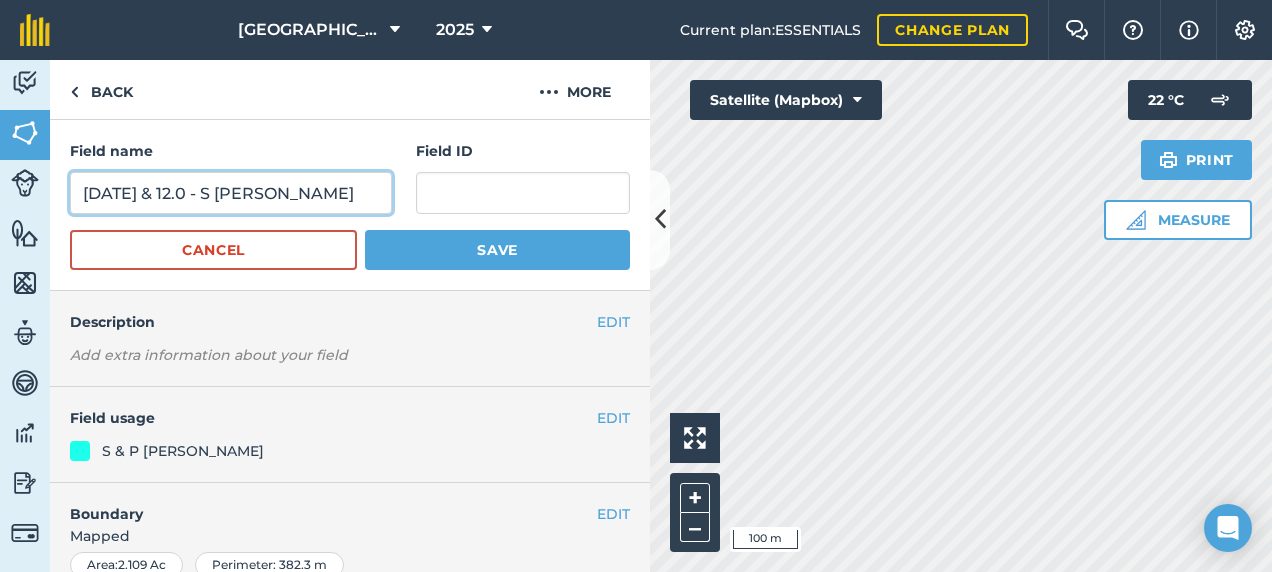 type on "[DATE] & 12.0 - S [PERSON_NAME]" 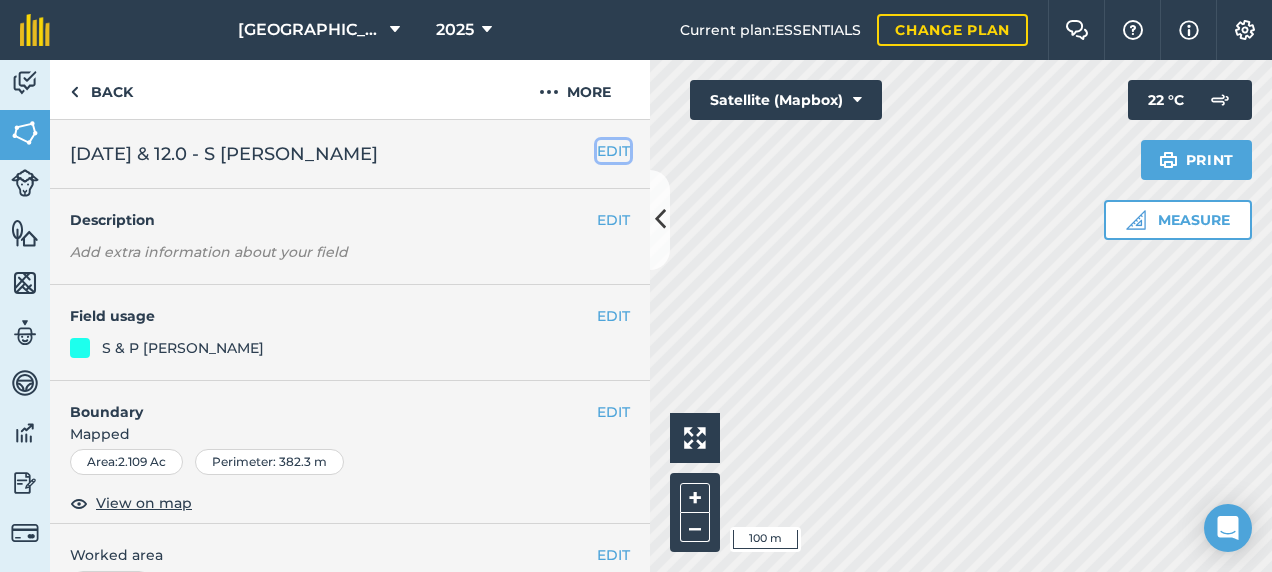 click on "EDIT" at bounding box center [613, 151] 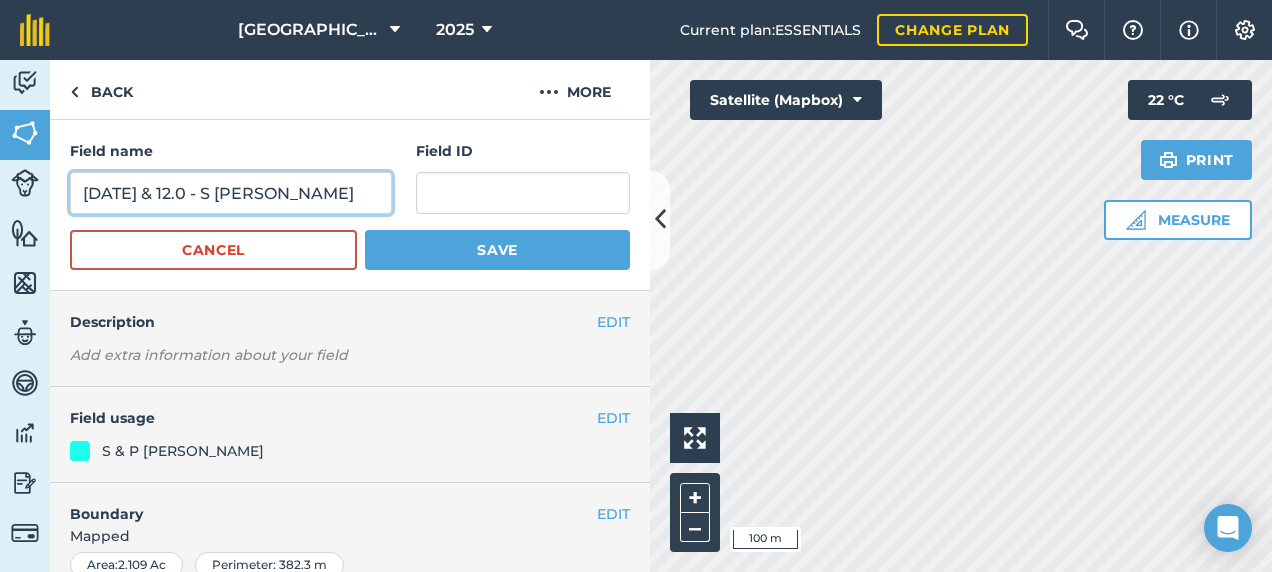 click on "[DATE] & 12.0 - S [PERSON_NAME]" at bounding box center [231, 193] 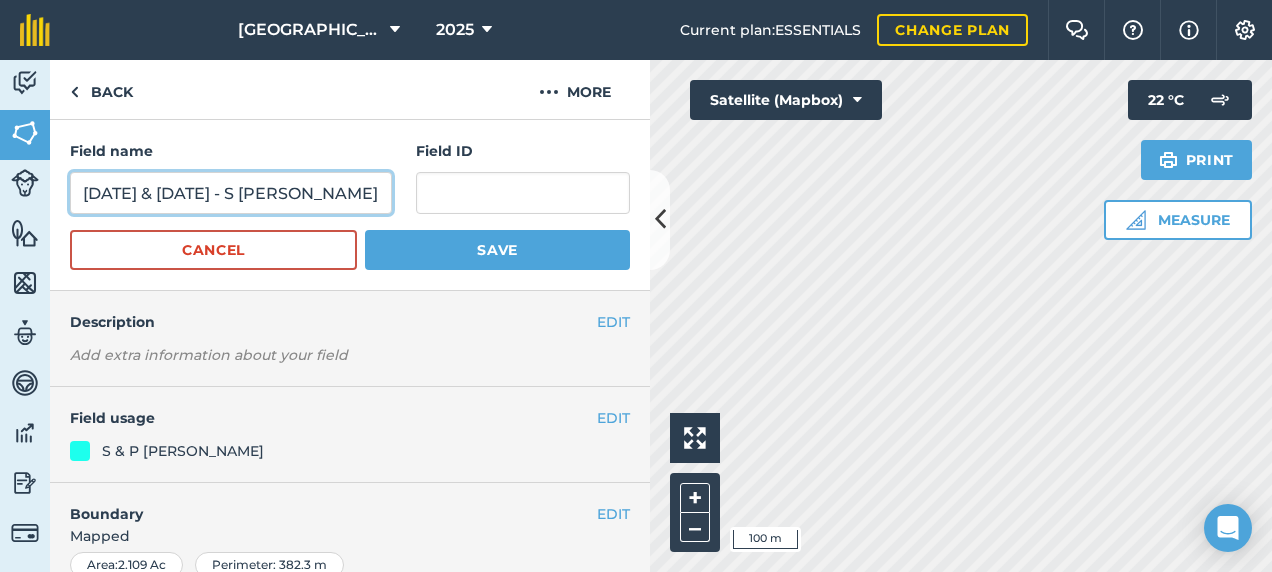 type on "[DATE] & [DATE] - S [PERSON_NAME]" 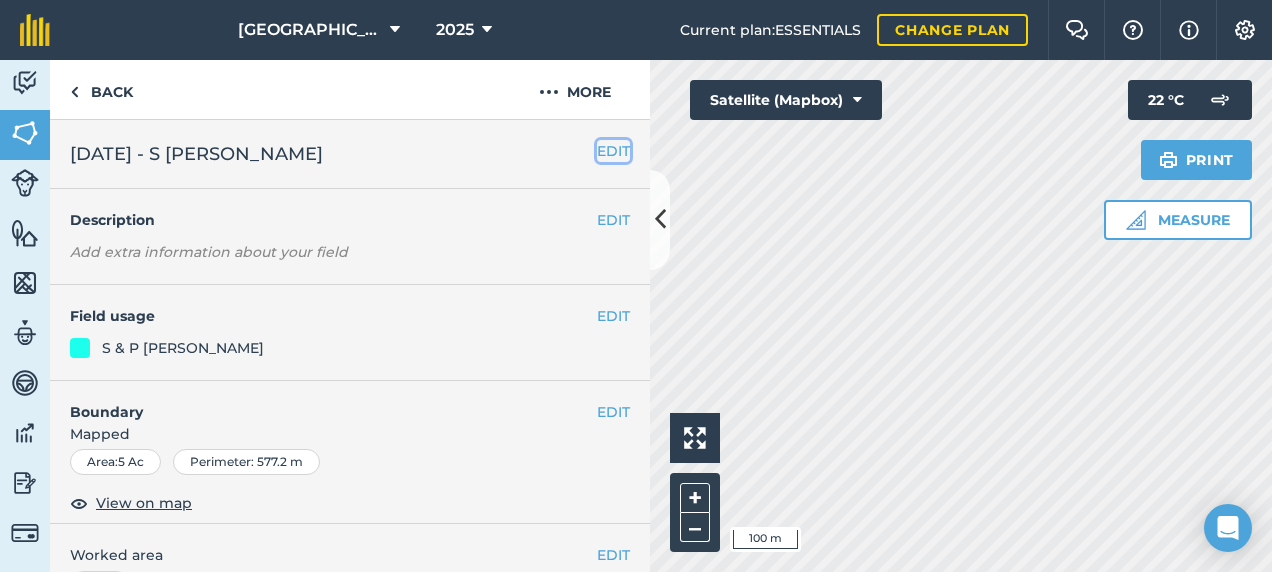 click on "EDIT" at bounding box center (613, 151) 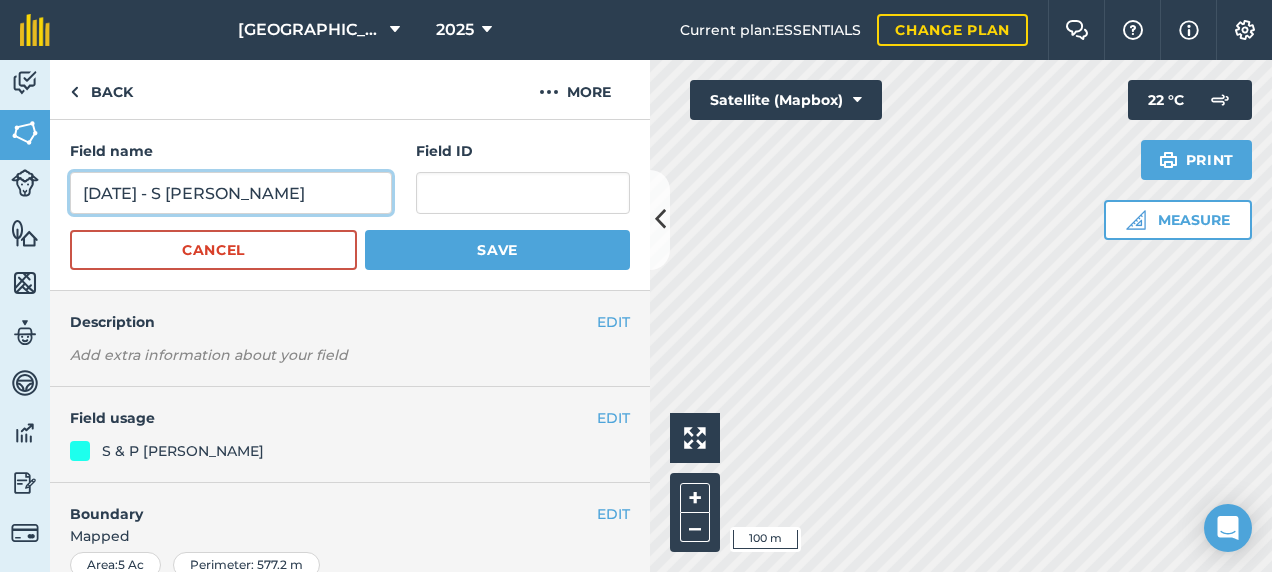 click on "[DATE] - S [PERSON_NAME]" at bounding box center (231, 193) 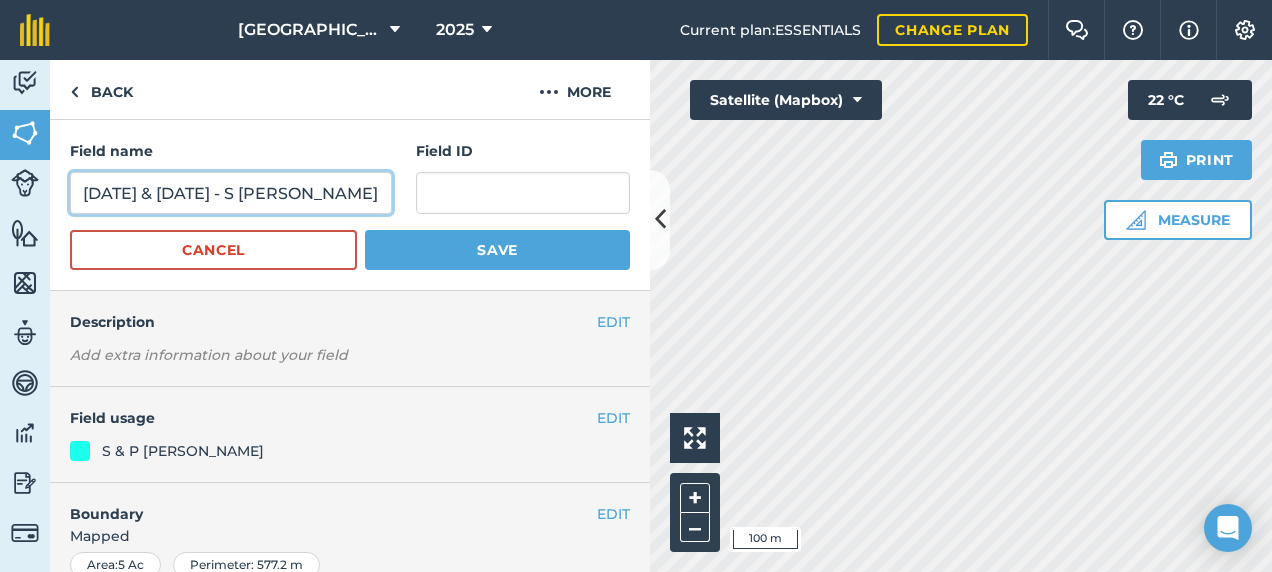 type on "[DATE] & [DATE] - S [PERSON_NAME]" 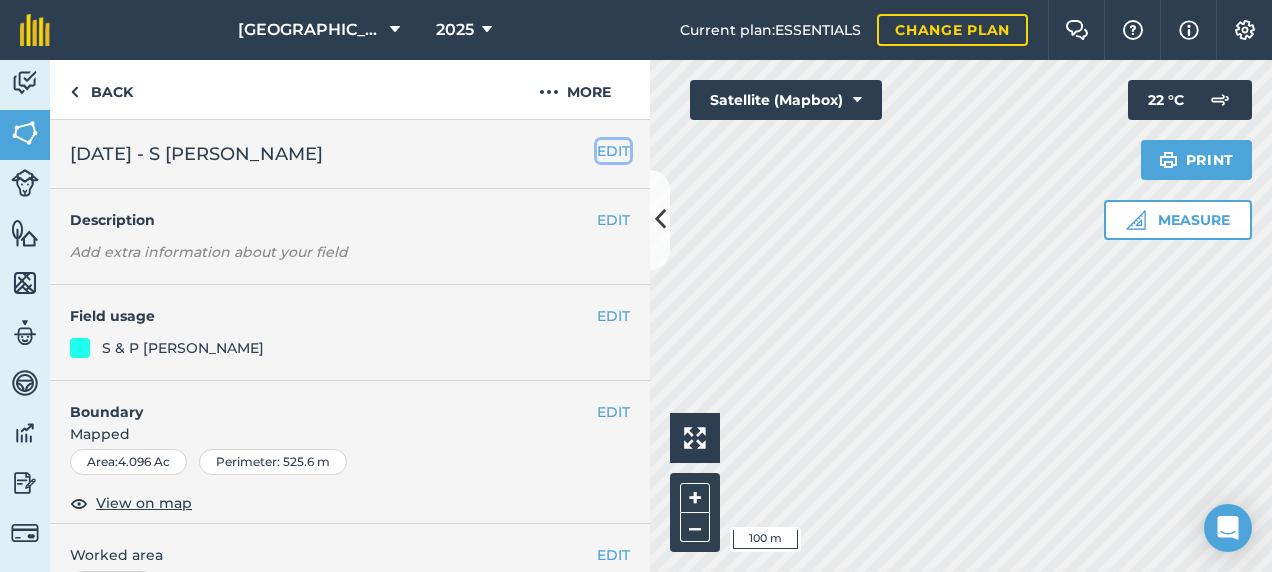 click on "EDIT" at bounding box center (613, 151) 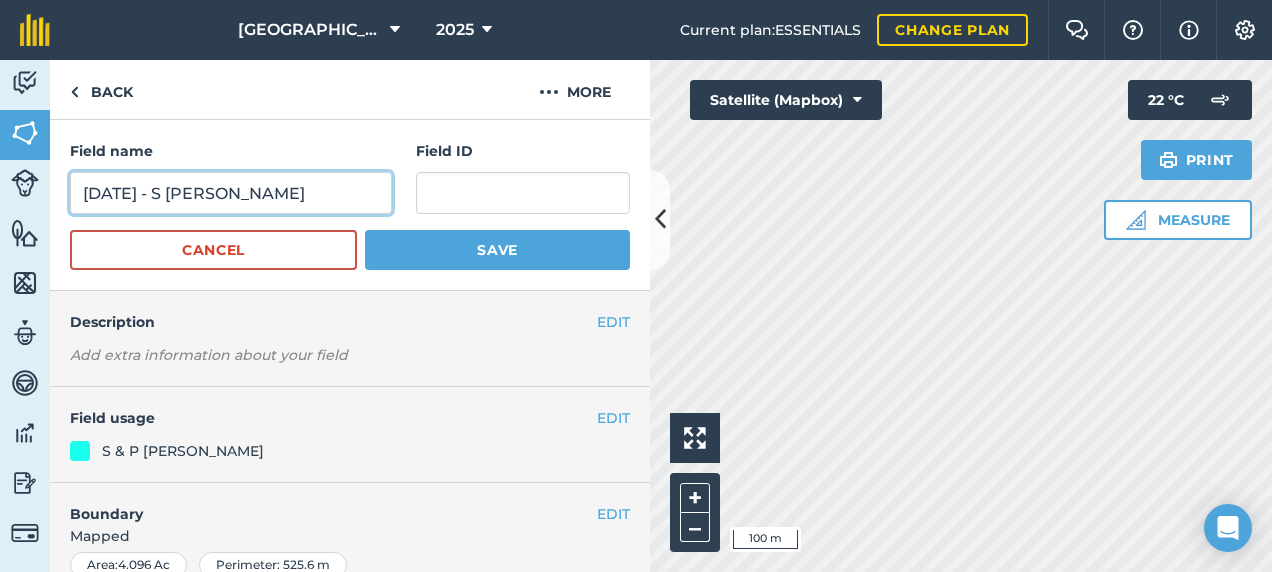 click on "[DATE] - S [PERSON_NAME]" at bounding box center (231, 193) 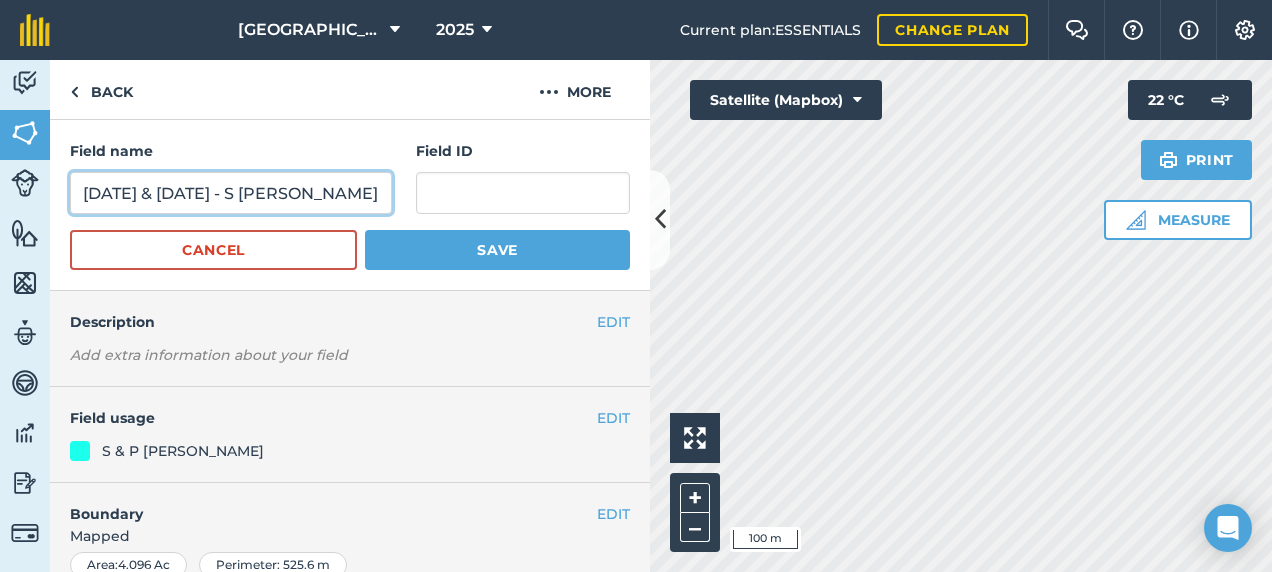 type on "[DATE] & [DATE] - S [PERSON_NAME]" 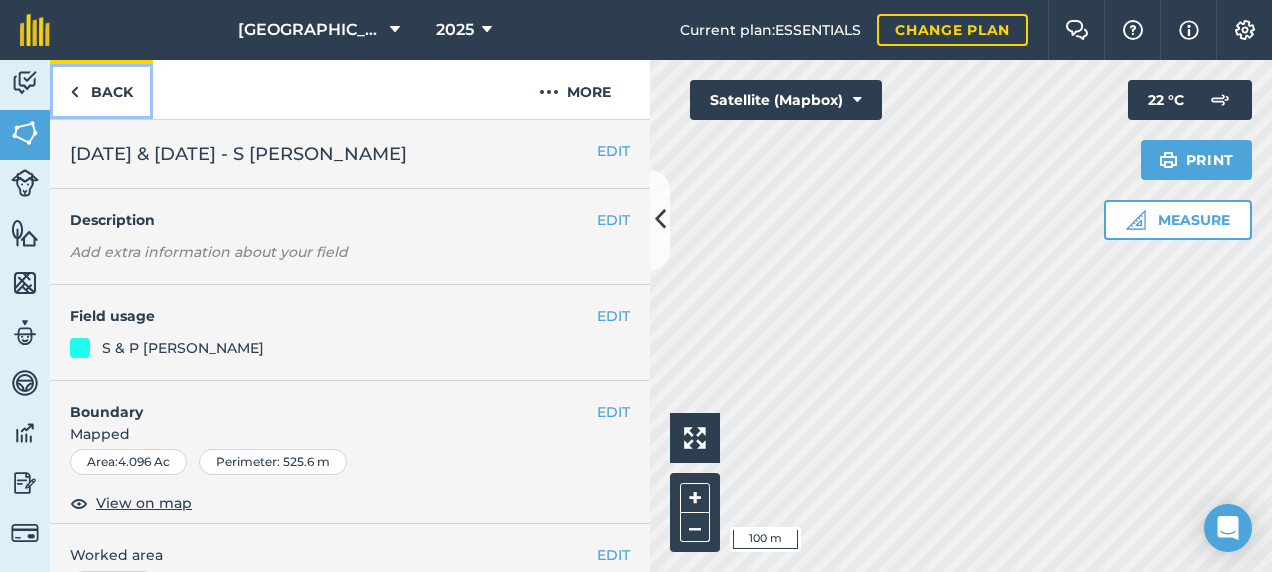 click on "Back" at bounding box center [101, 89] 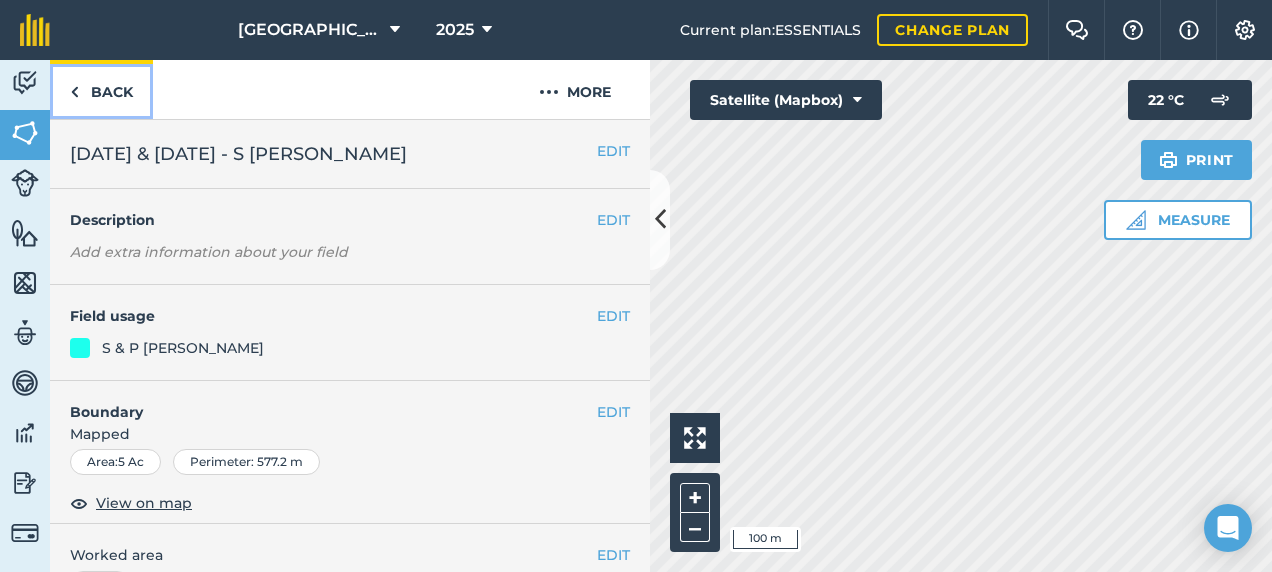 click on "Back" at bounding box center [101, 89] 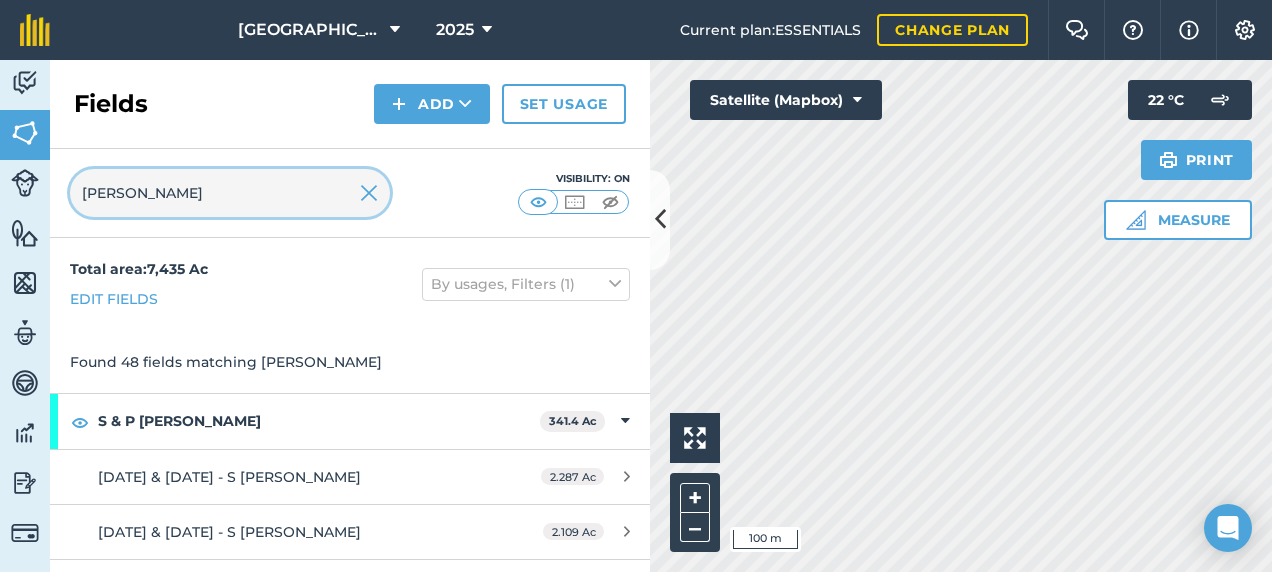 drag, startPoint x: 140, startPoint y: 196, endPoint x: 22, endPoint y: 184, distance: 118.6086 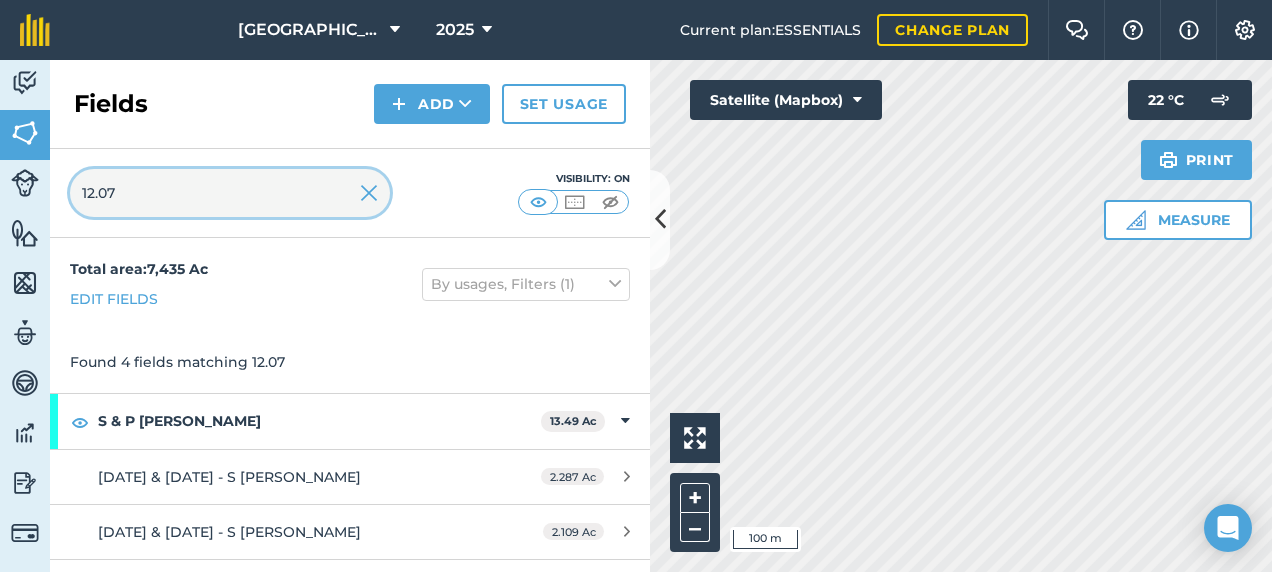 drag, startPoint x: 88, startPoint y: 190, endPoint x: 32, endPoint y: 194, distance: 56.142673 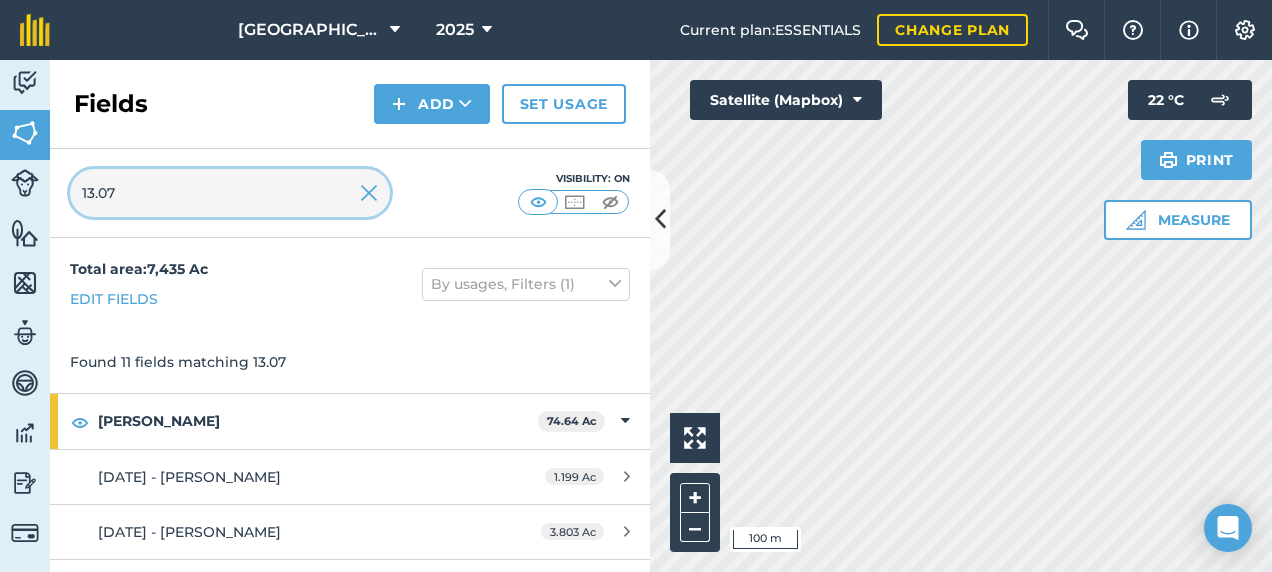 type on "13.07" 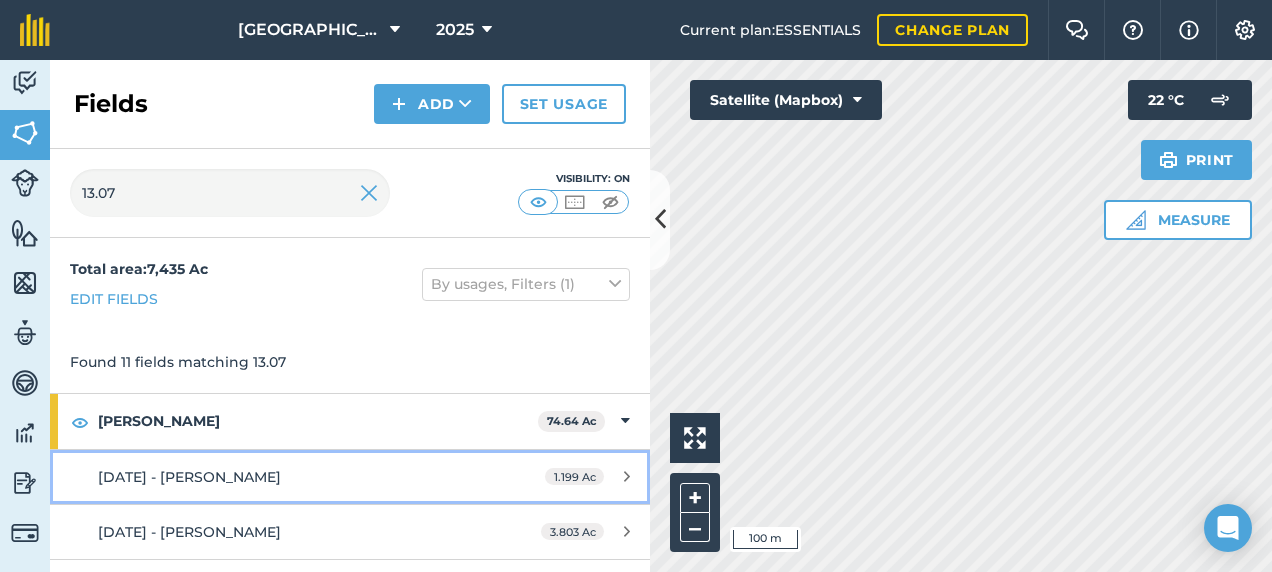 click on "[DATE] - [PERSON_NAME]" at bounding box center (286, 477) 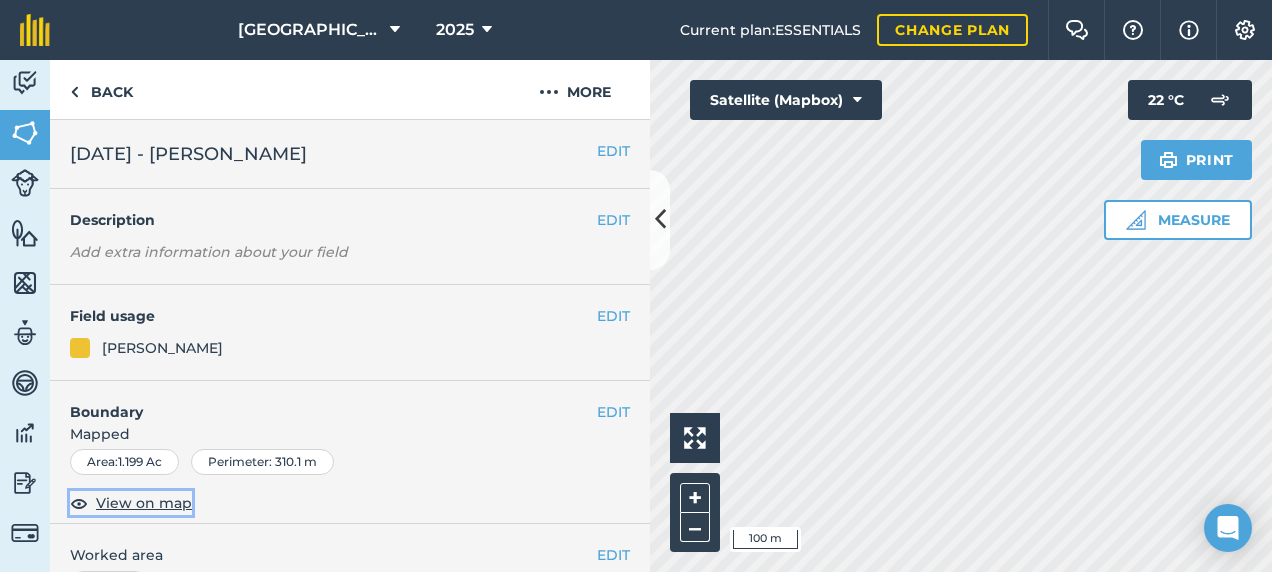 click on "View on map" at bounding box center [144, 503] 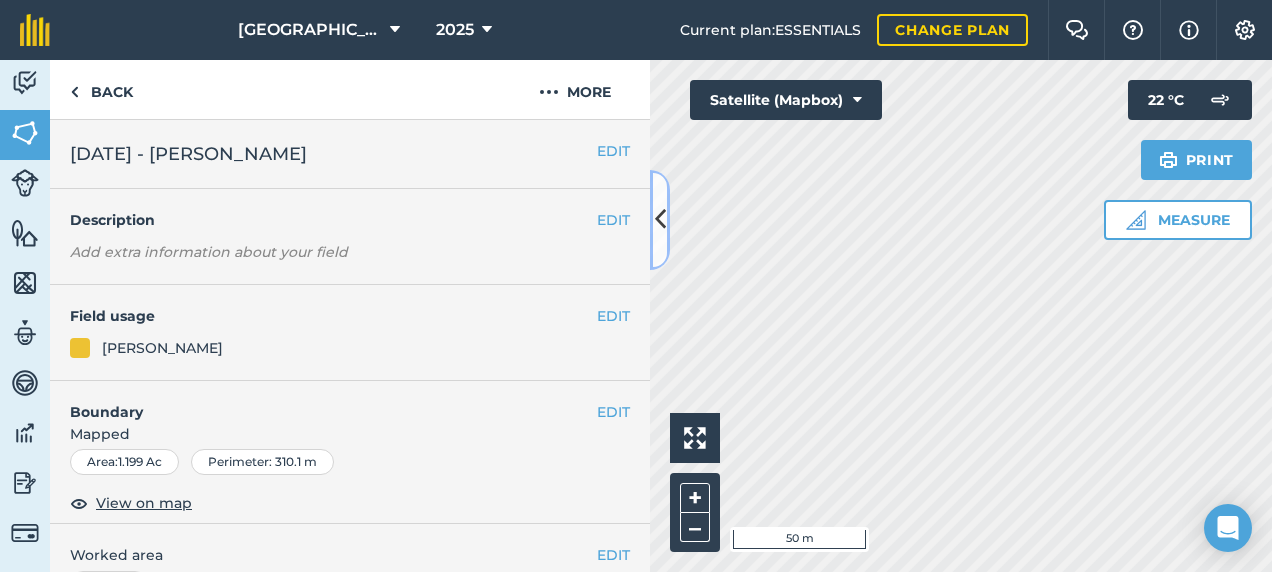 click at bounding box center (660, 219) 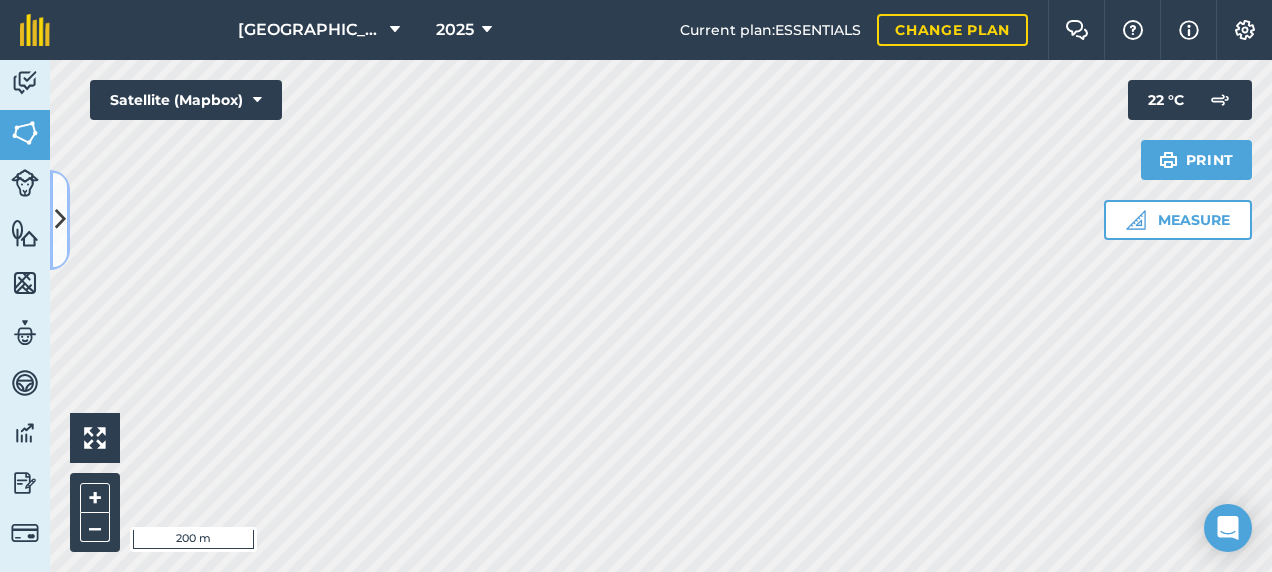 click at bounding box center (60, 219) 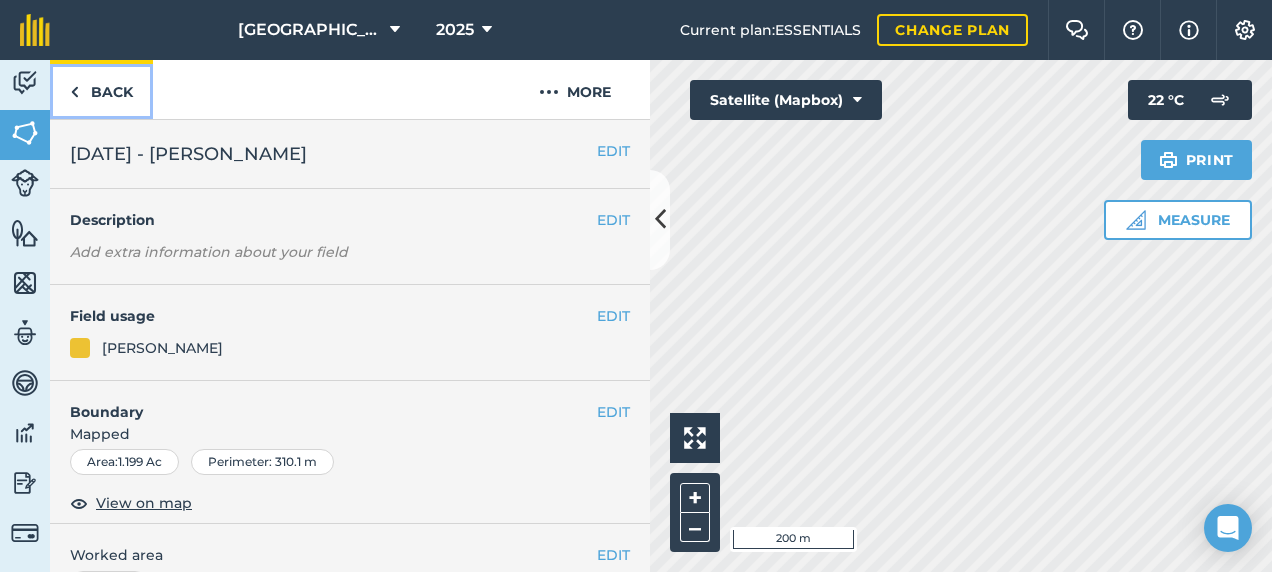 click on "Back" at bounding box center (101, 89) 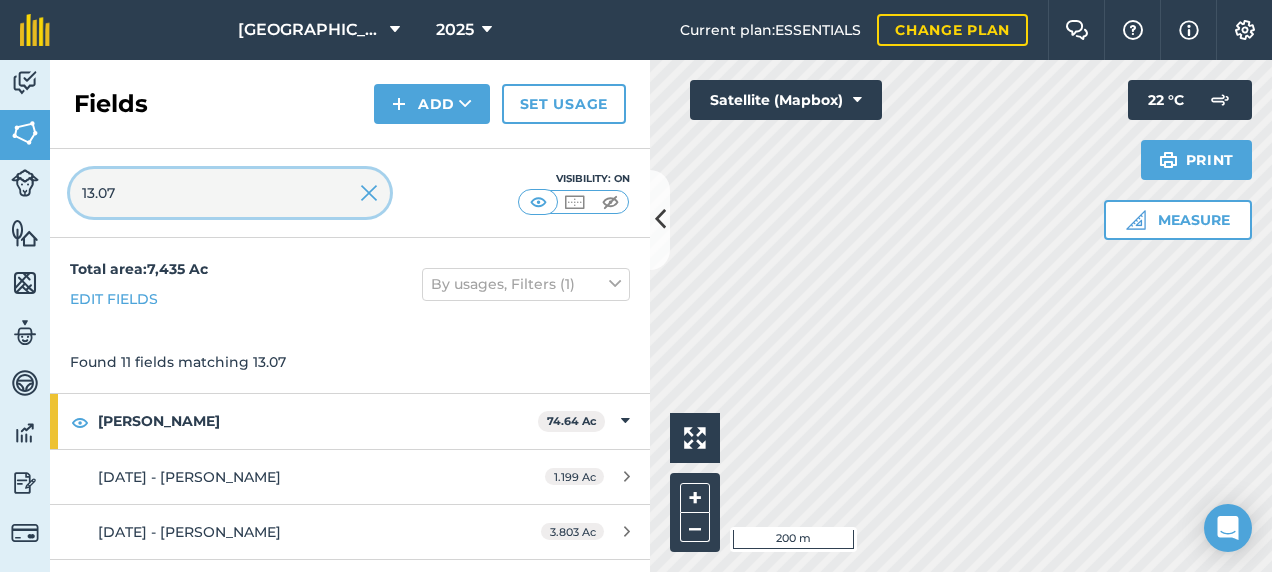 drag, startPoint x: 94, startPoint y: 186, endPoint x: 42, endPoint y: 183, distance: 52.086468 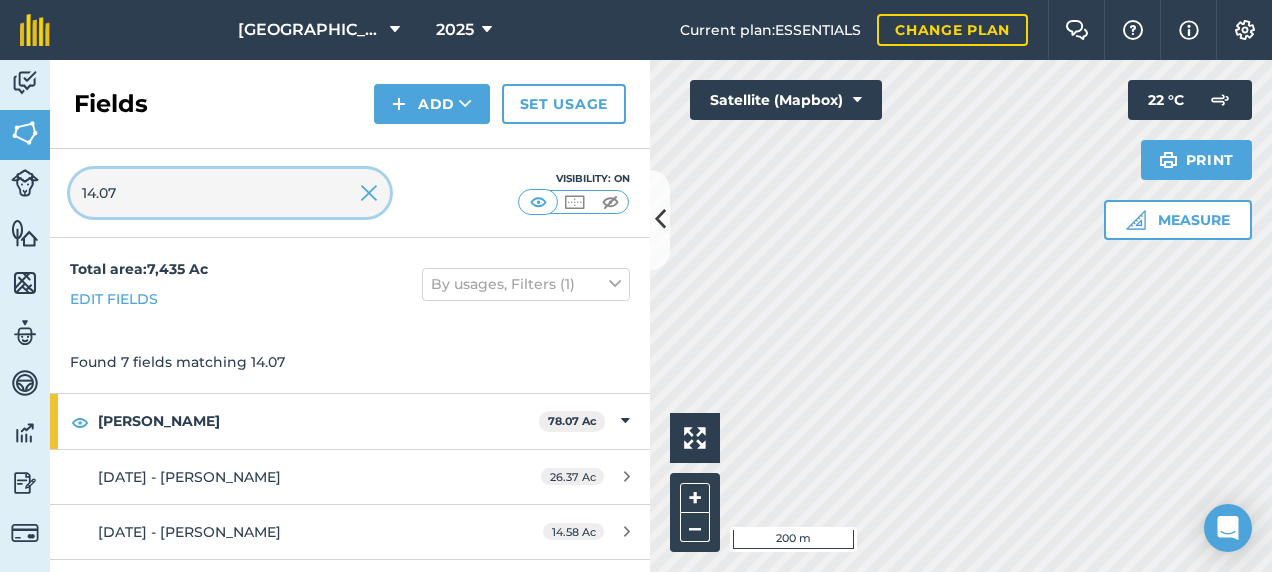 type on "14.07" 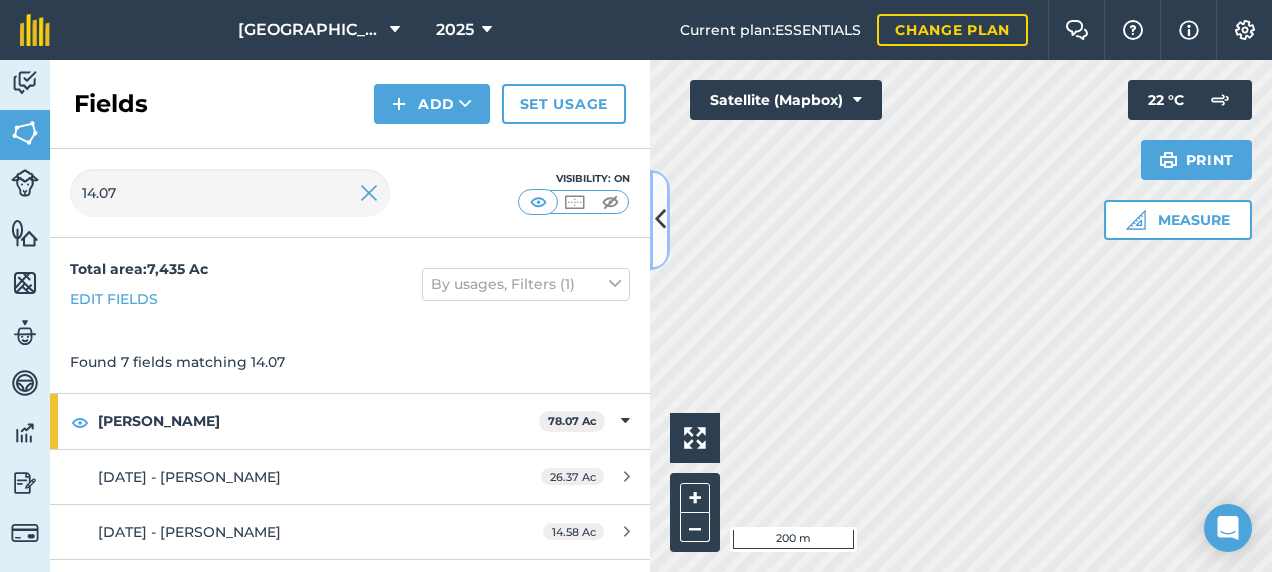 click at bounding box center [660, 219] 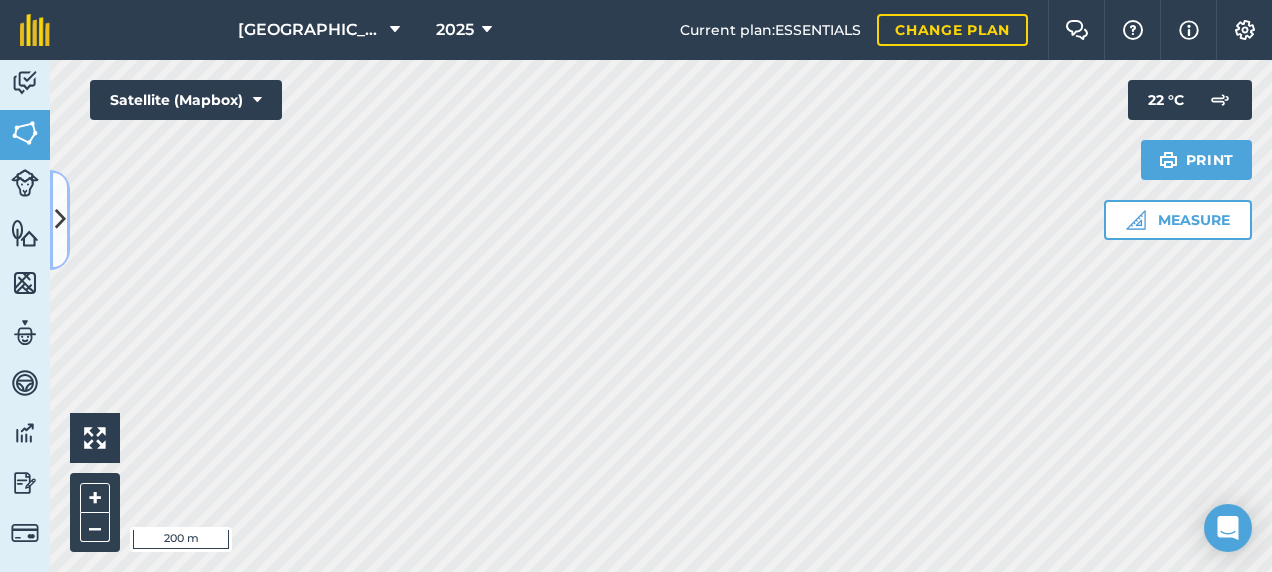 click at bounding box center [60, 220] 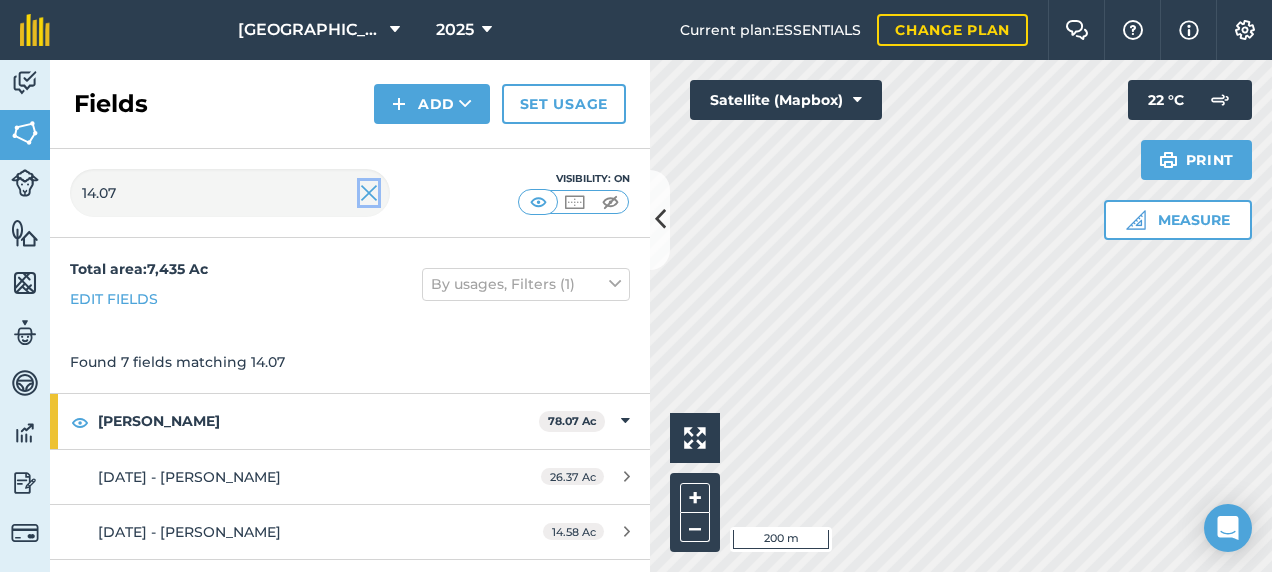 click at bounding box center (369, 193) 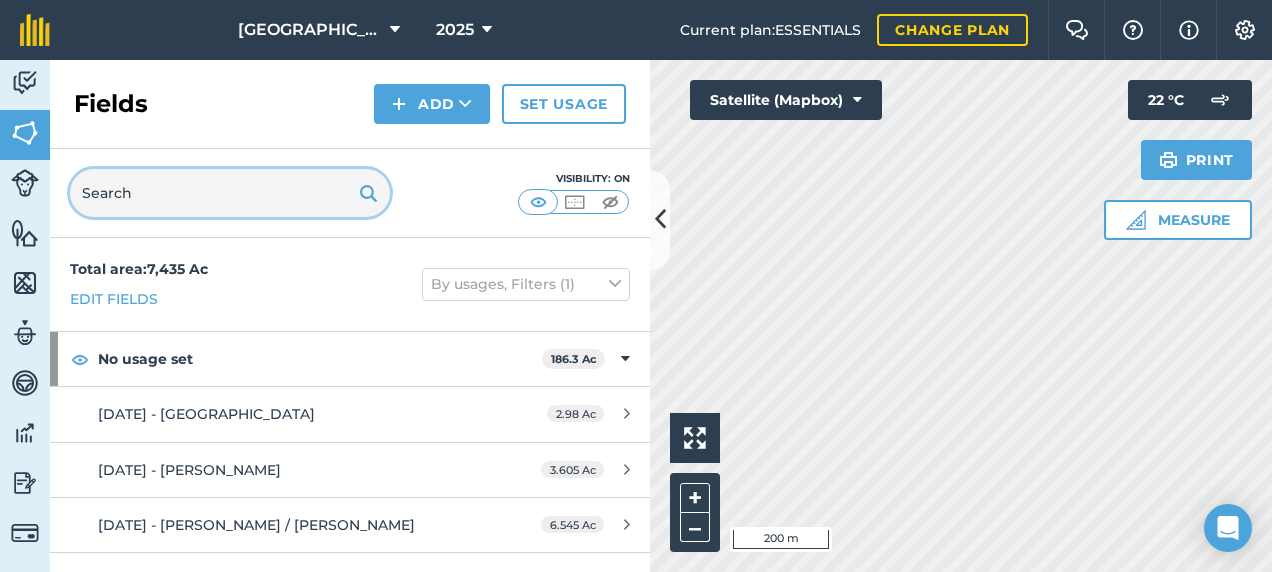 drag, startPoint x: 136, startPoint y: 199, endPoint x: 62, endPoint y: 202, distance: 74.06078 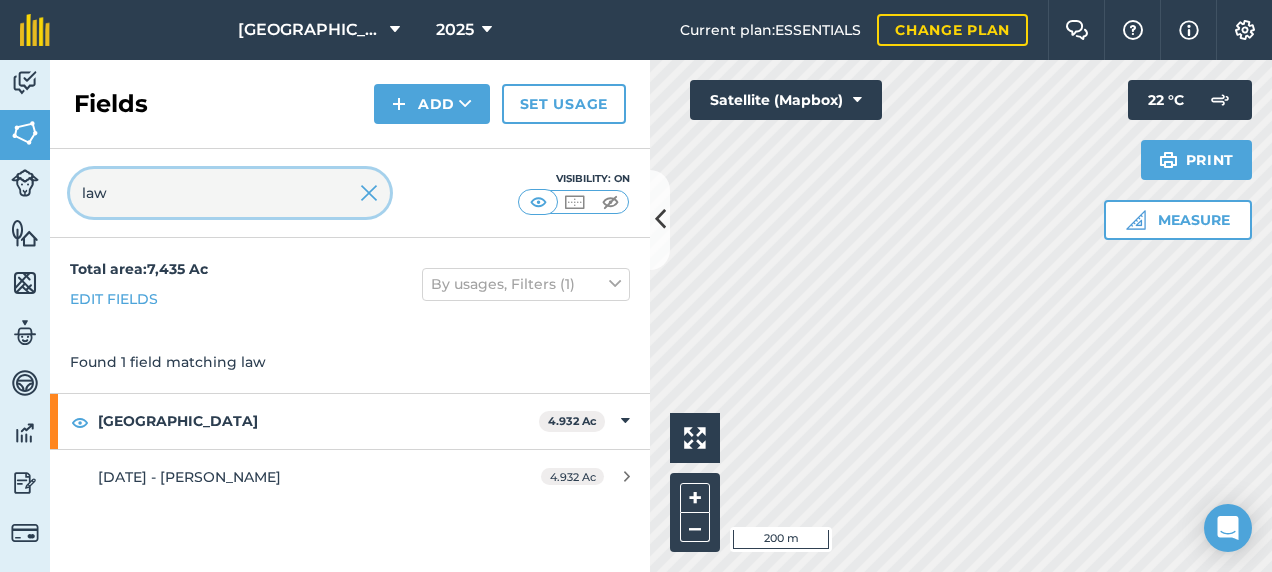 type on "law" 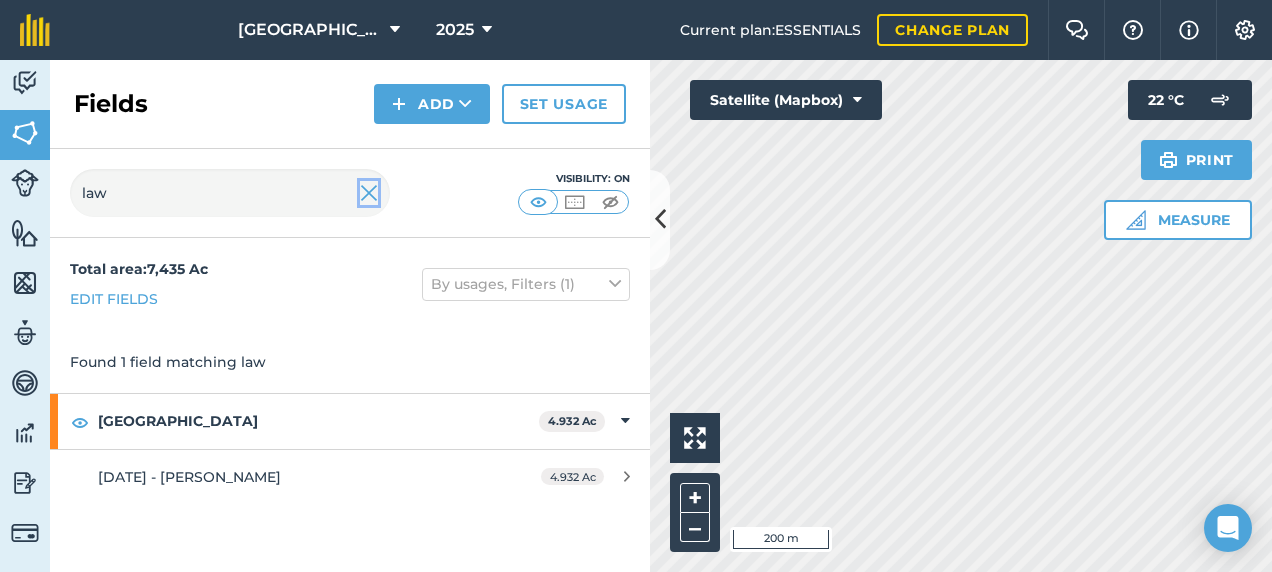 click at bounding box center (369, 193) 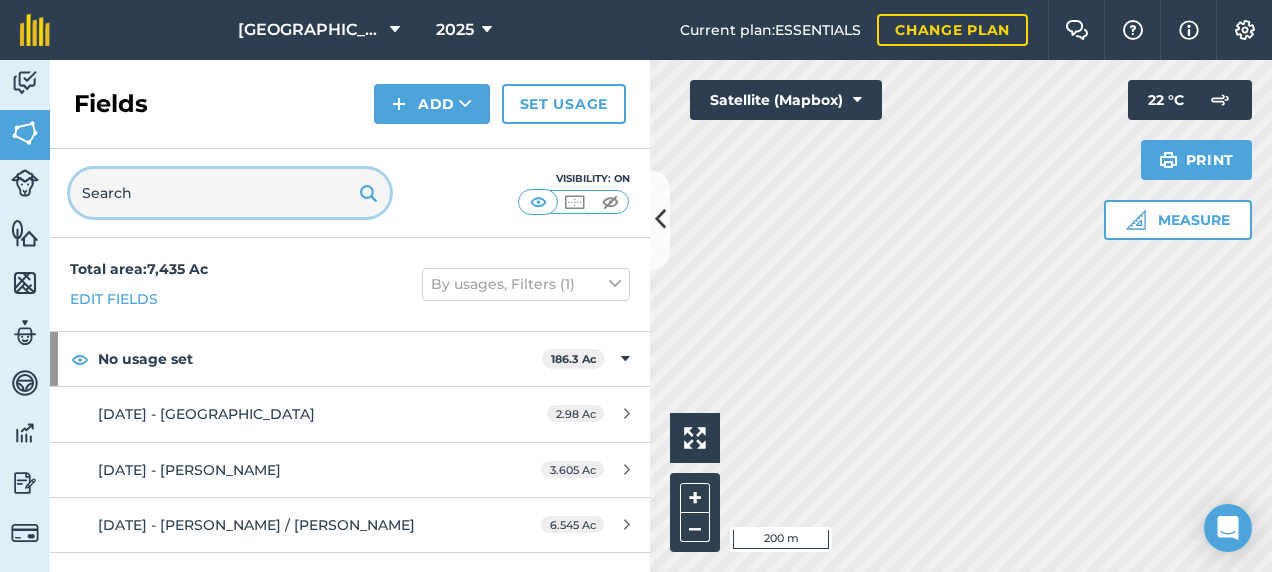 click at bounding box center (230, 193) 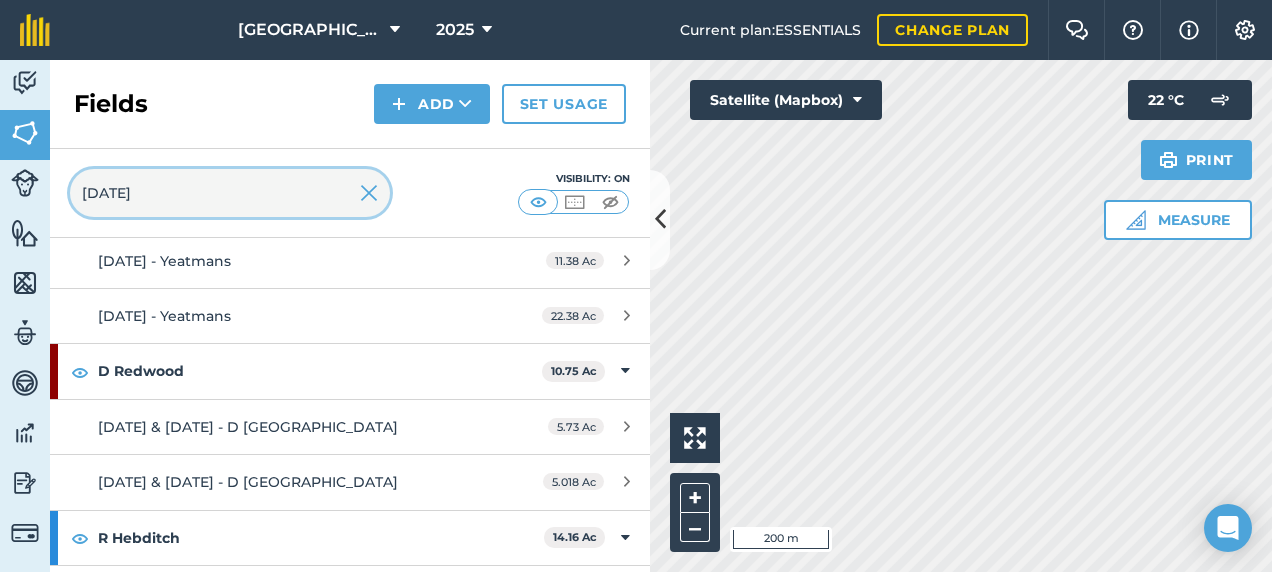 scroll, scrollTop: 100, scrollLeft: 0, axis: vertical 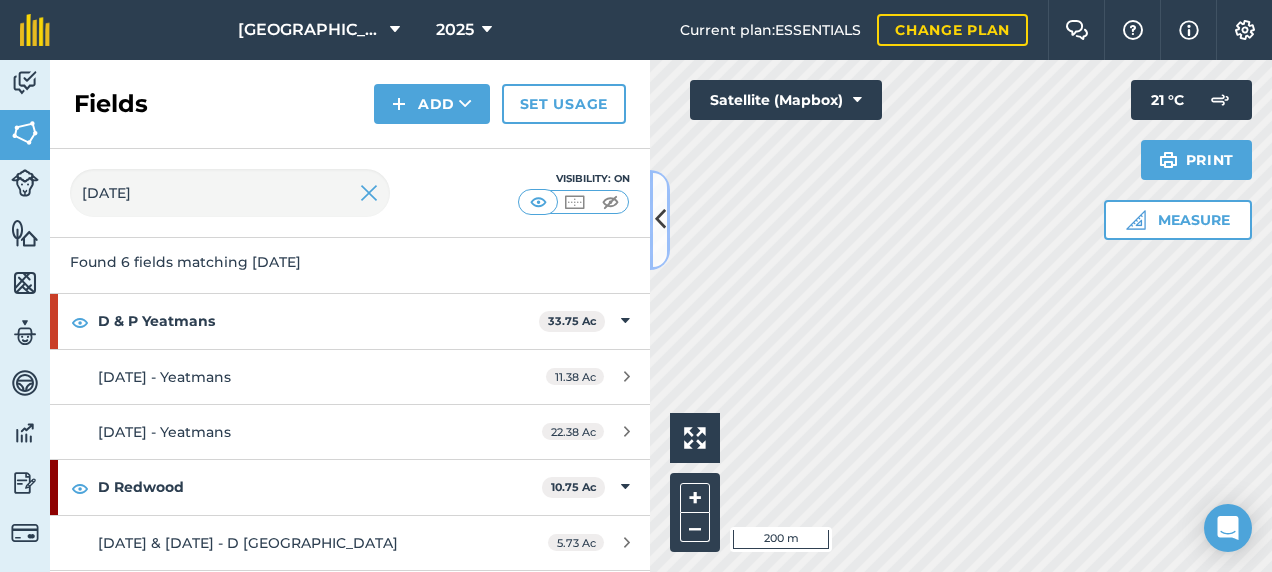 click at bounding box center (660, 219) 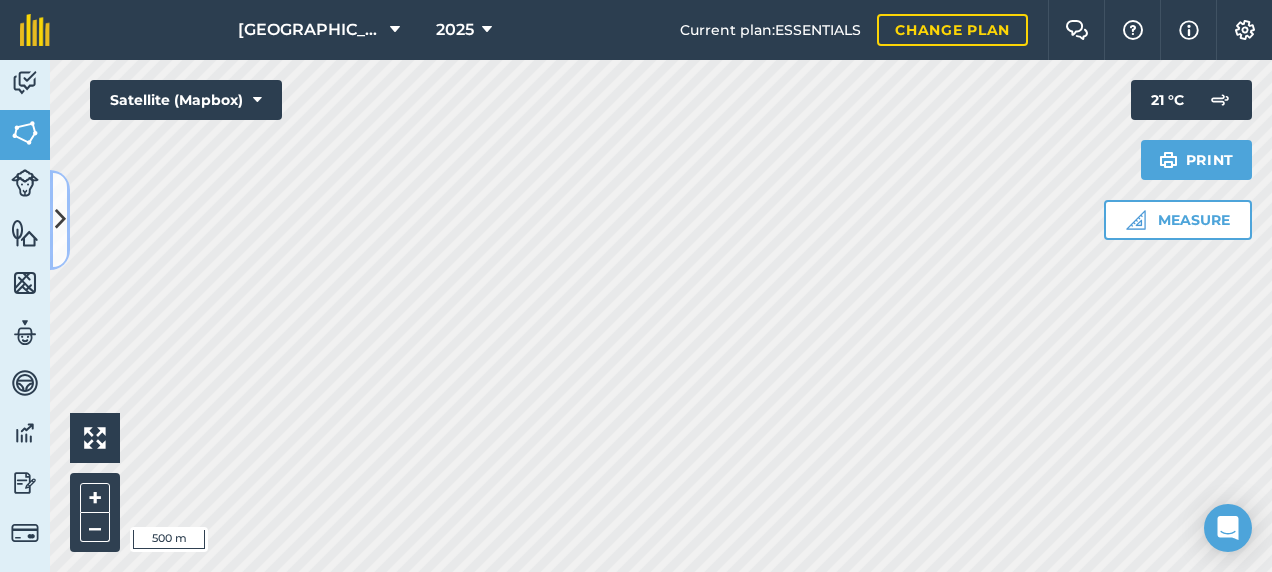 click at bounding box center (60, 220) 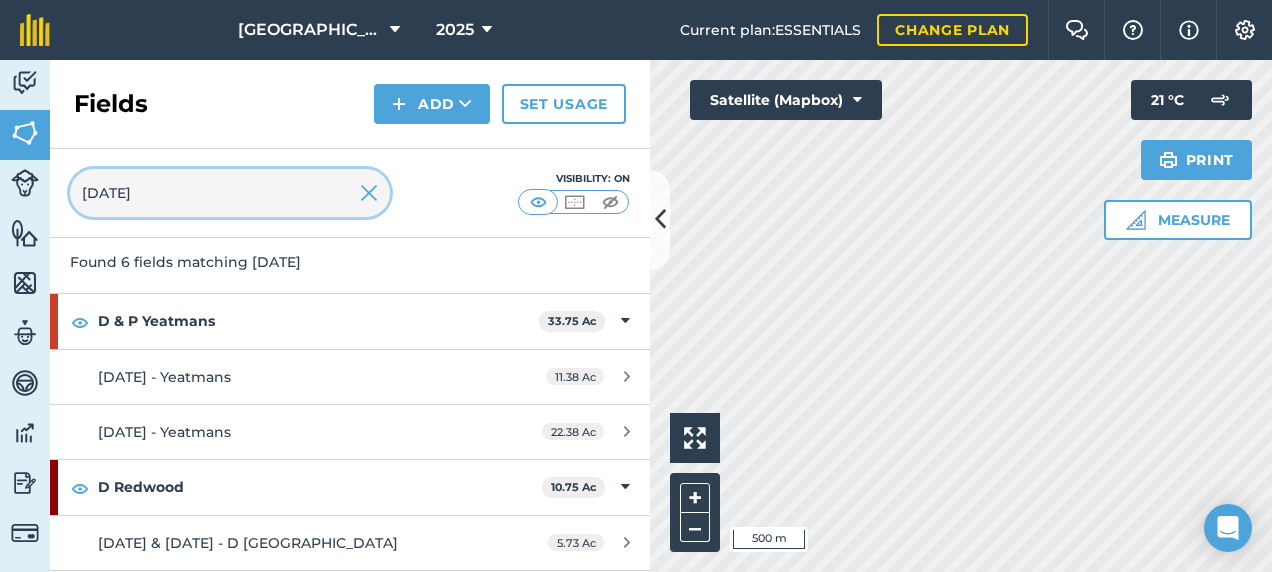 drag, startPoint x: 71, startPoint y: 189, endPoint x: 0, endPoint y: 182, distance: 71.34424 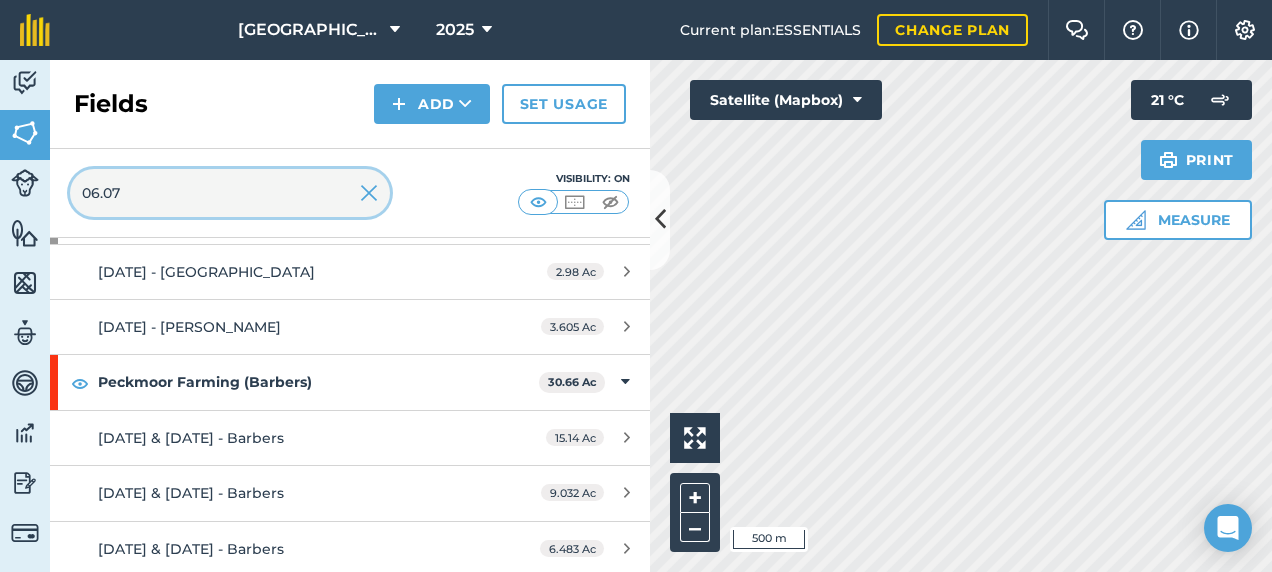 scroll, scrollTop: 206, scrollLeft: 0, axis: vertical 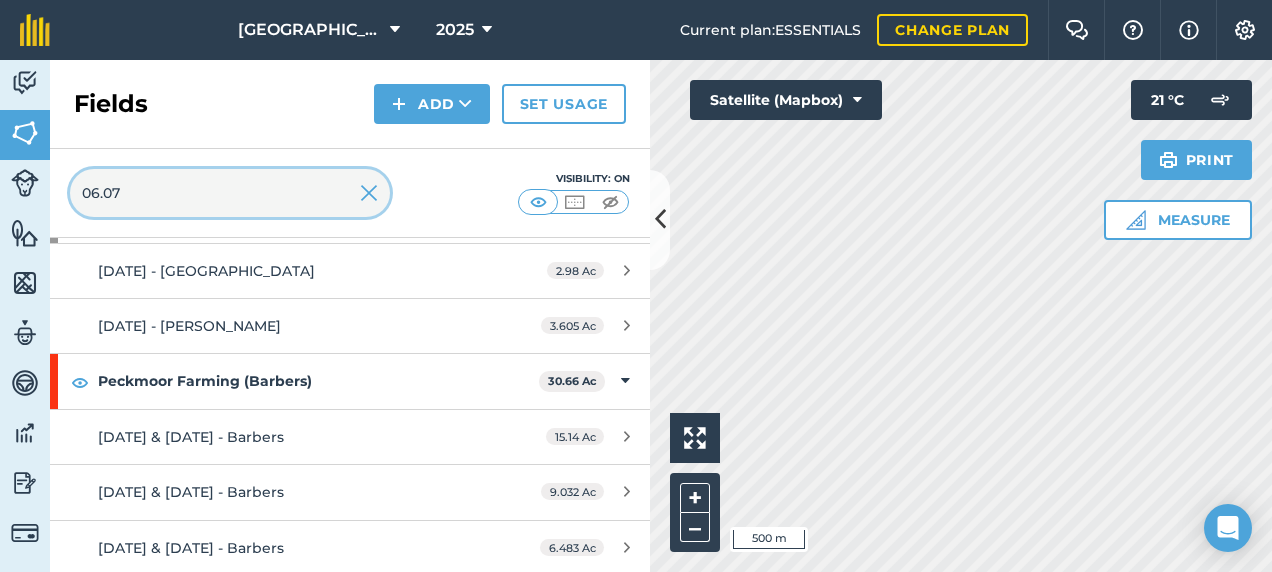 type on "06.07" 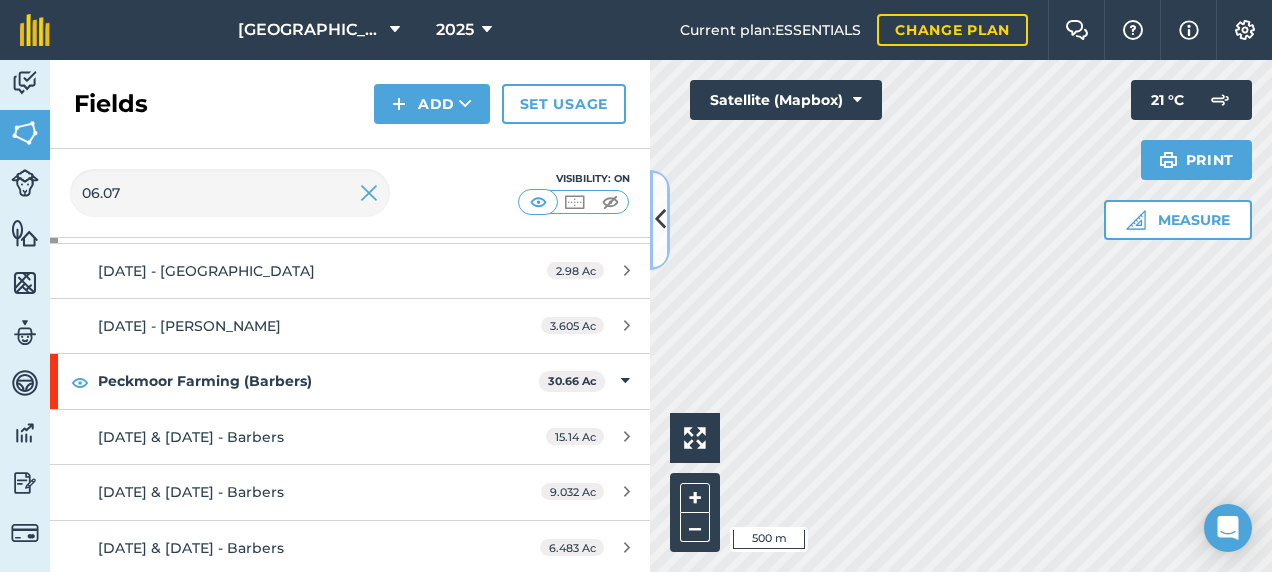 click at bounding box center [660, 220] 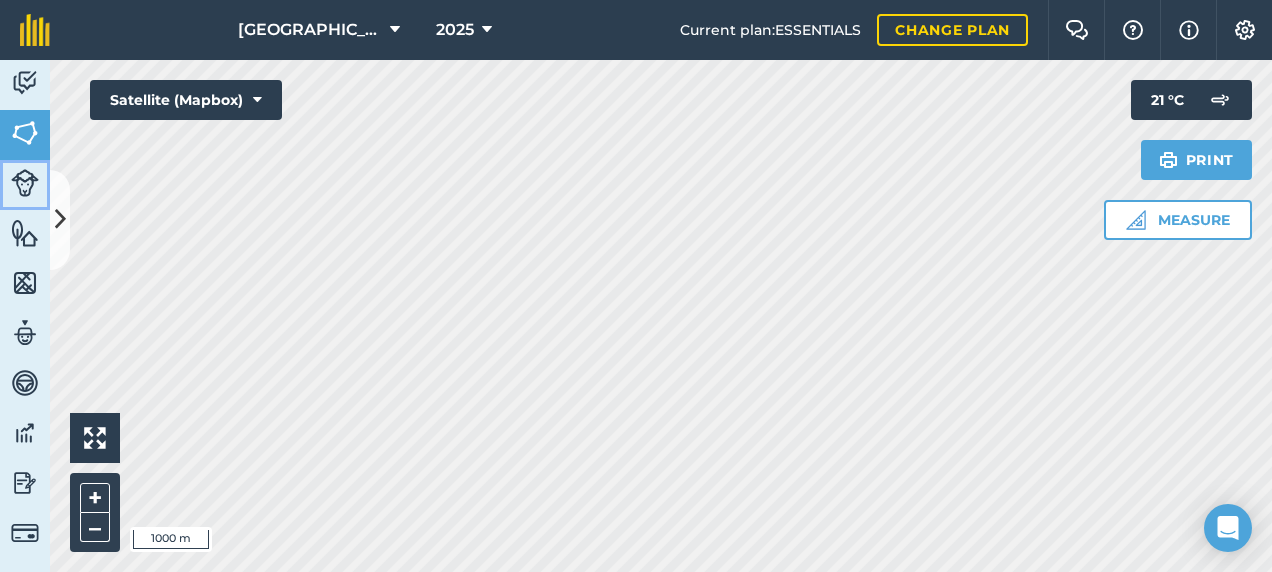 click at bounding box center (25, 183) 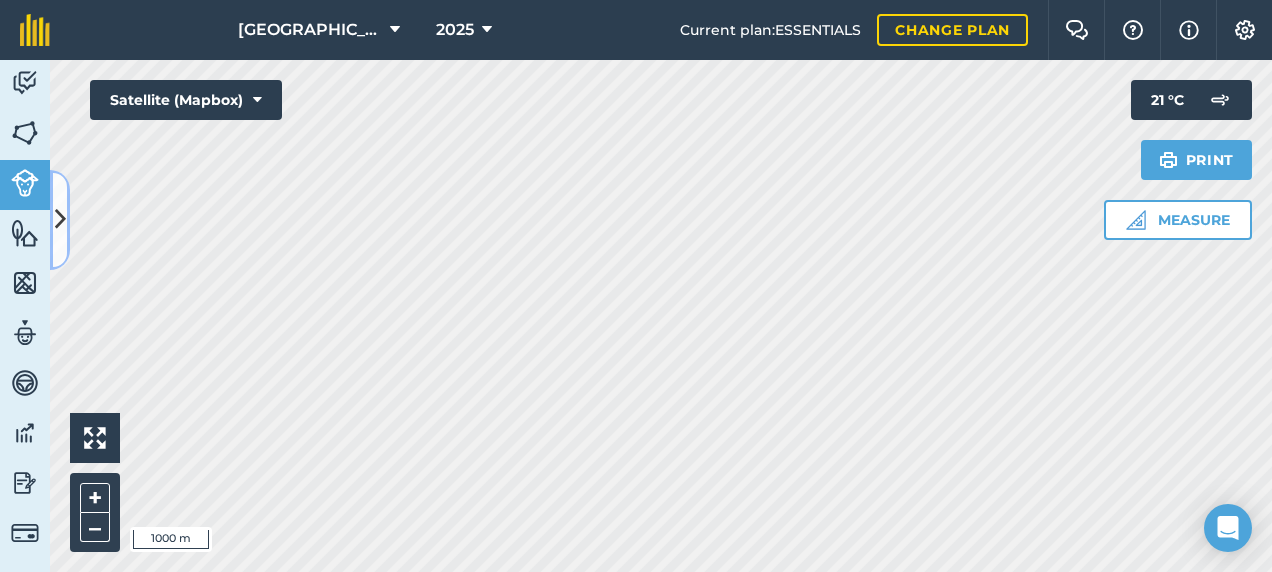 click at bounding box center [60, 219] 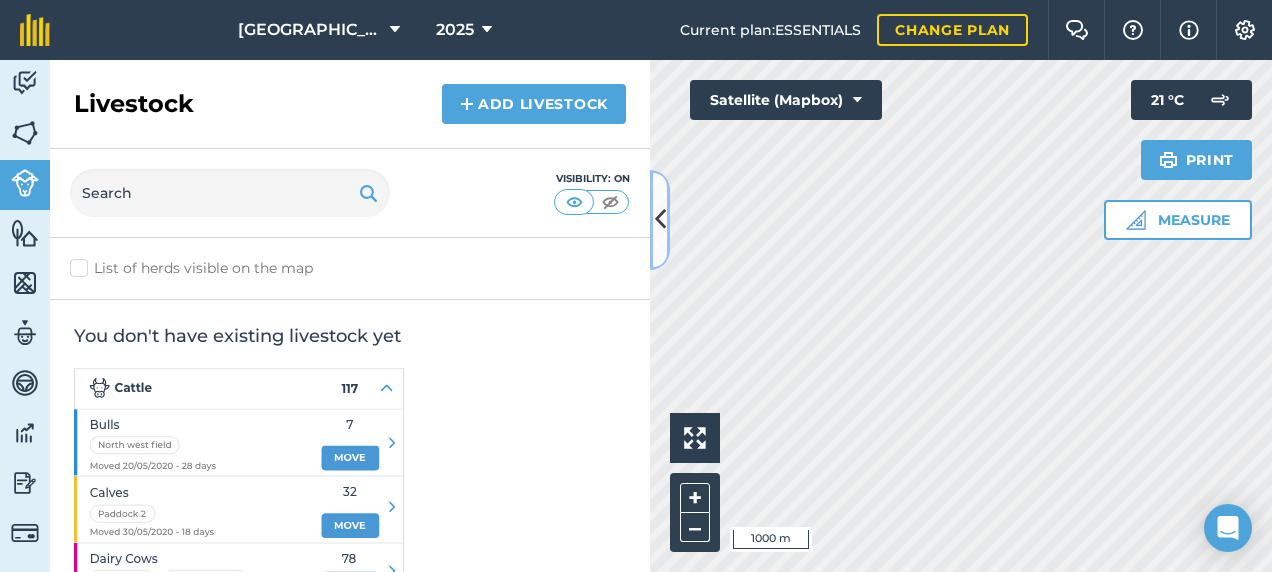 click at bounding box center [660, 219] 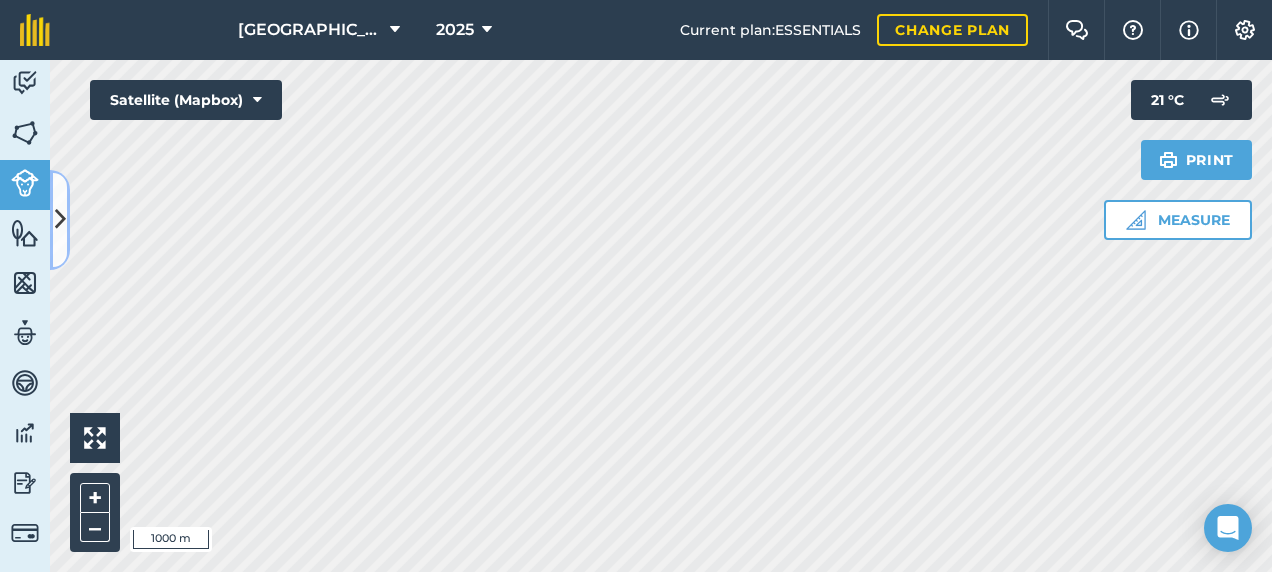 click at bounding box center [60, 220] 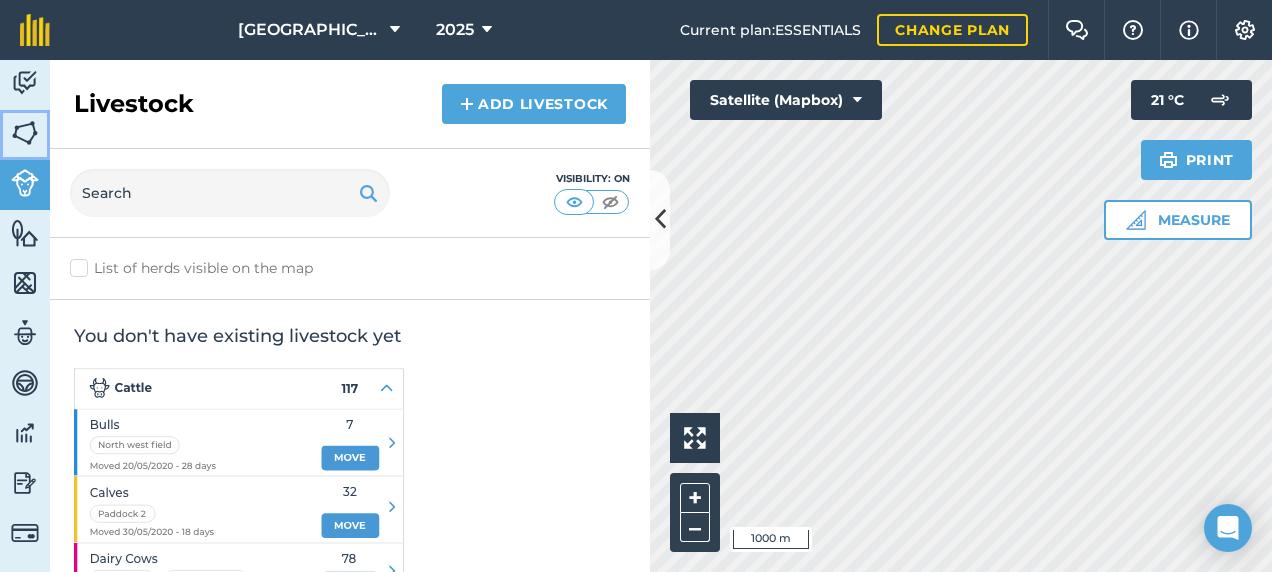 click at bounding box center (25, 133) 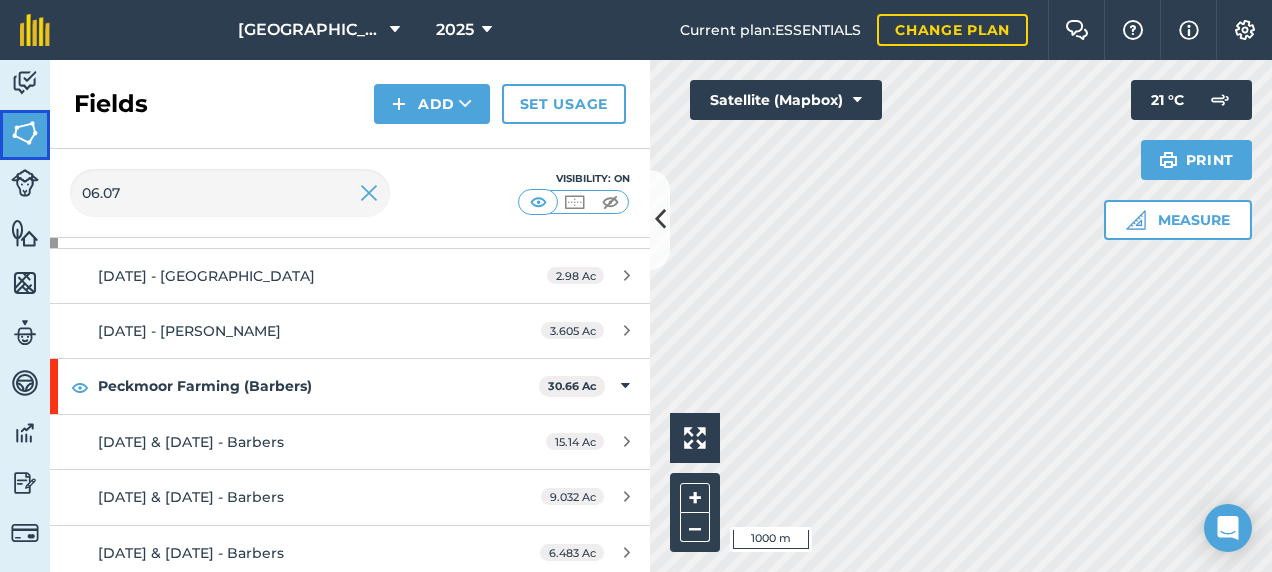 scroll, scrollTop: 206, scrollLeft: 0, axis: vertical 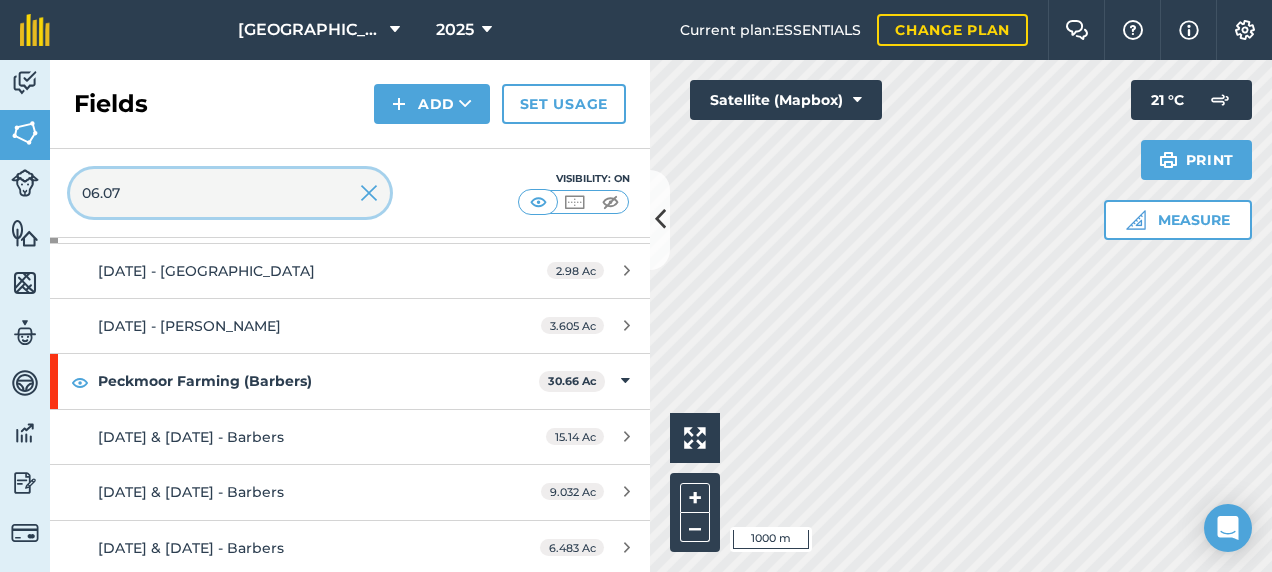 drag, startPoint x: 136, startPoint y: 184, endPoint x: 37, endPoint y: 200, distance: 100.28459 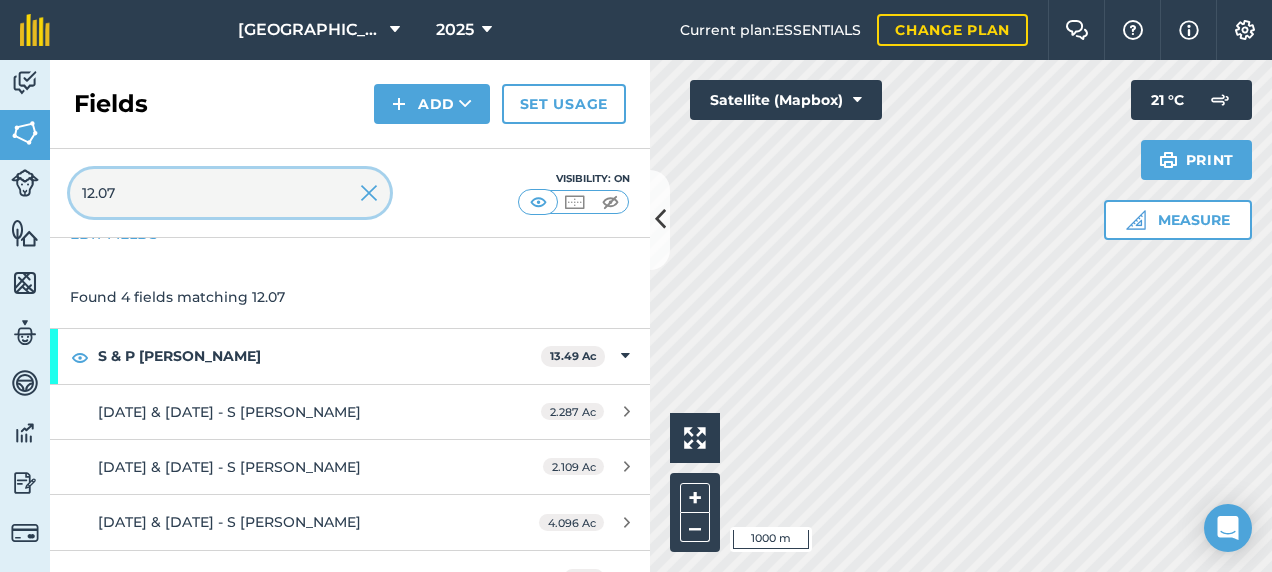 scroll, scrollTop: 96, scrollLeft: 0, axis: vertical 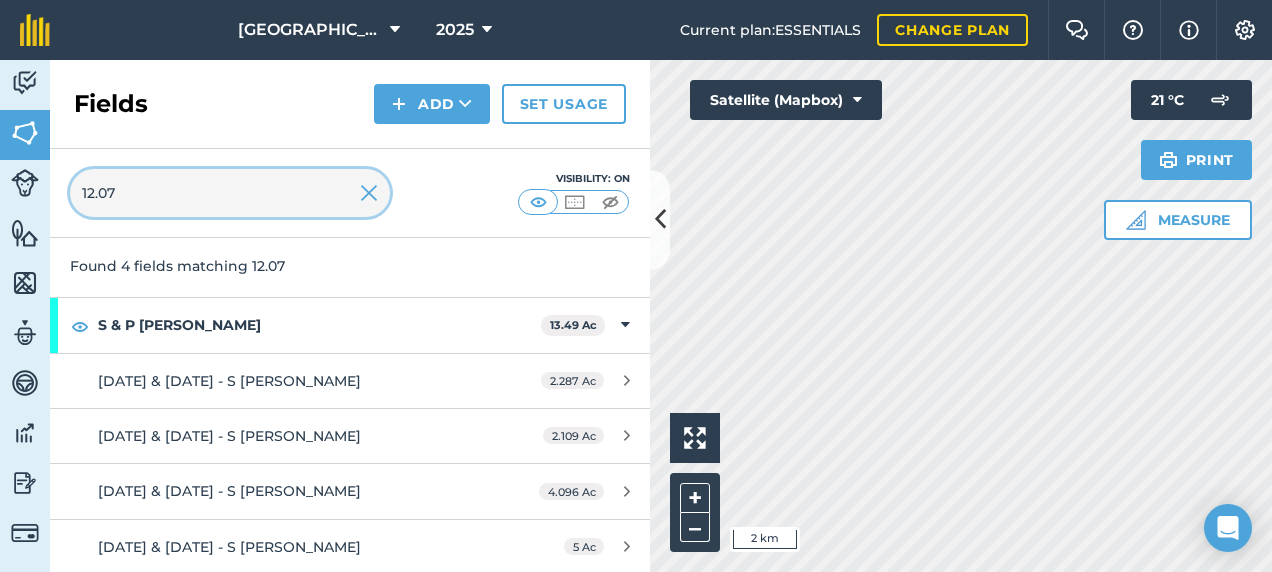 type on "12.07" 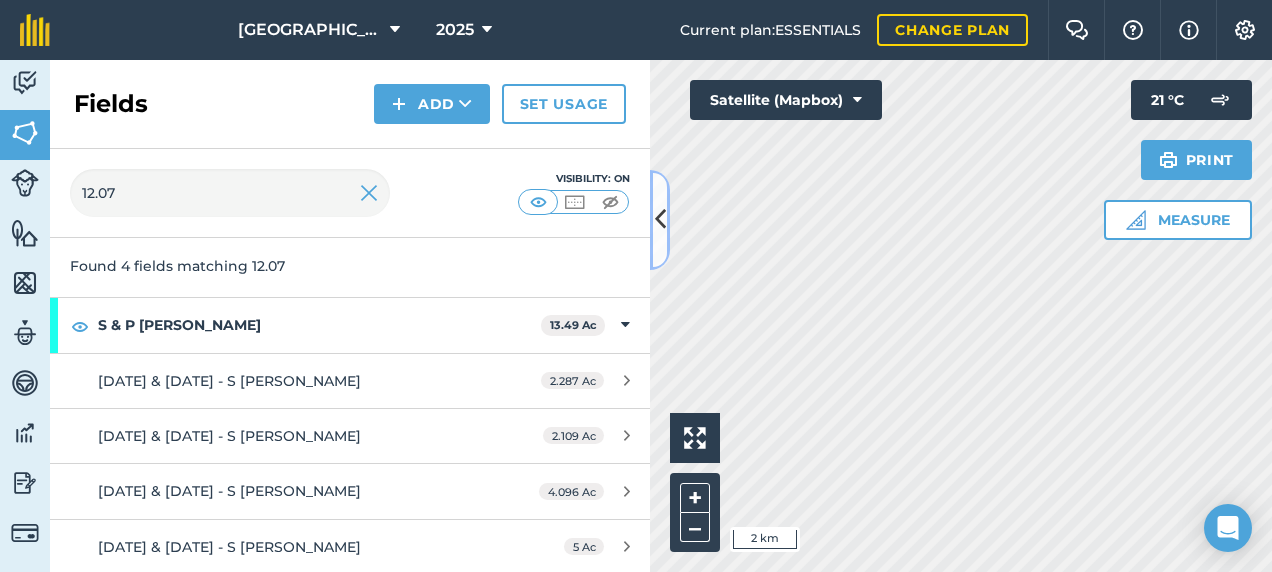 click at bounding box center [660, 219] 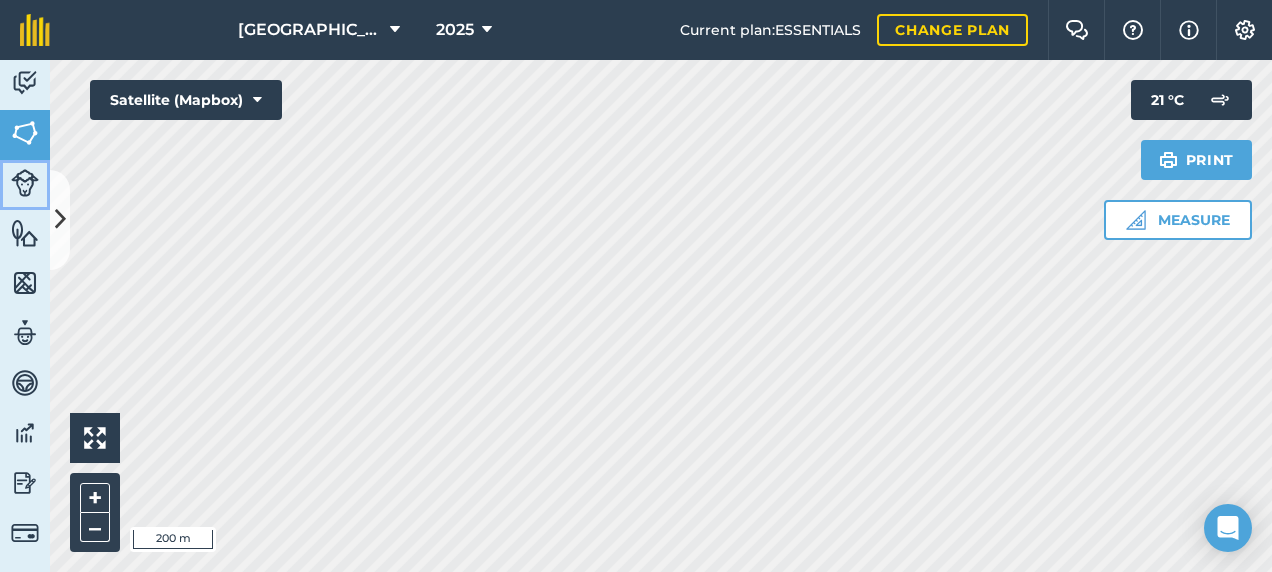 click at bounding box center (25, 183) 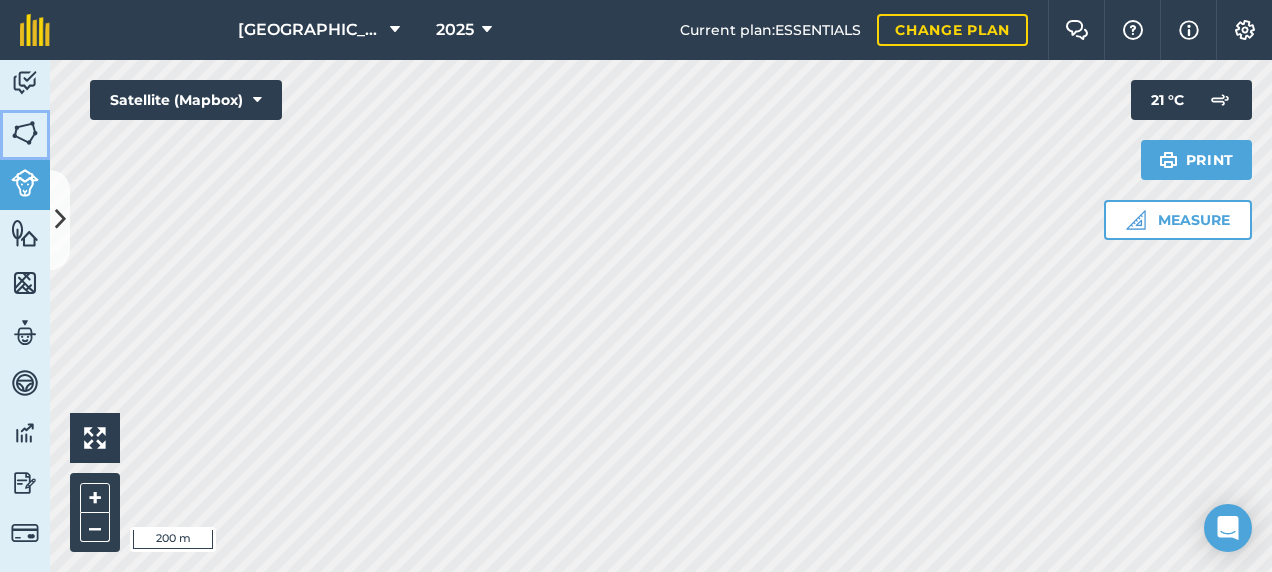 drag, startPoint x: 26, startPoint y: 126, endPoint x: 30, endPoint y: 141, distance: 15.524175 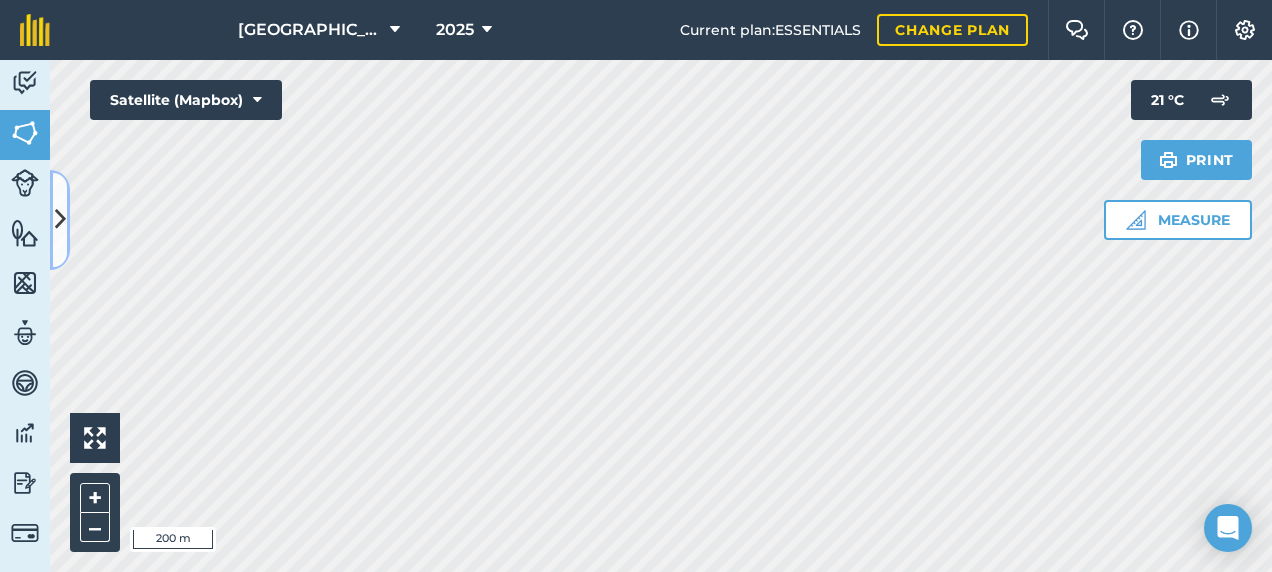 click at bounding box center [60, 220] 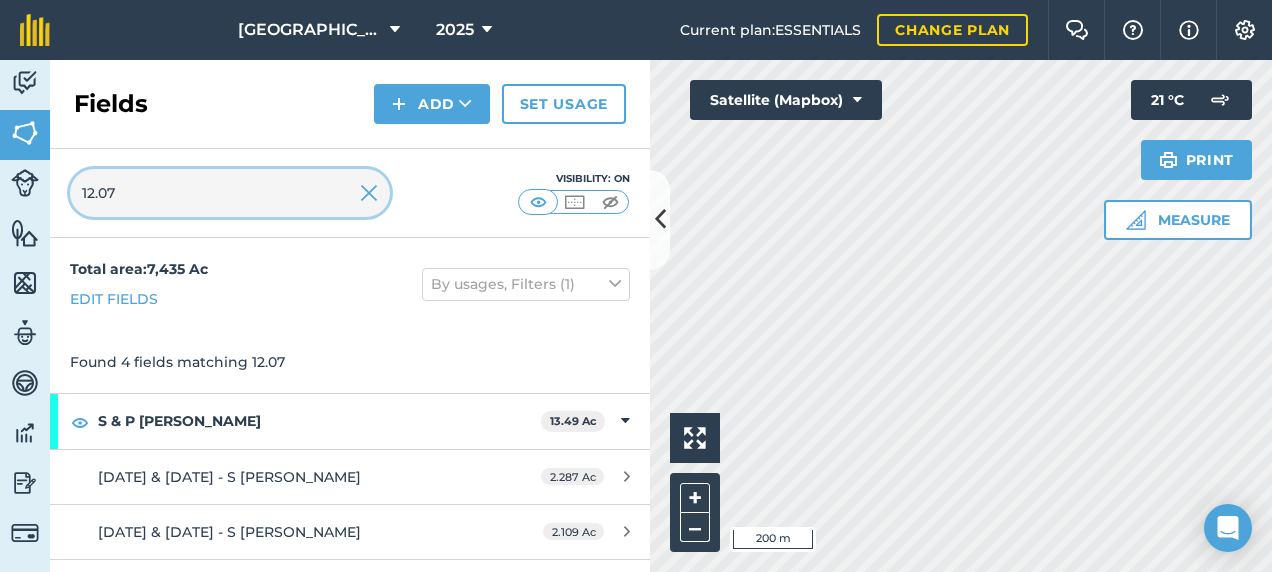drag, startPoint x: 72, startPoint y: 198, endPoint x: 60, endPoint y: 229, distance: 33.24154 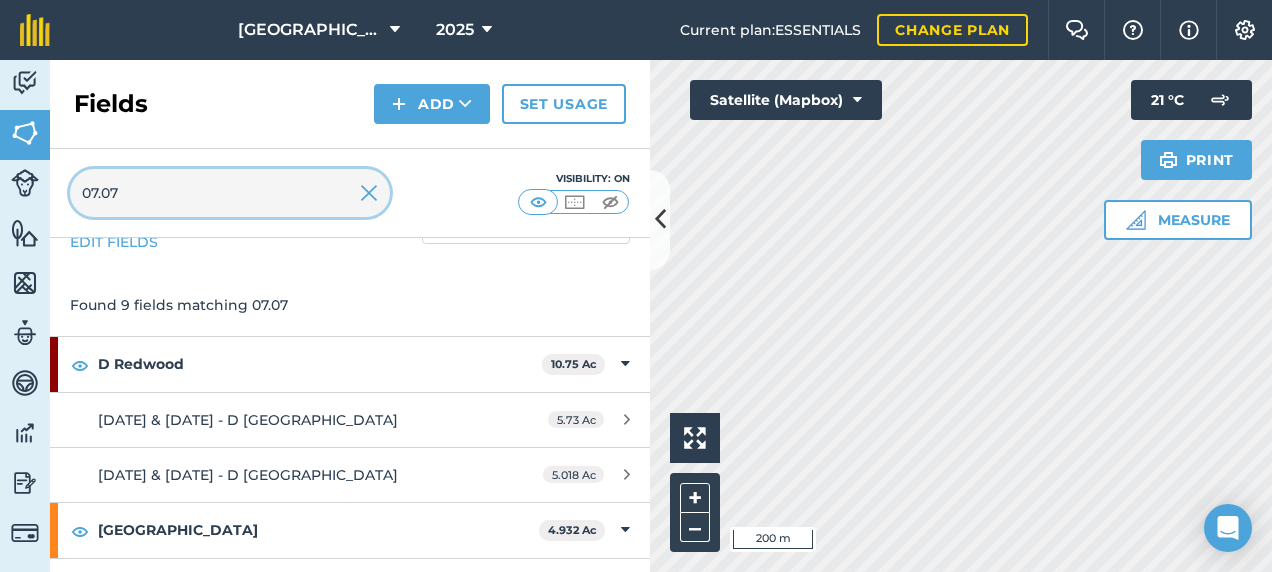 scroll, scrollTop: 100, scrollLeft: 0, axis: vertical 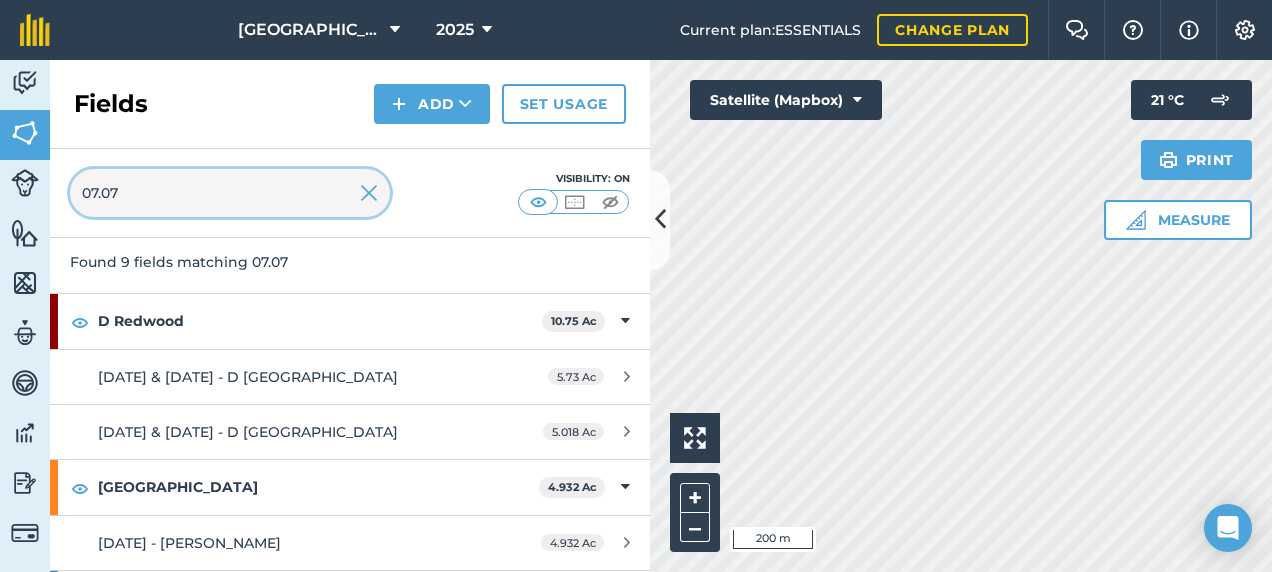 drag, startPoint x: 150, startPoint y: 207, endPoint x: 46, endPoint y: 199, distance: 104.307236 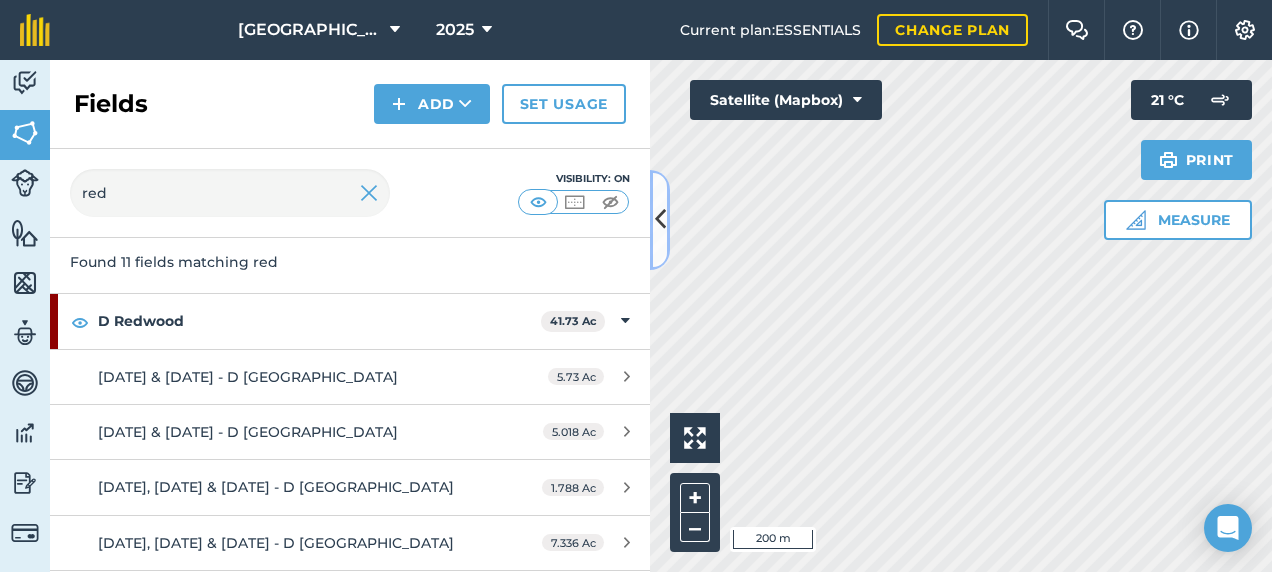 click at bounding box center (660, 220) 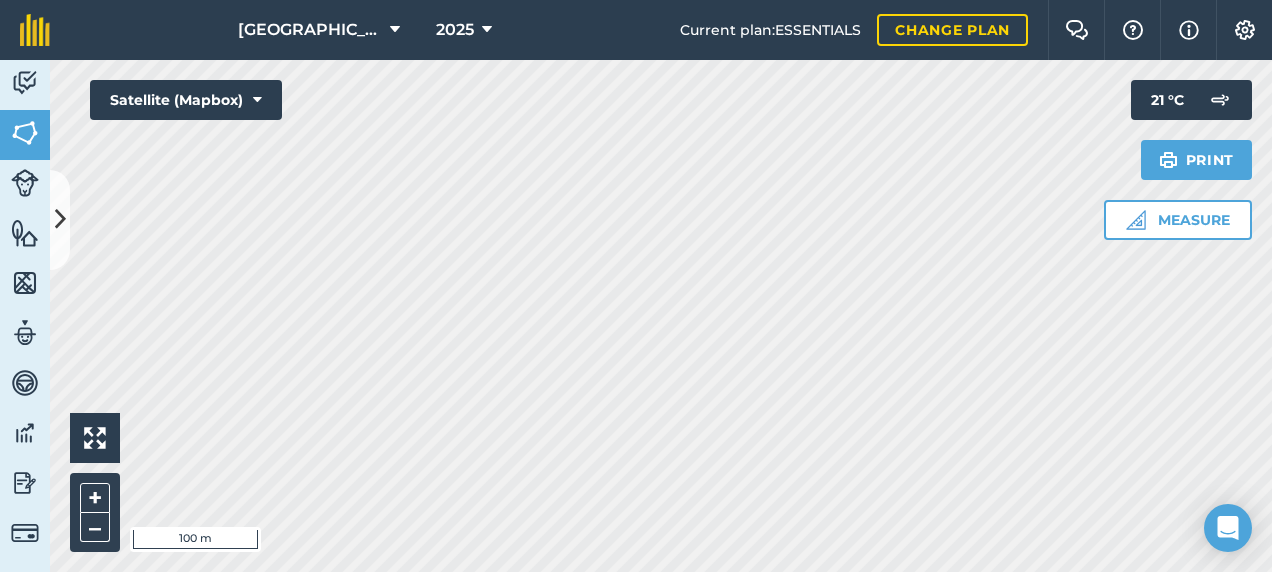 click on "Footlands Farm 2025 Current plan :  ESSENTIALS   Change plan Farm Chat Help Info Settings Footlands Farm  -  2025 Printed on  [DATE] Field usages No usage set [PERSON_NAME] Farm C Bowditch D & P Yeatmans D Foot D Redwood [PERSON_NAME] Ed & [PERSON_NAME] Footlands Farm Frogmary Hillcombe Farm Partners [PERSON_NAME] J [PERSON_NAME] K White M Case M [PERSON_NAME] M [PERSON_NAME] Marks Barn [PERSON_NAME] Mr & [PERSON_NAME] / [PERSON_NAME] N [PERSON_NAME] P [DEMOGRAPHIC_DATA] [PERSON_NAME] Peckmoor Farming  (Barbers) R Bugler R Hebditch R [PERSON_NAME] R [PERSON_NAME] S & P [PERSON_NAME] S [PERSON_NAME] S [PERSON_NAME] W E [PERSON_NAME] Farm Feature types Trees Water Activity Fields Livestock Features Maps Team Vehicles Data Reporting Billing Tutorials Tutorials Fields   Add   Set usage red Visibility: On Total area :  7,435   Ac Edit fields By usages, Filters (1) Found 11 fields matching red D Redwood 41.73   Ac [DATE] & [DATE] - D [GEOGRAPHIC_DATA] 5.73   Ac [DATE] & [DATE] - D [GEOGRAPHIC_DATA] 5.018   Ac [DATE], [DATE] & [DATE] - D [GEOGRAPHIC_DATA] 1.788   Ac 7.336" at bounding box center [636, 286] 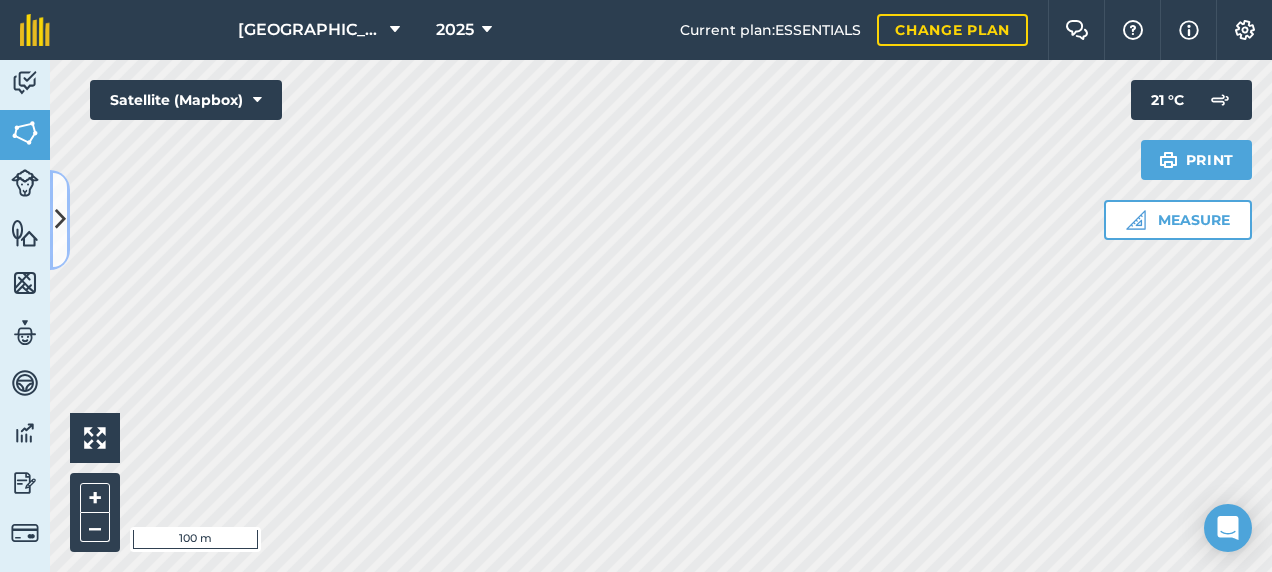 click at bounding box center (60, 220) 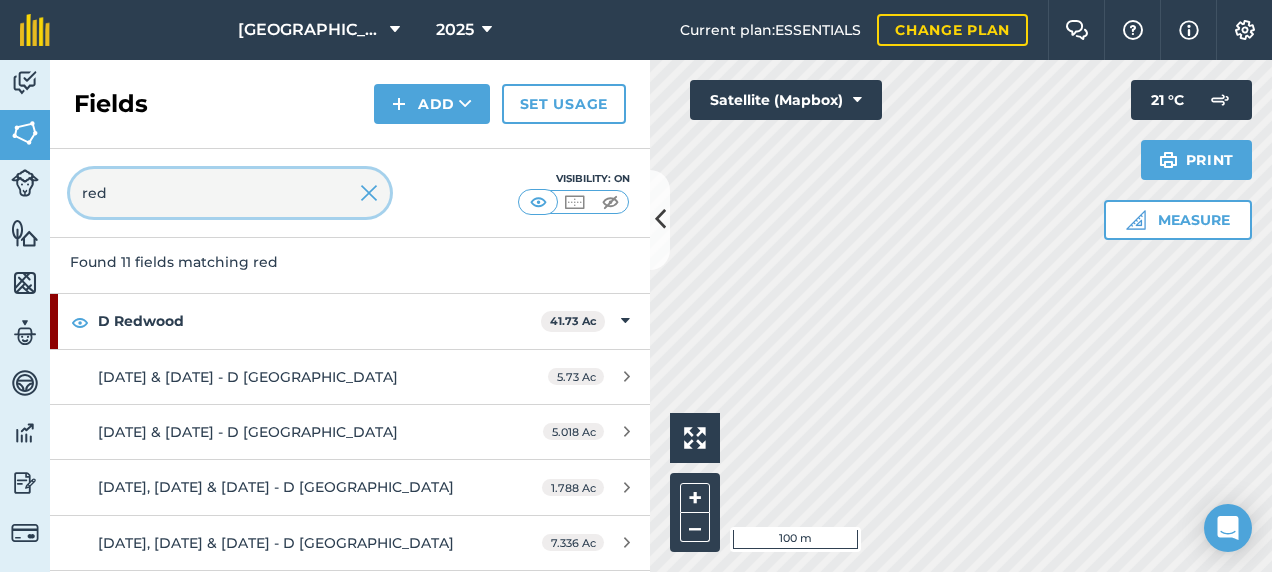 drag, startPoint x: 134, startPoint y: 198, endPoint x: 12, endPoint y: 200, distance: 122.016396 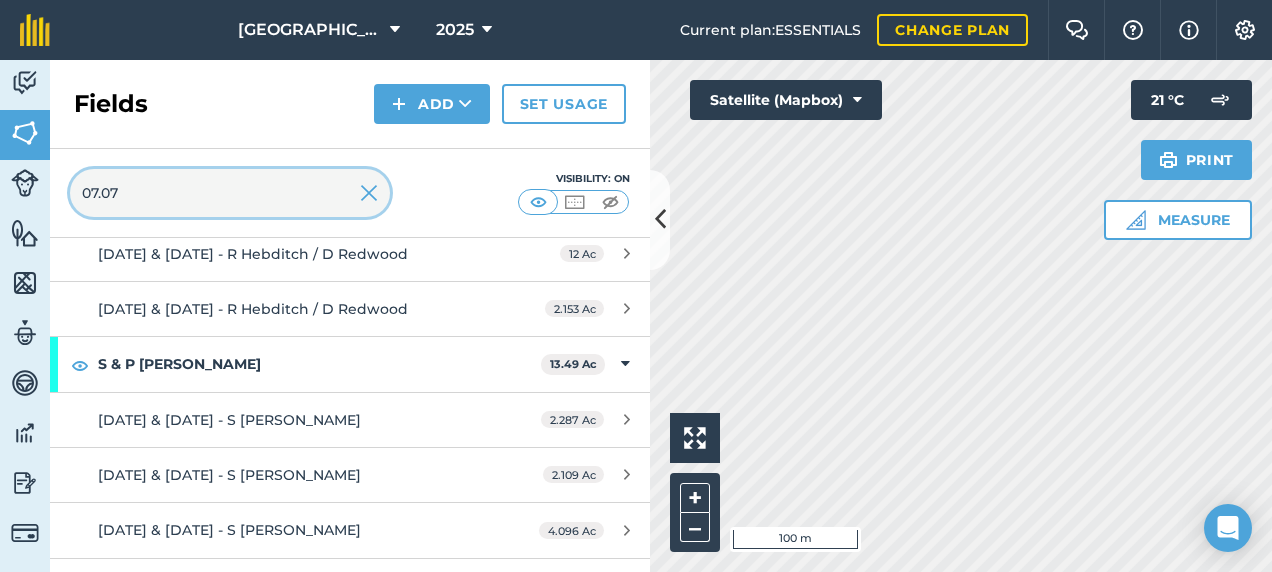scroll, scrollTop: 400, scrollLeft: 0, axis: vertical 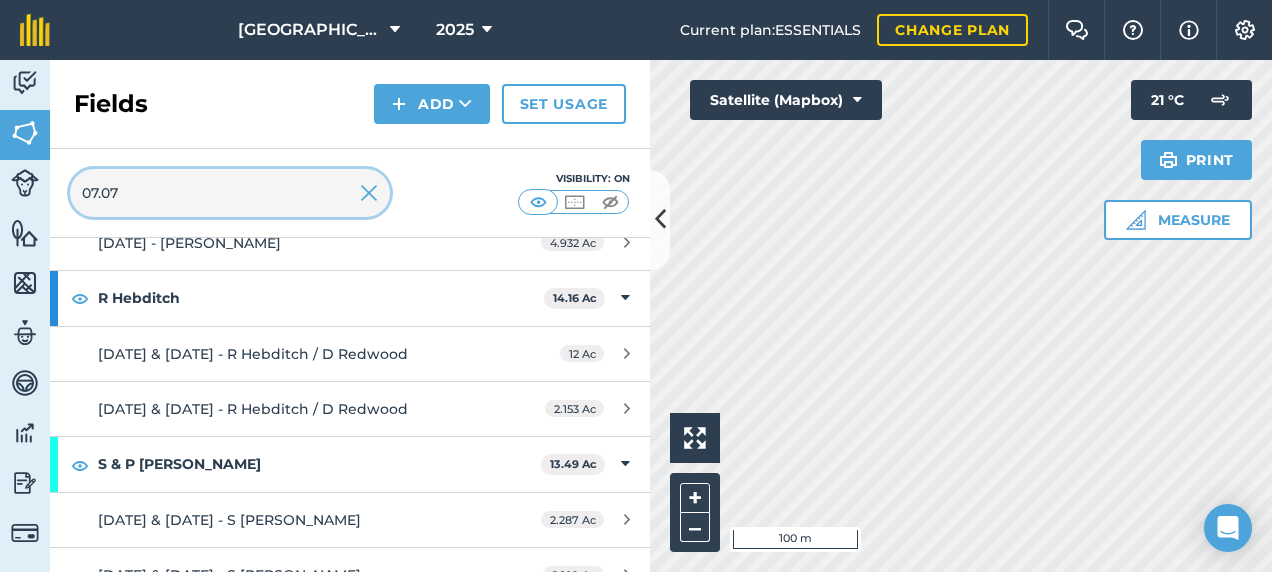 type on "07.07" 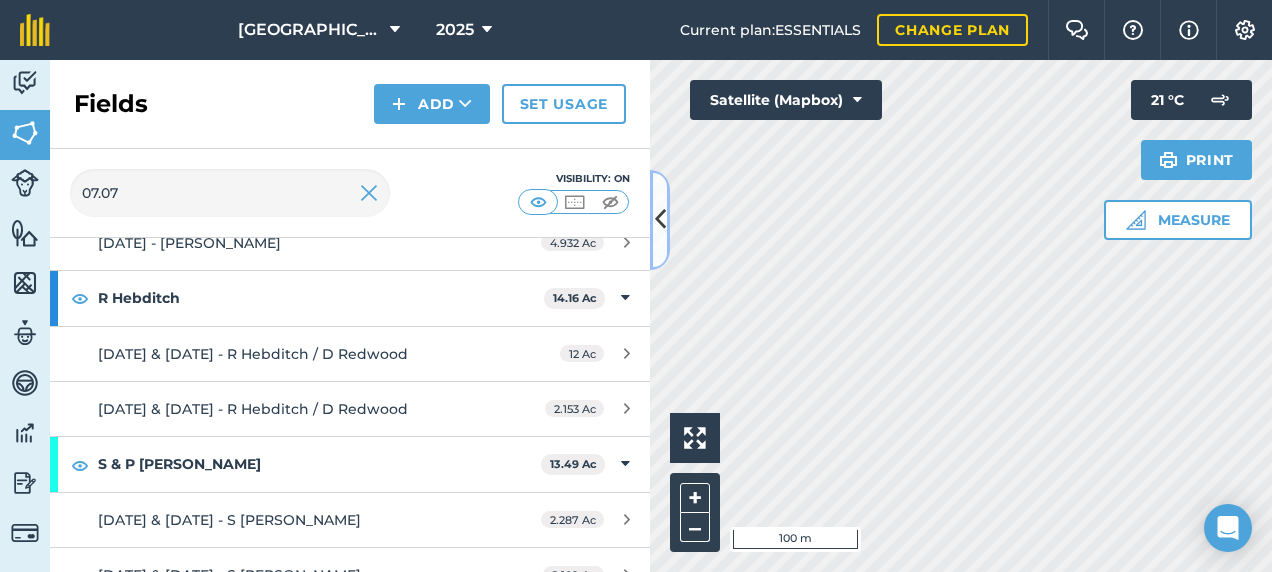click at bounding box center [660, 219] 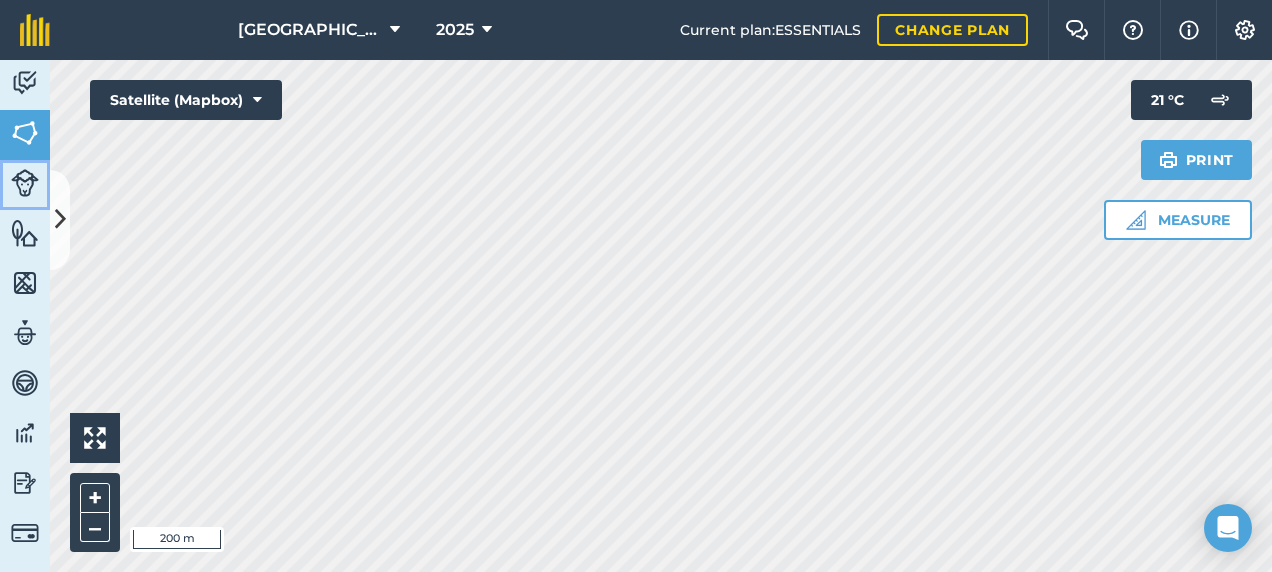 click on "Livestock" at bounding box center (25, 185) 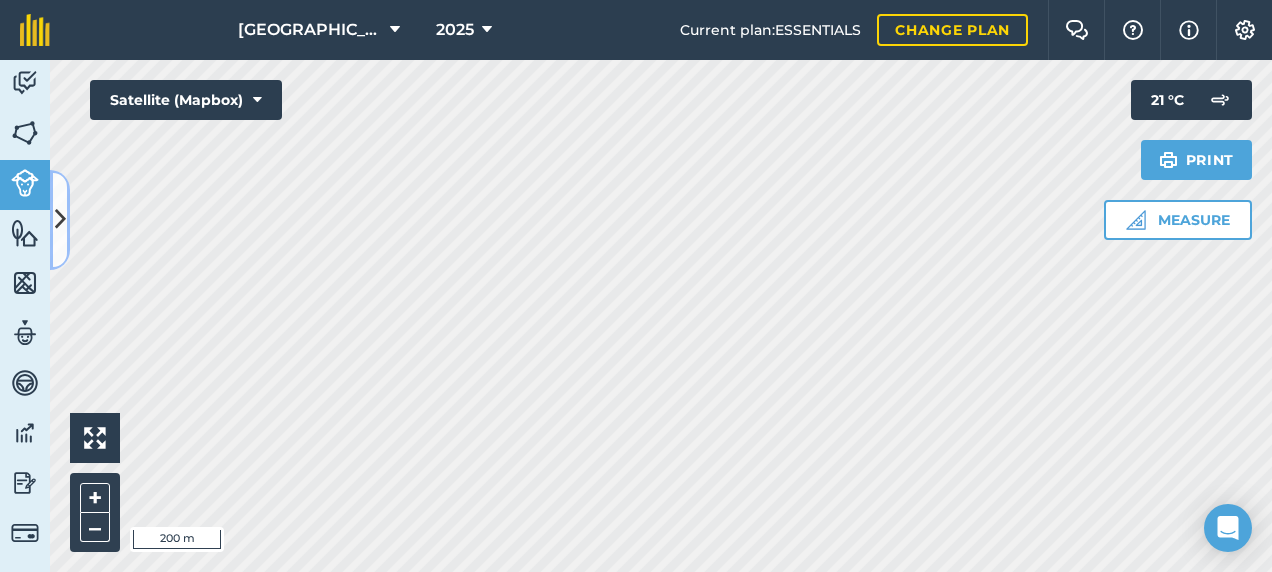click at bounding box center (60, 220) 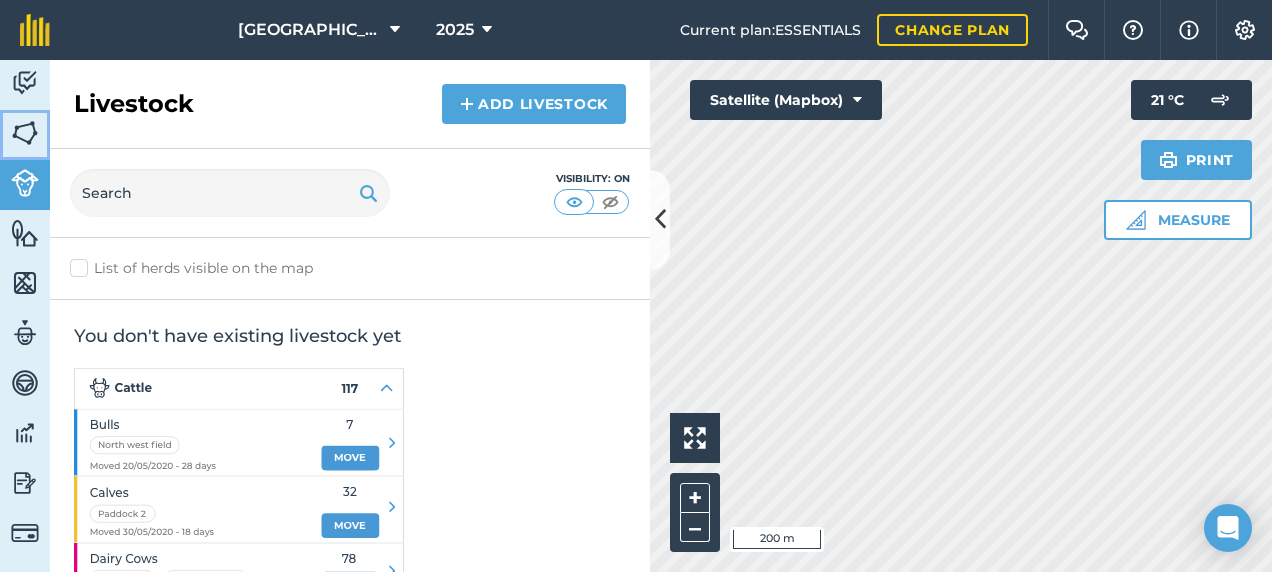 click at bounding box center (25, 133) 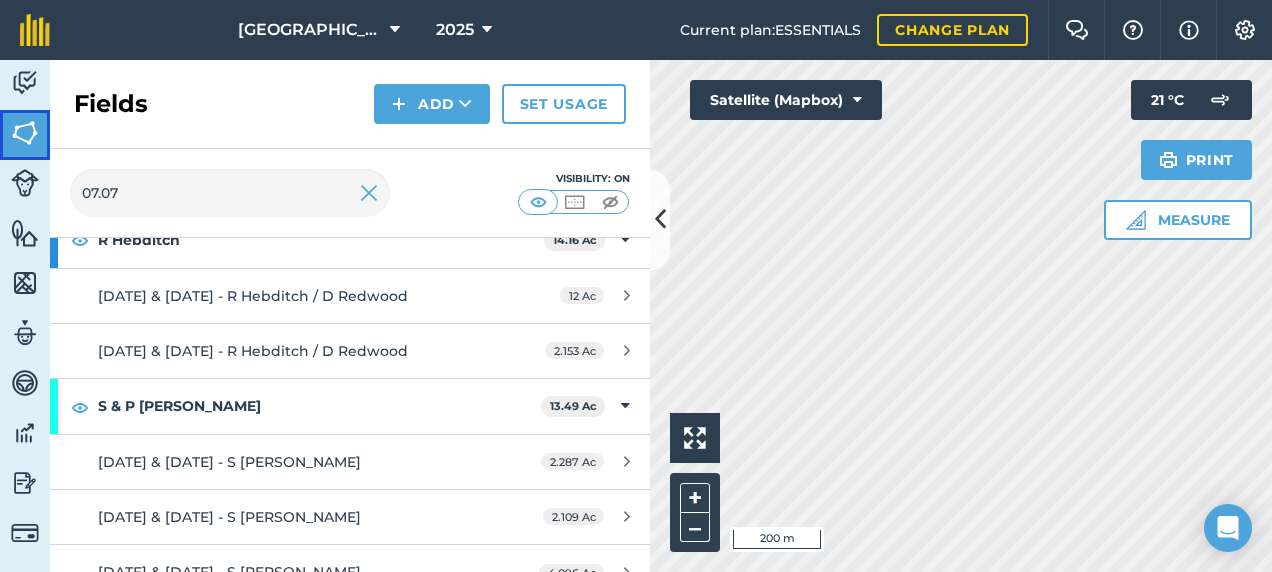 scroll, scrollTop: 536, scrollLeft: 0, axis: vertical 